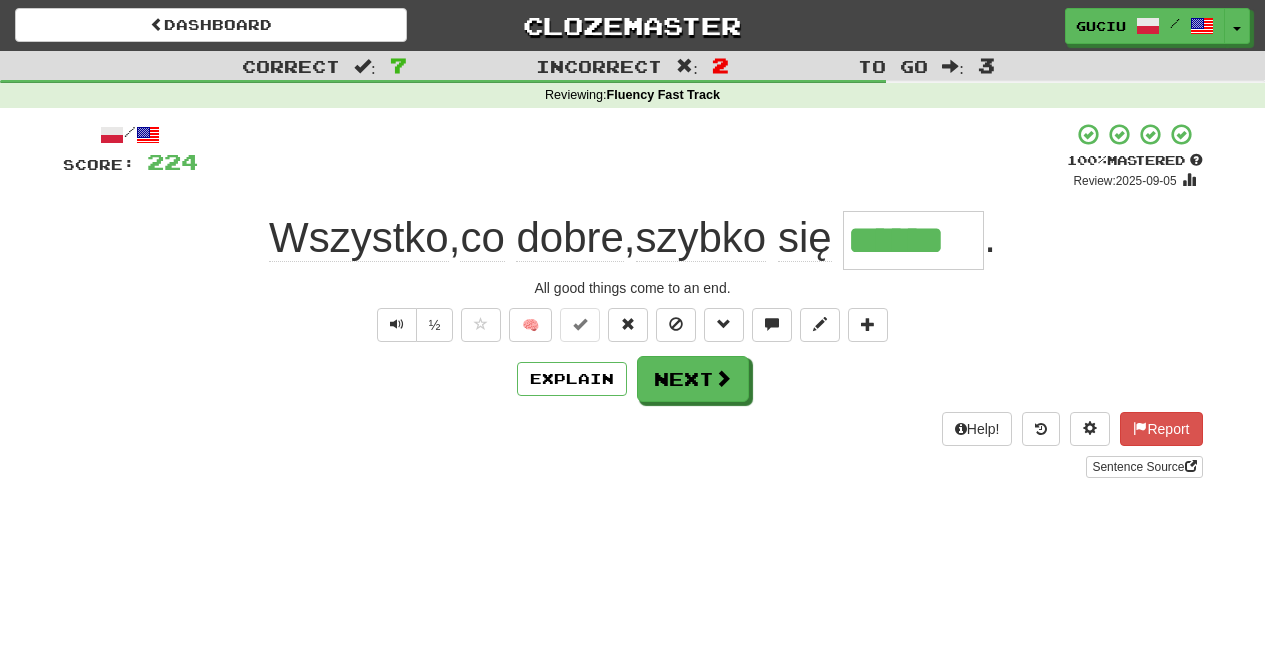 scroll, scrollTop: 0, scrollLeft: 0, axis: both 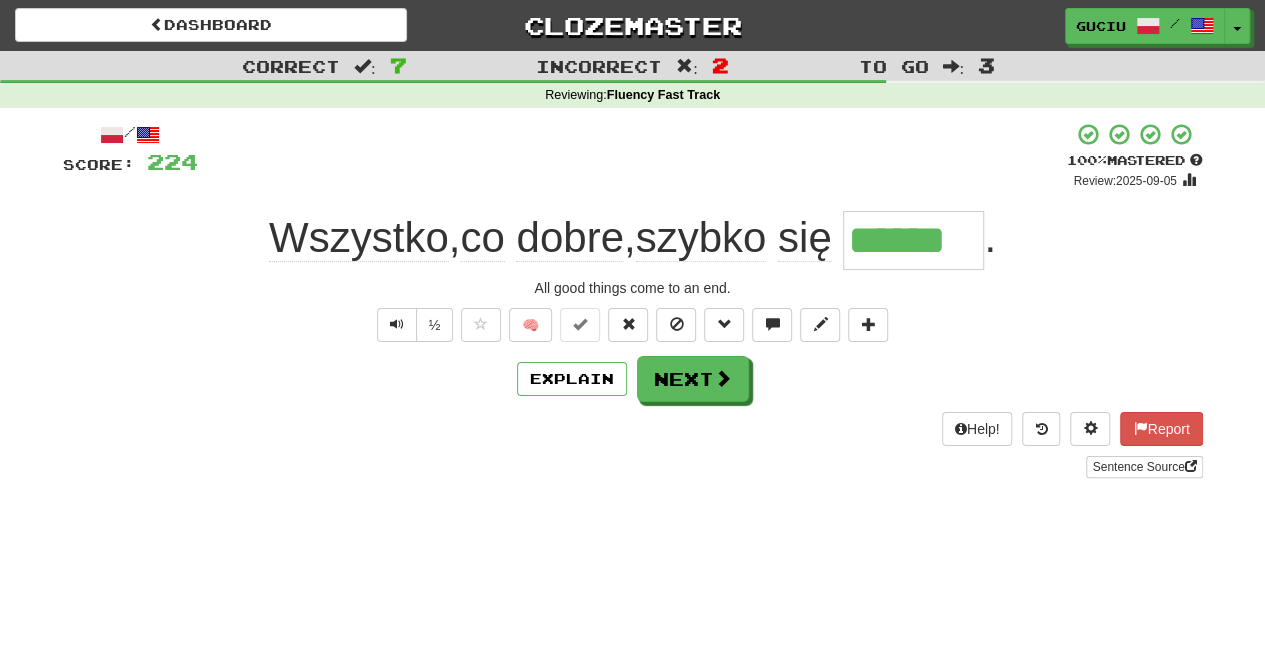 click on "/ Score: 224 + 32 100 % Mastered Review: 2025-09-05 Wszystko , co dobre , szybko się ***** . All good things come to an end. ½ 🧠 Explain Next Help! Report Sentence Source" at bounding box center [633, 300] 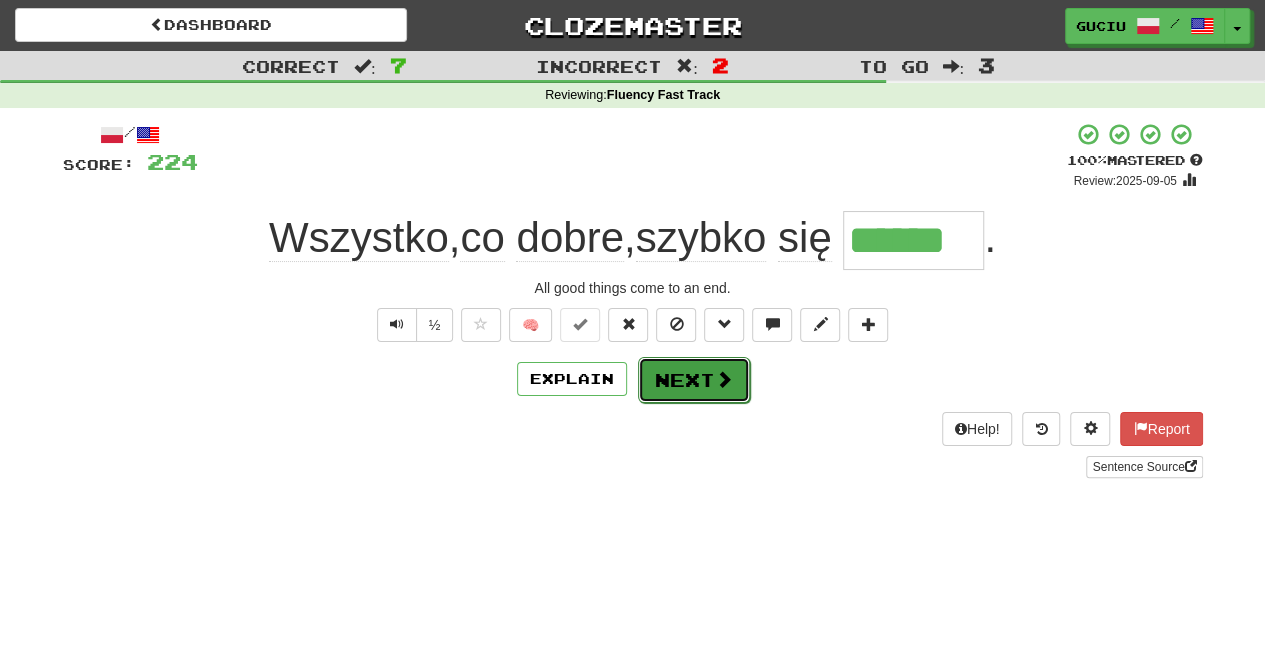 click on "Next" at bounding box center (694, 380) 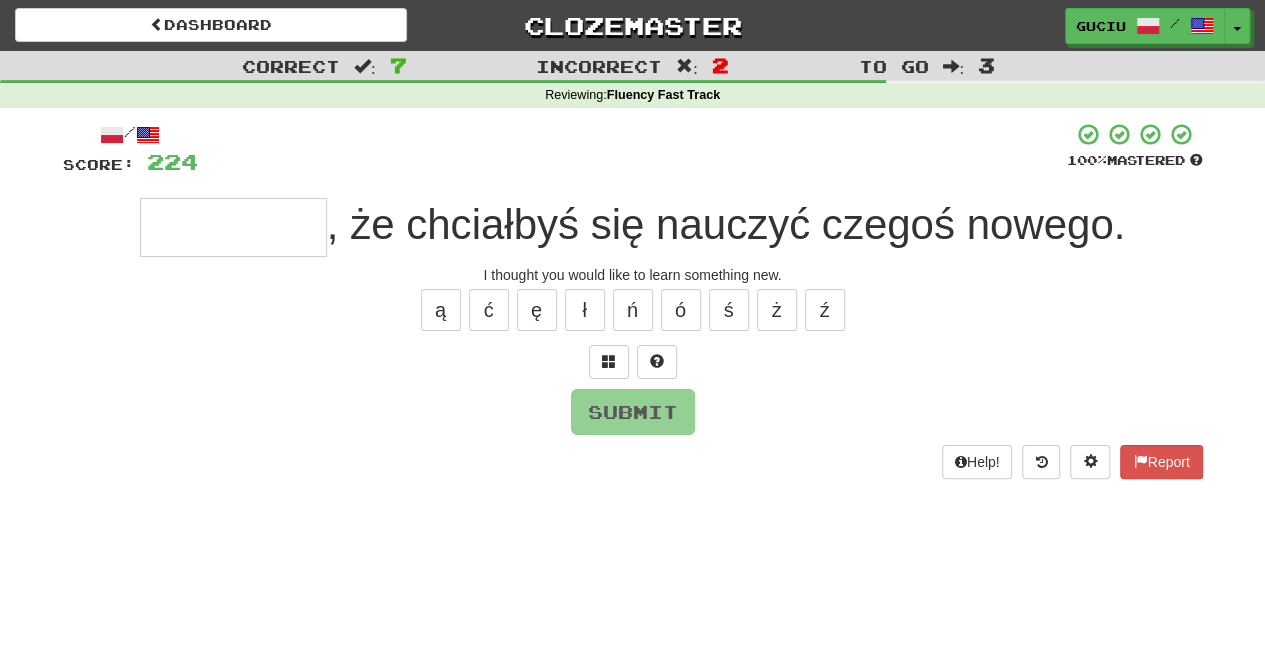 type on "*" 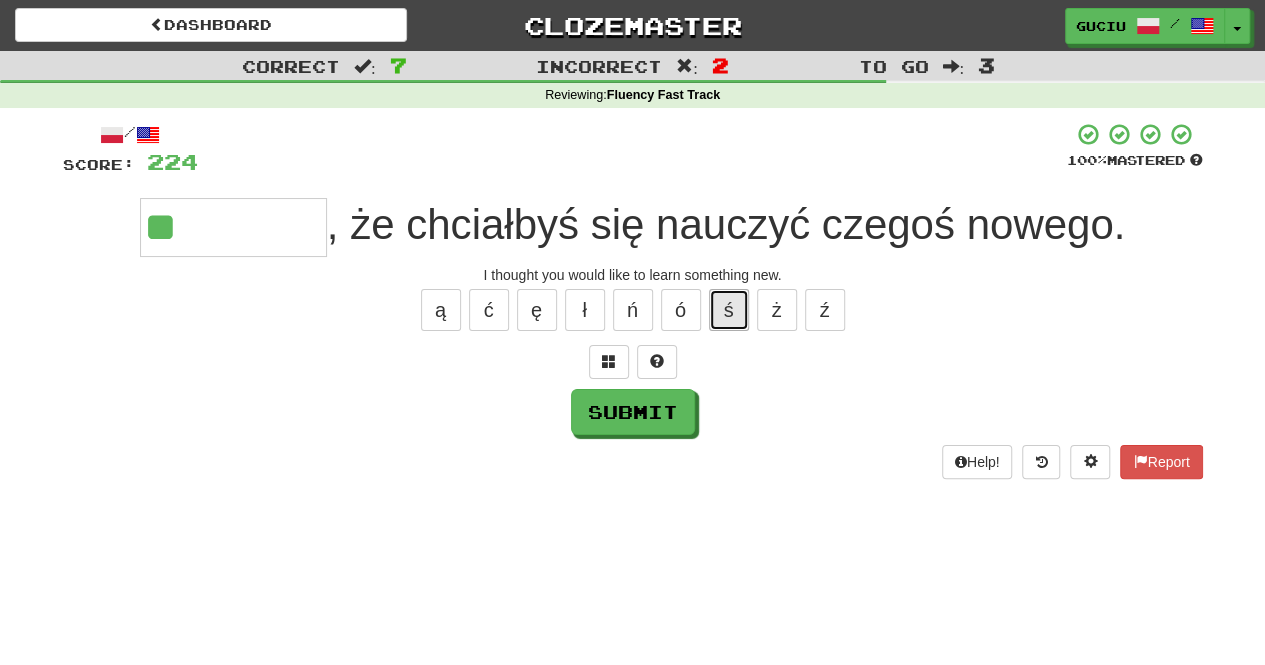 click on "ś" at bounding box center [729, 310] 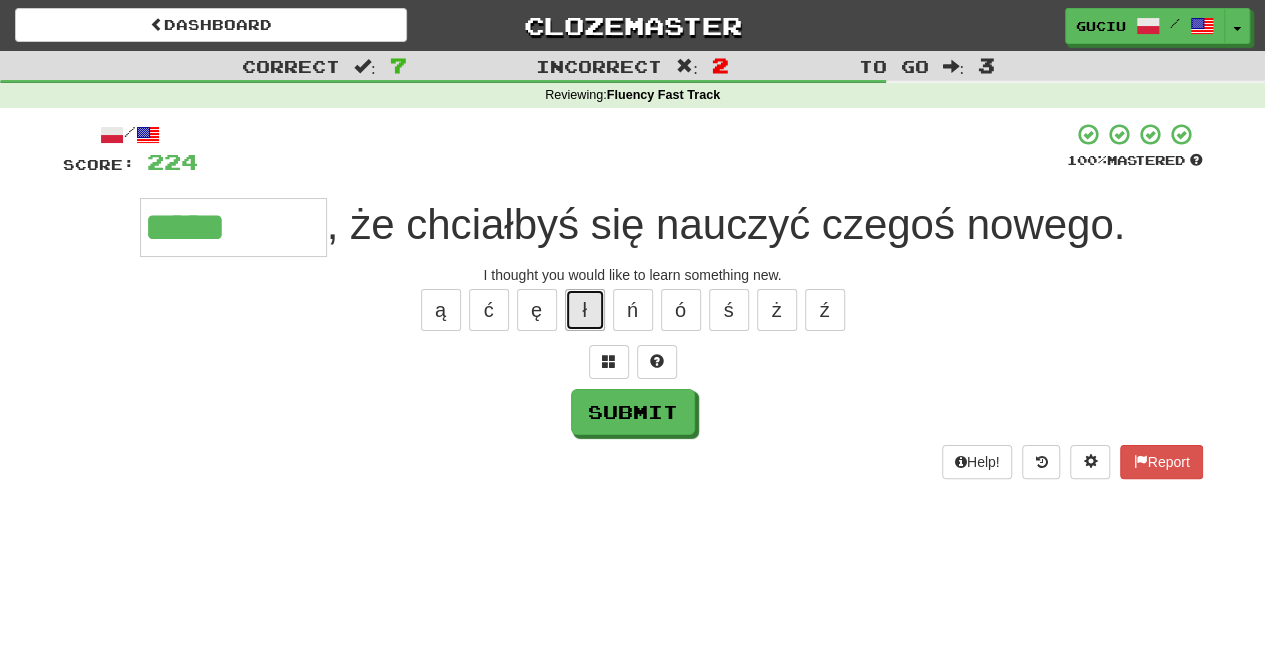 click on "ł" at bounding box center [585, 310] 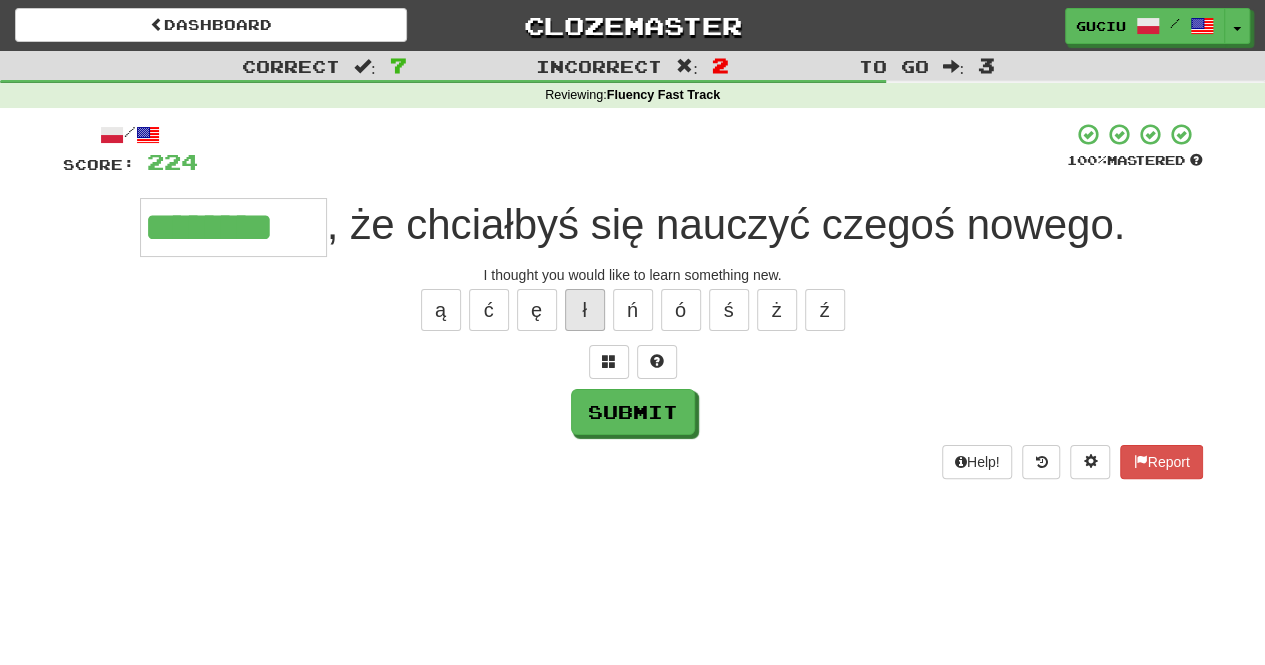 type on "********" 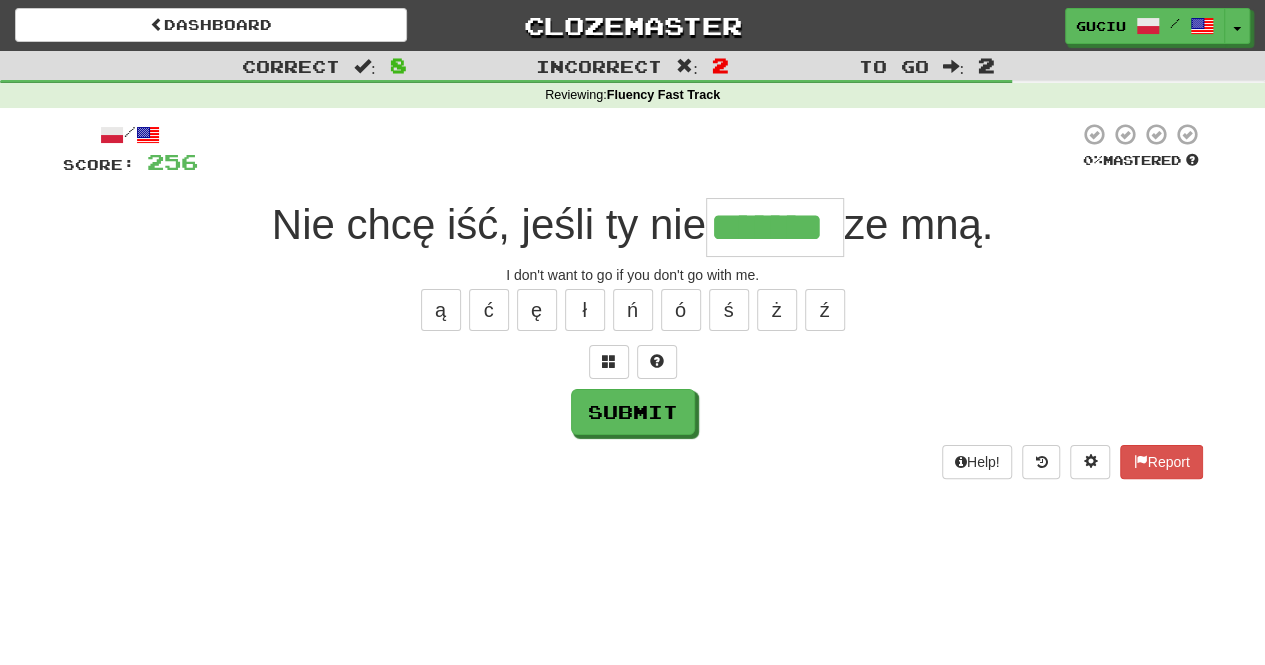 type on "*******" 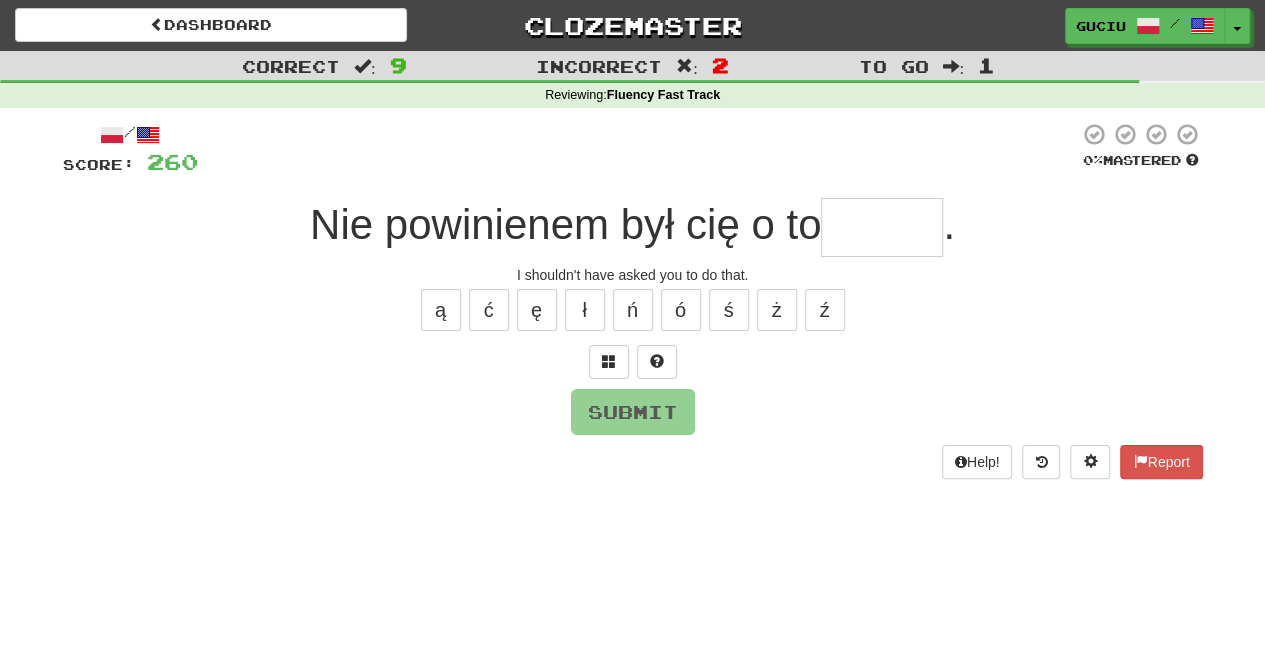 type on "*" 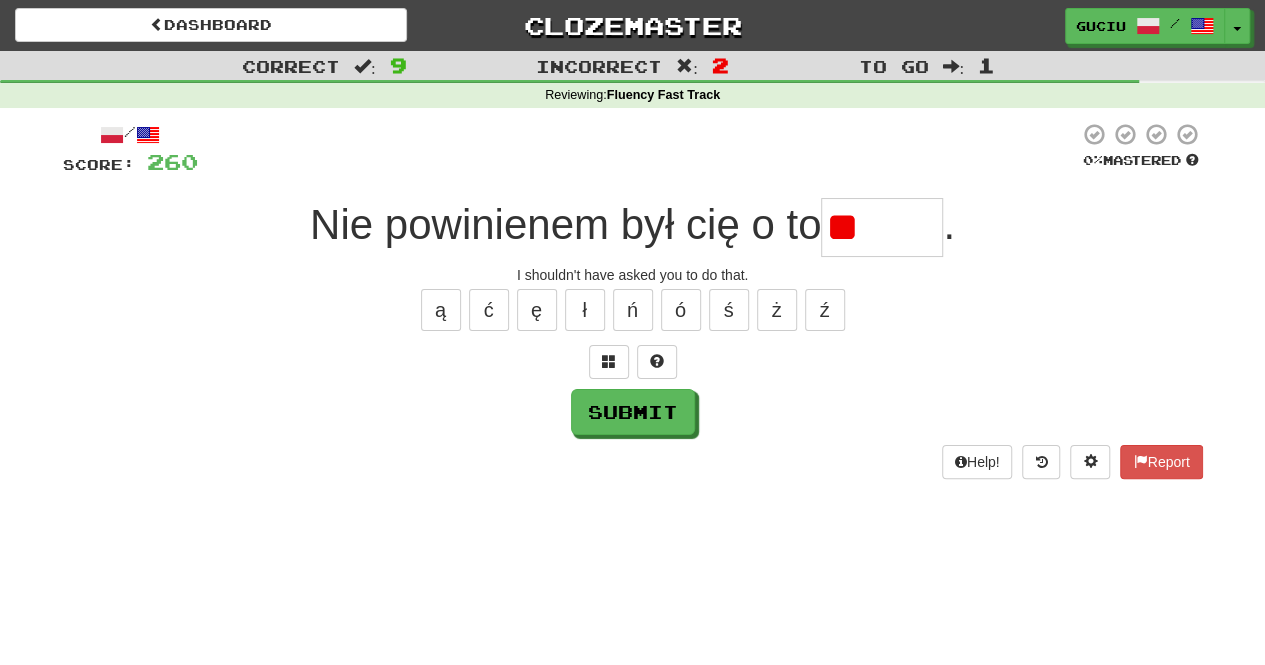 type on "*" 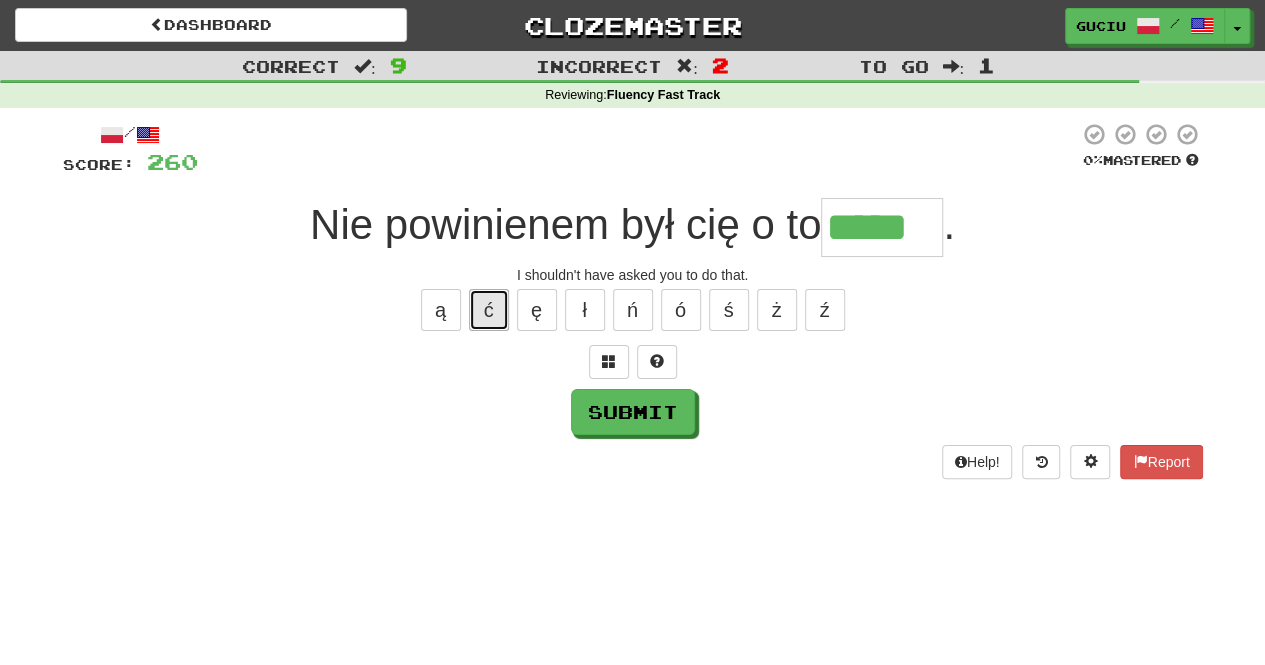 click on "ć" at bounding box center (489, 310) 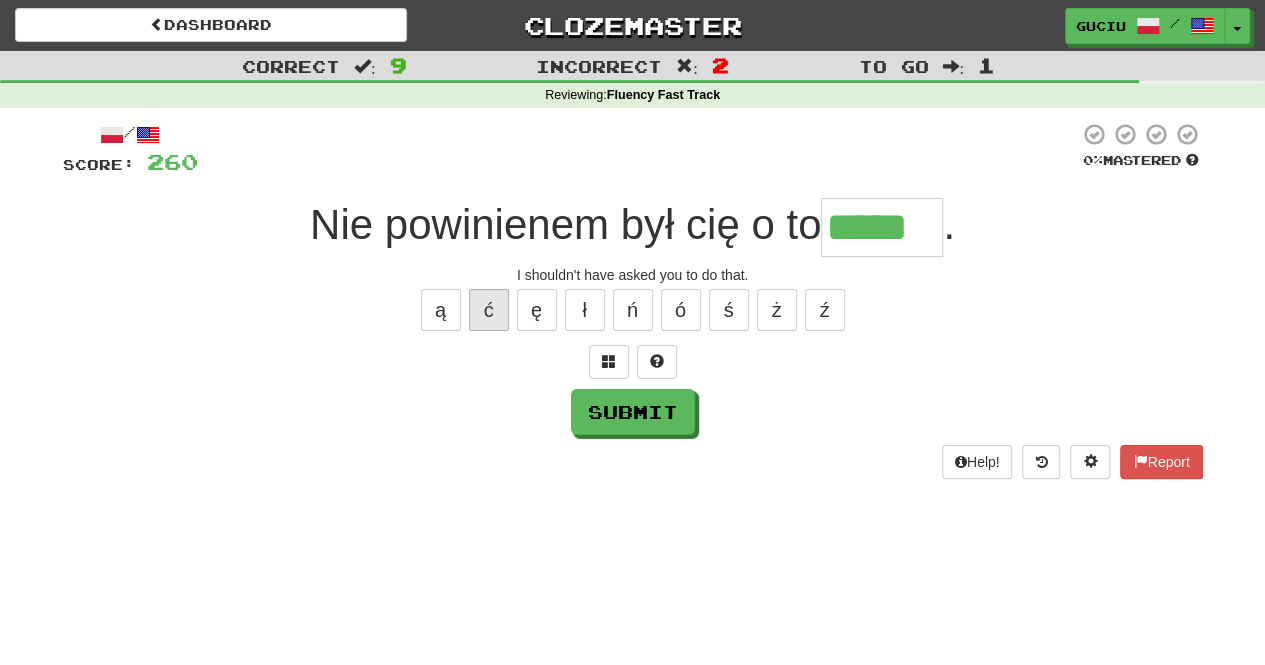 type on "******" 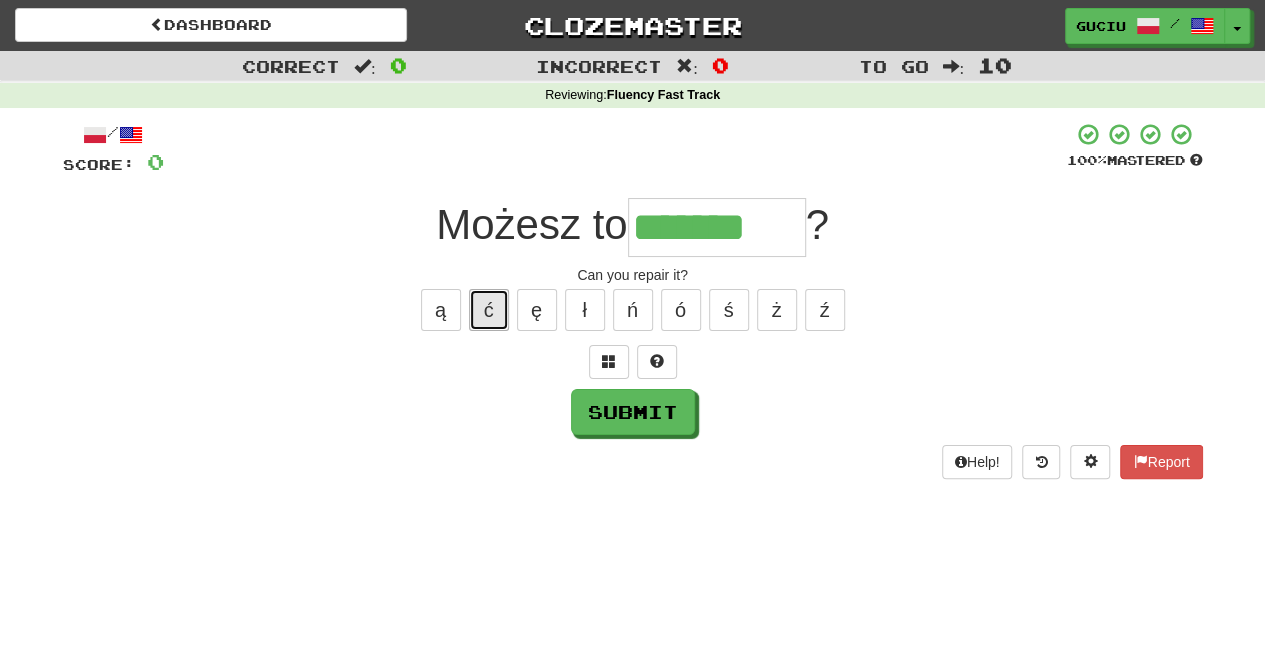 click on "ć" at bounding box center [489, 310] 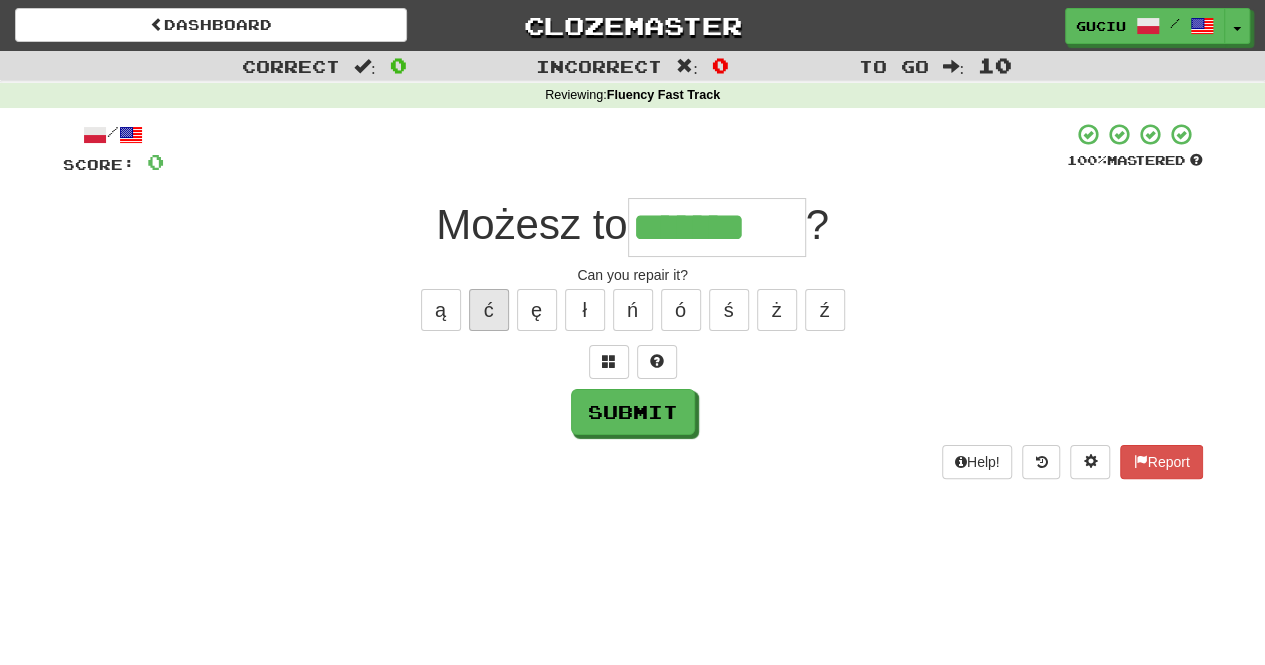 type on "********" 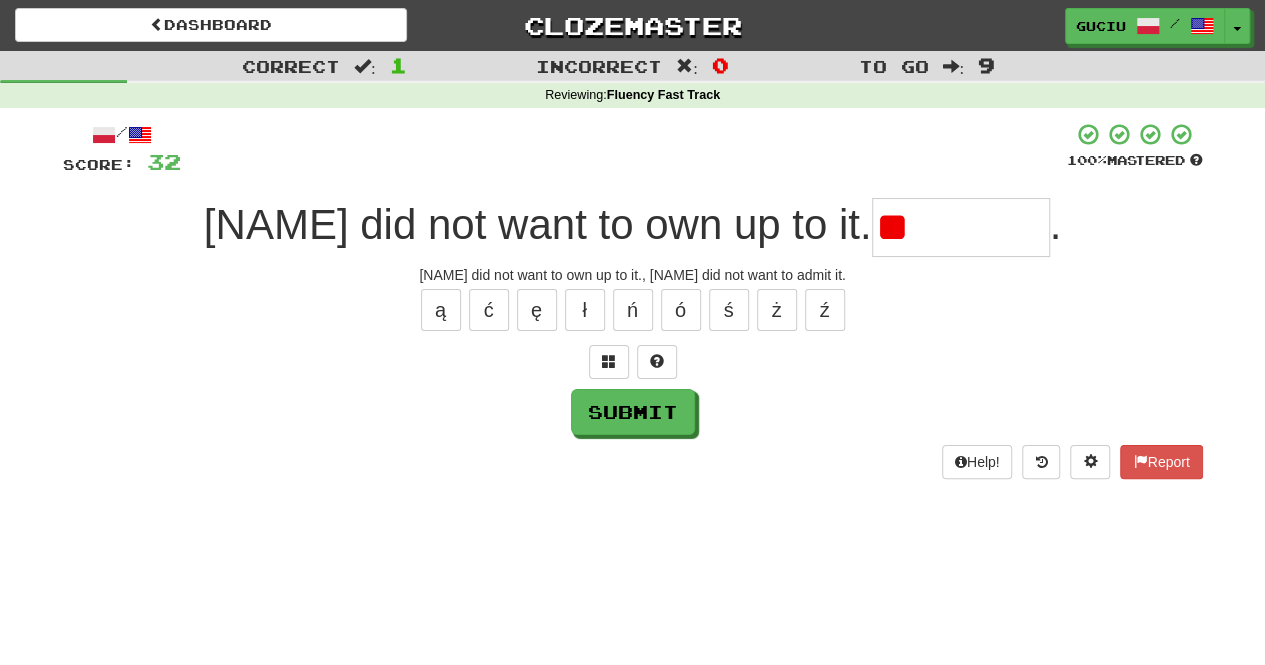 type on "*" 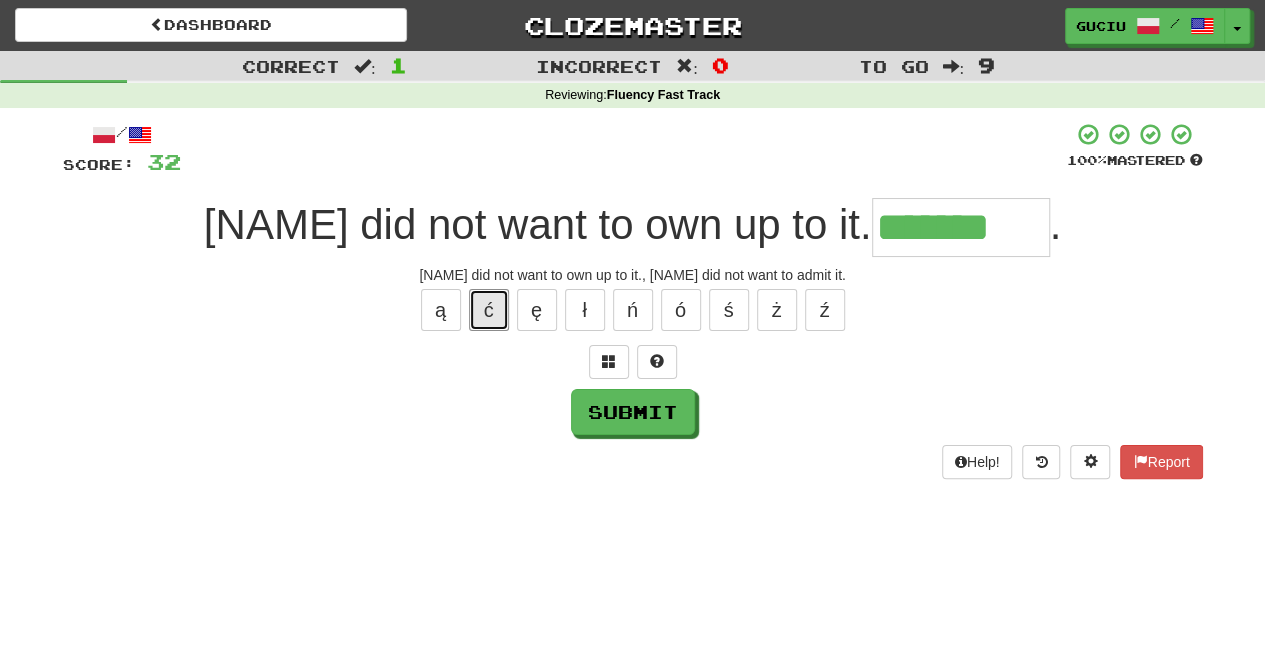 click on "ć" at bounding box center [489, 310] 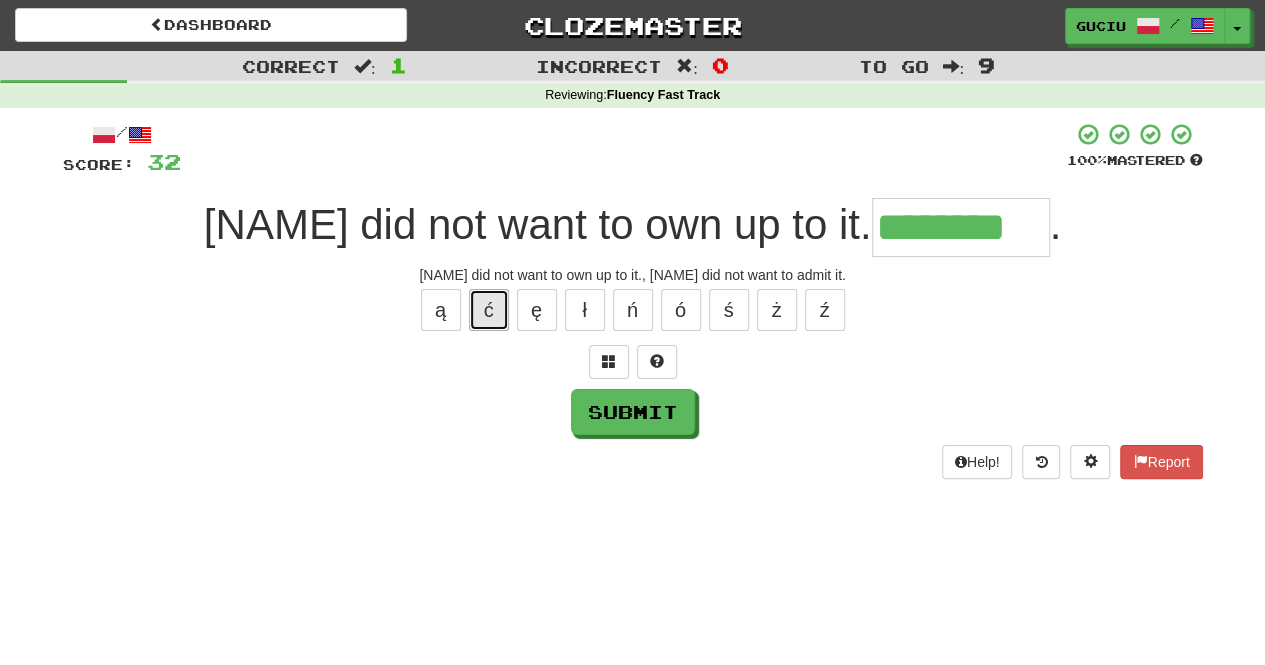 click on "ć" at bounding box center (489, 310) 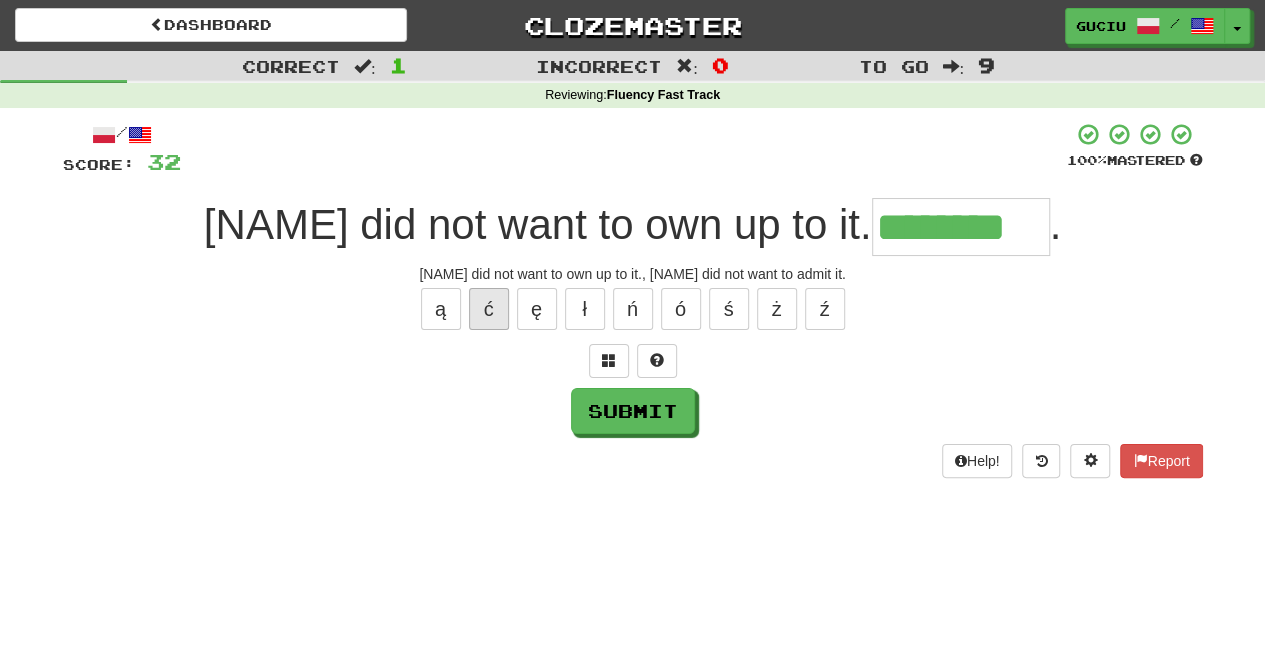 scroll, scrollTop: 0, scrollLeft: 0, axis: both 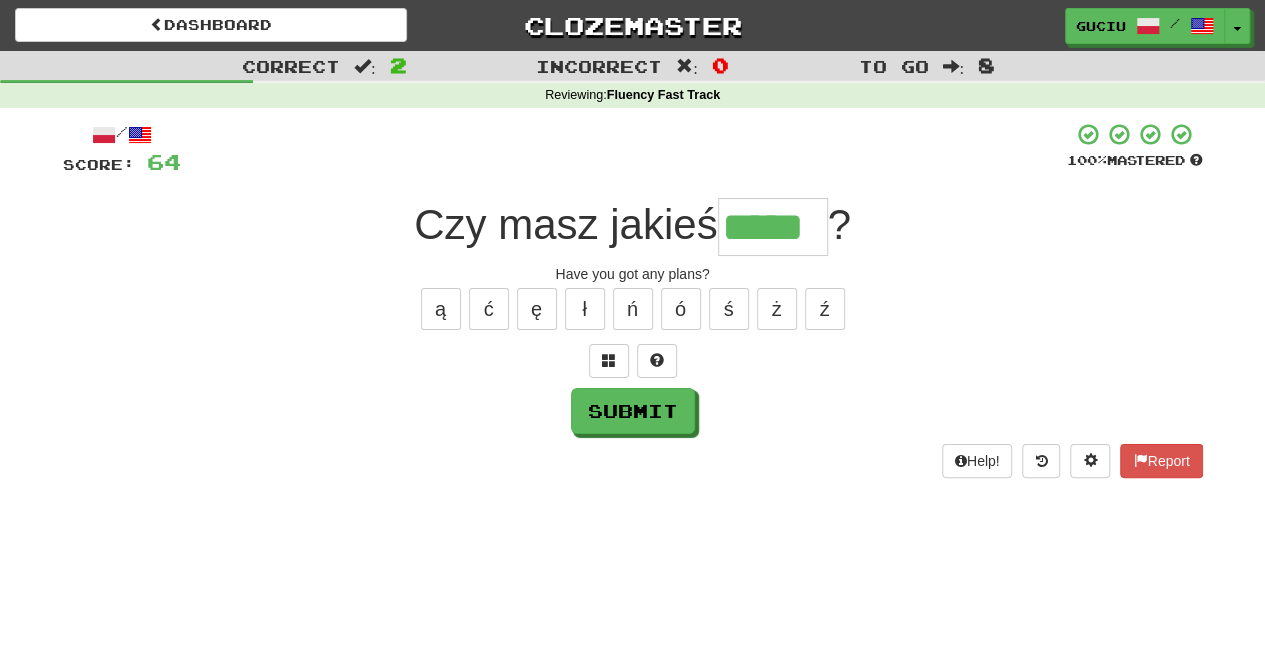 type on "*****" 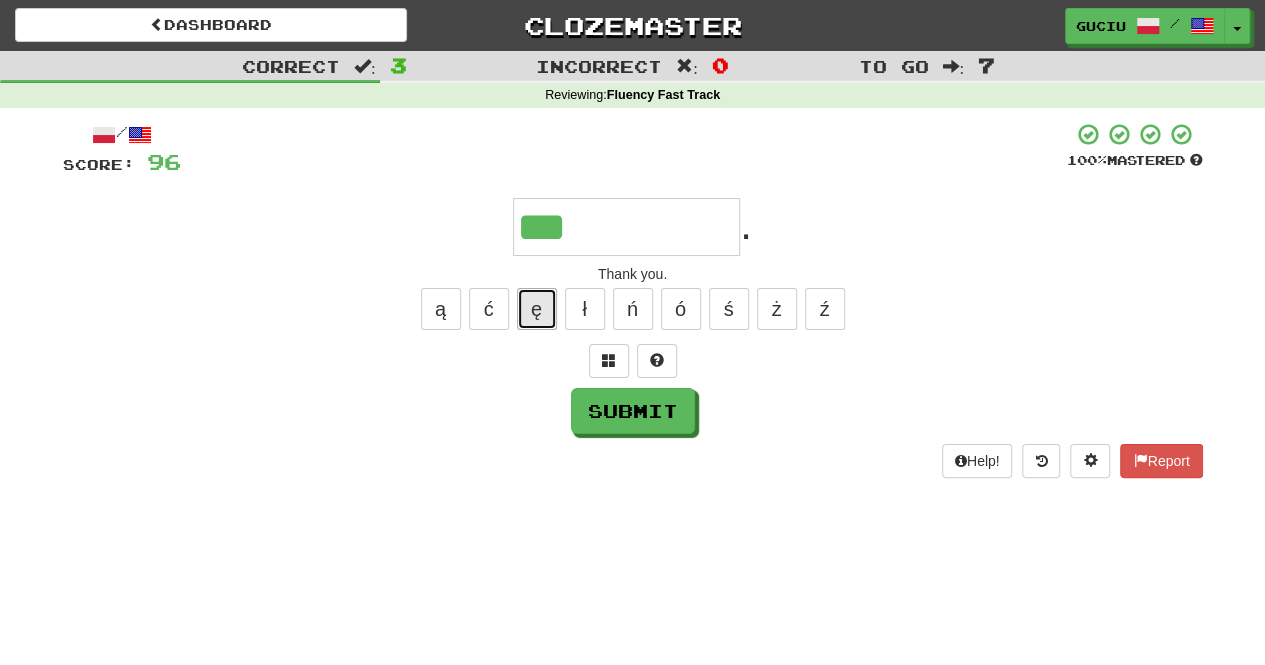 click on "ę" at bounding box center [537, 309] 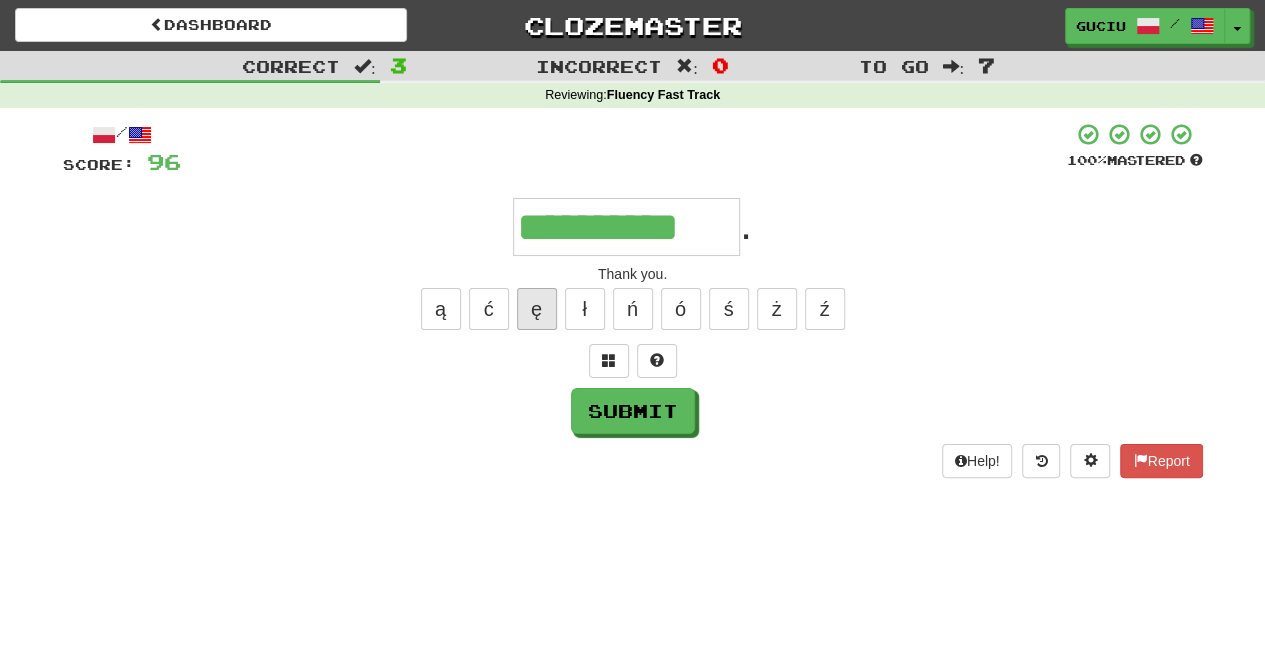type on "**********" 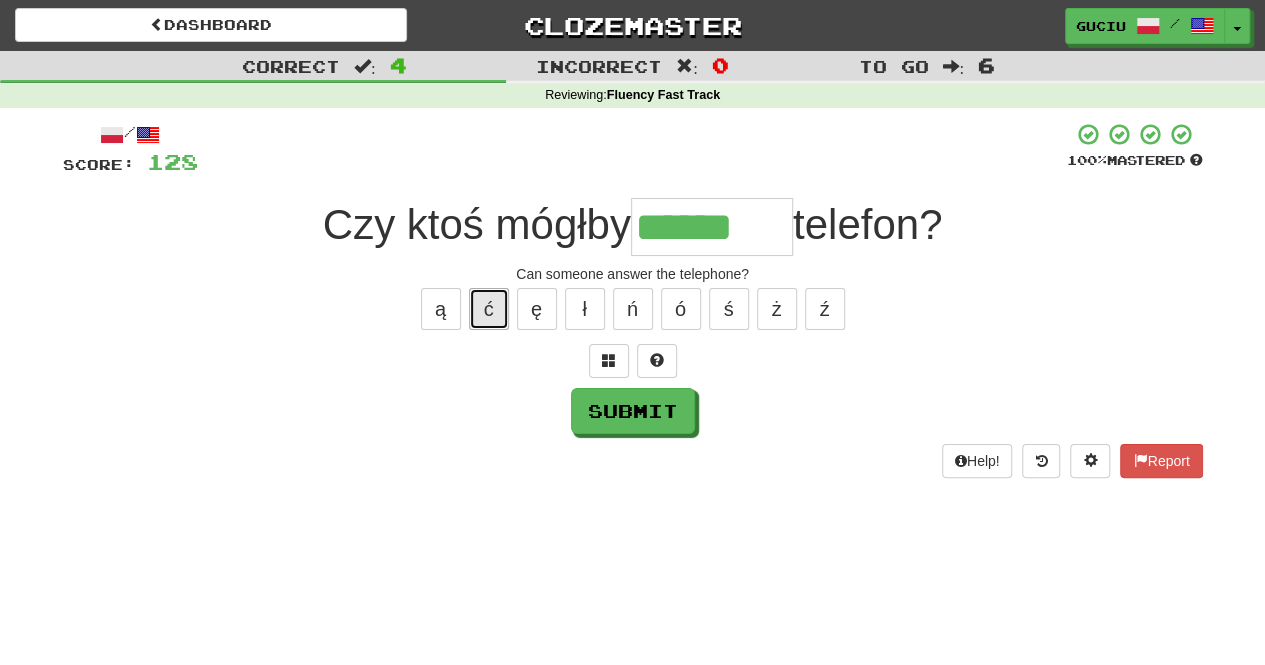 click on "ć" at bounding box center (489, 309) 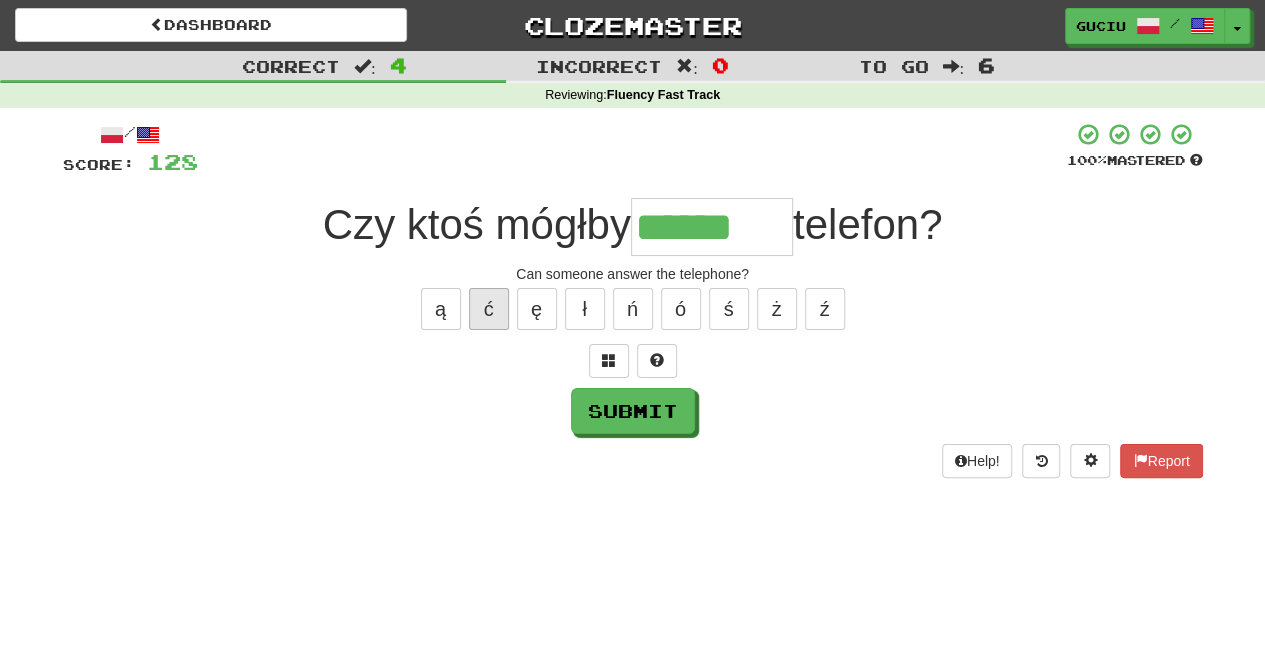 type on "*******" 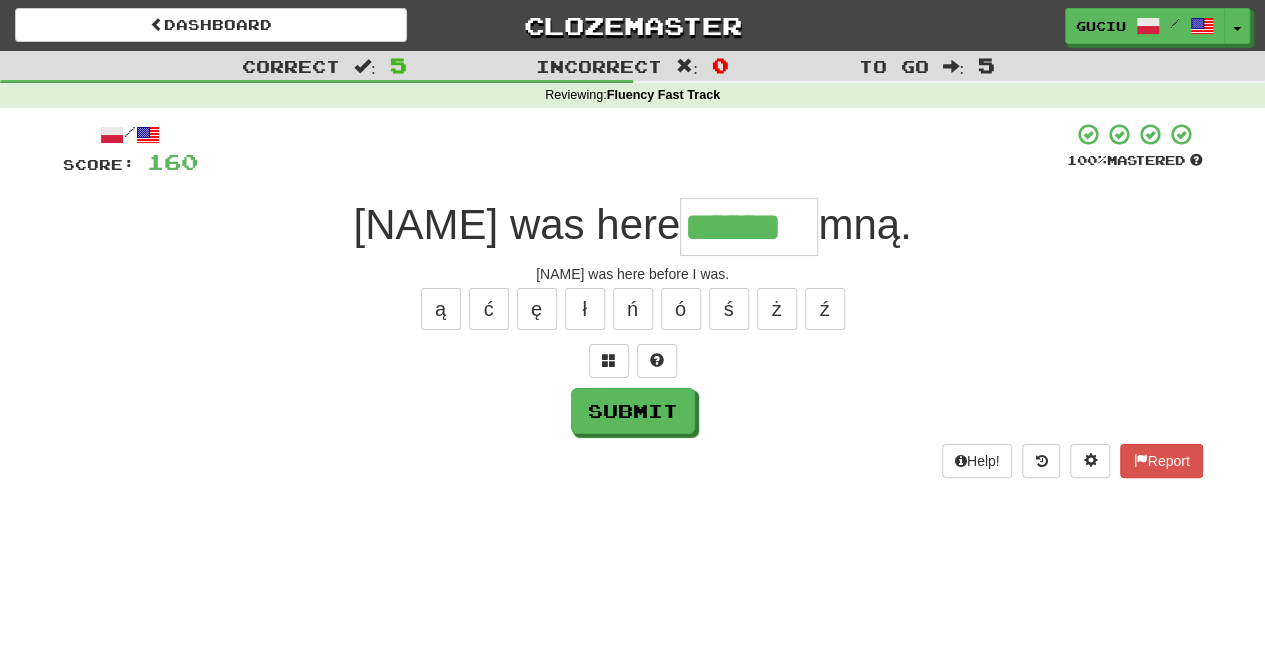 type on "******" 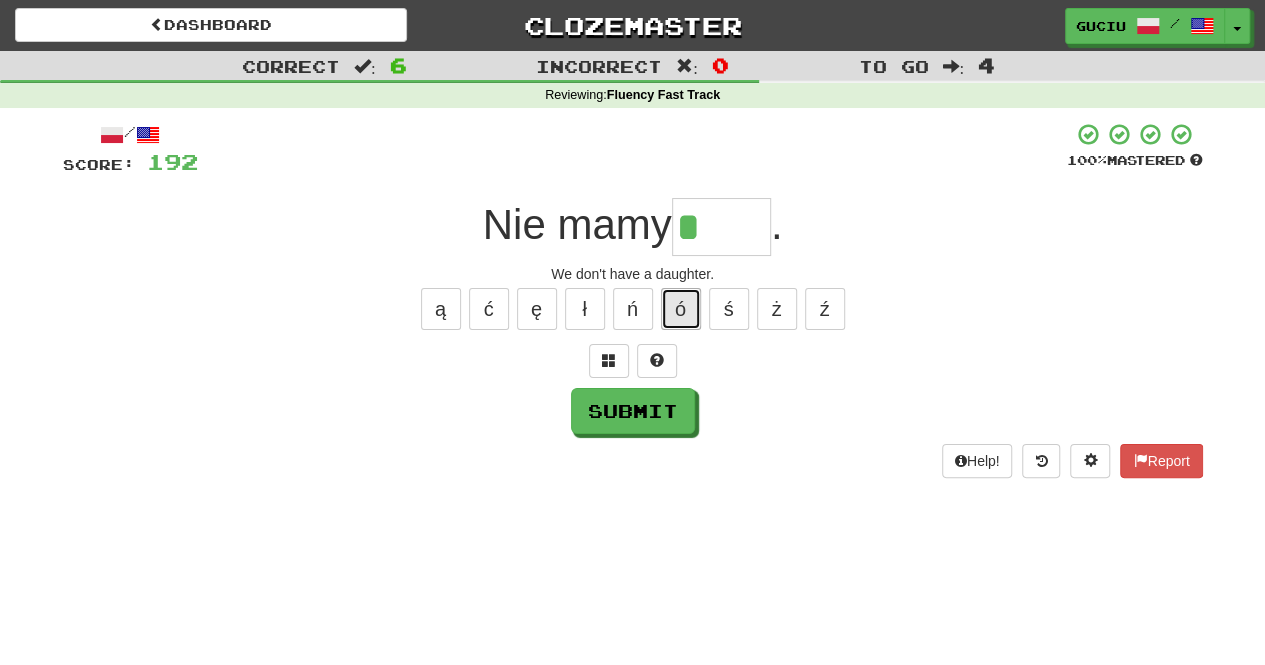 click on "ó" at bounding box center (681, 309) 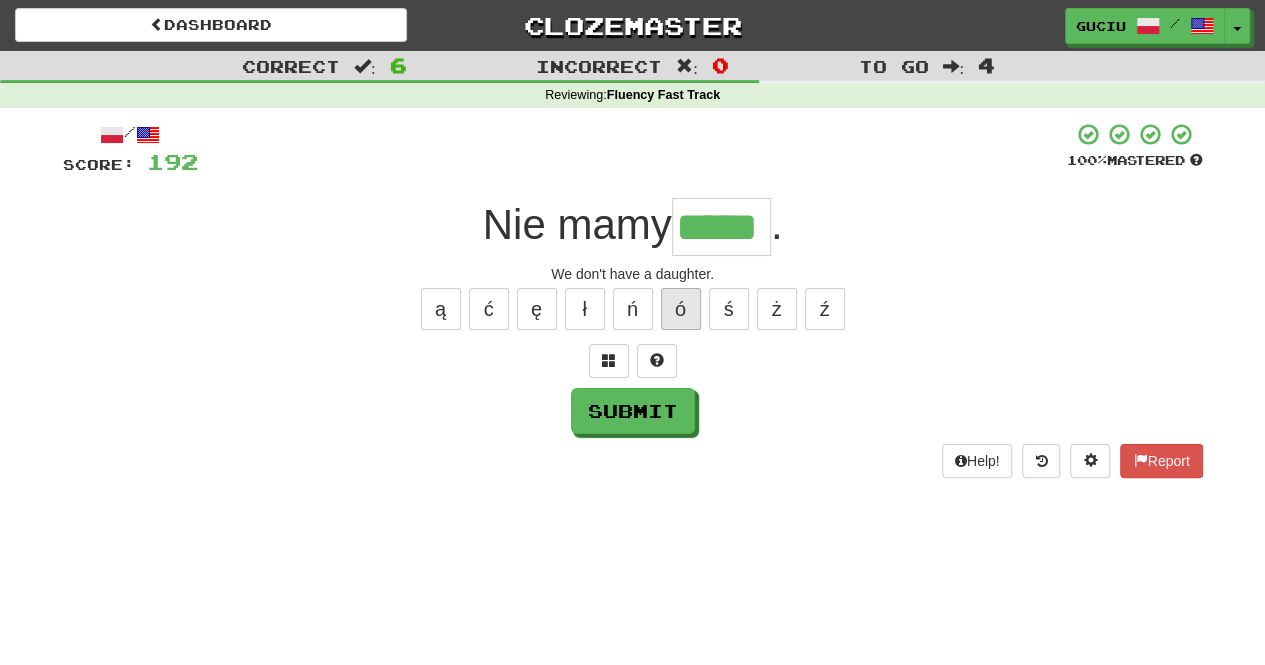 type on "*****" 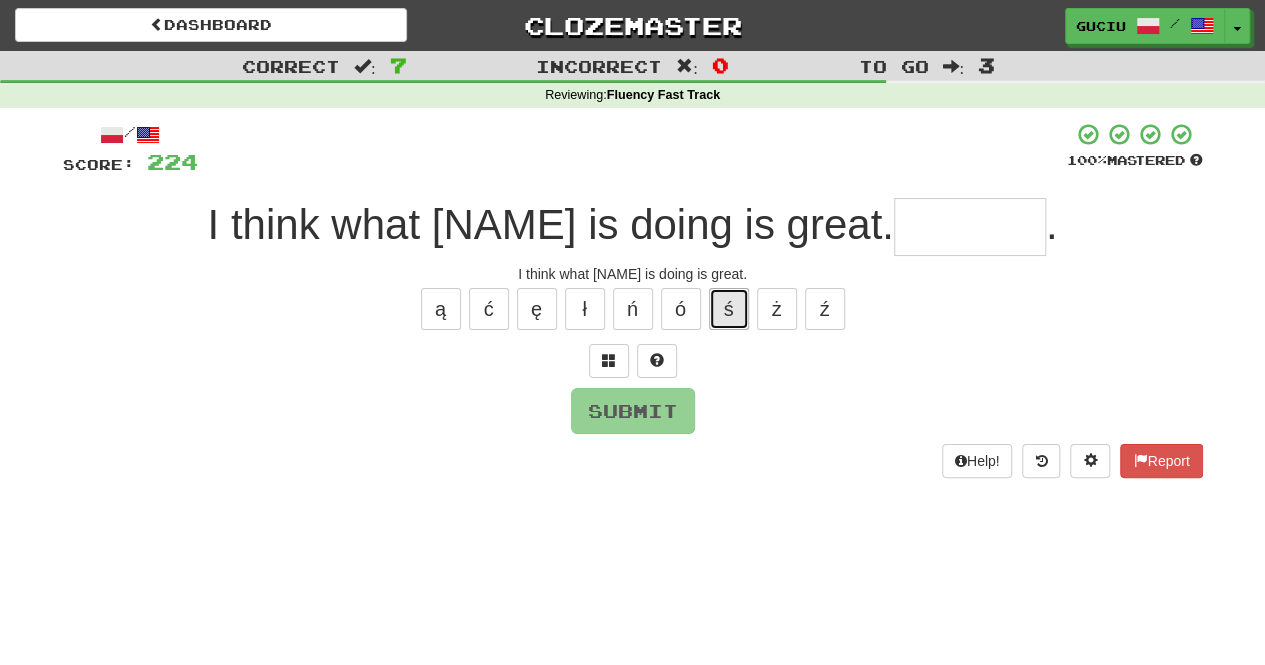 click on "ś" at bounding box center (729, 309) 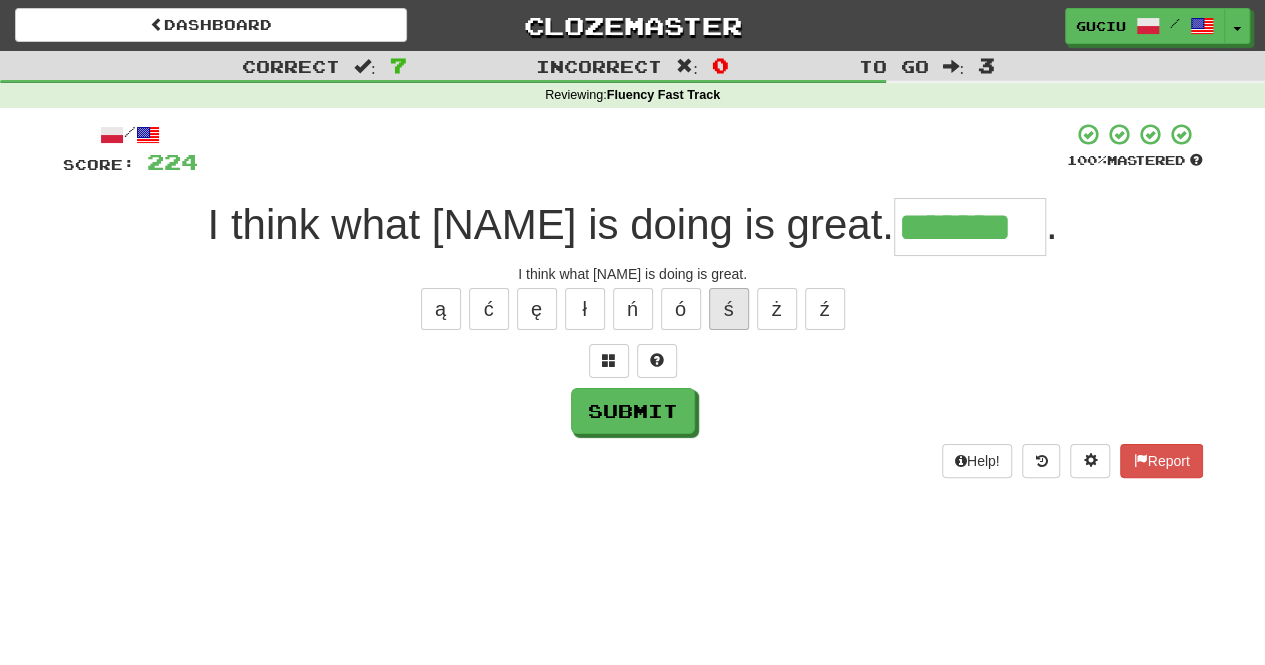 type on "*******" 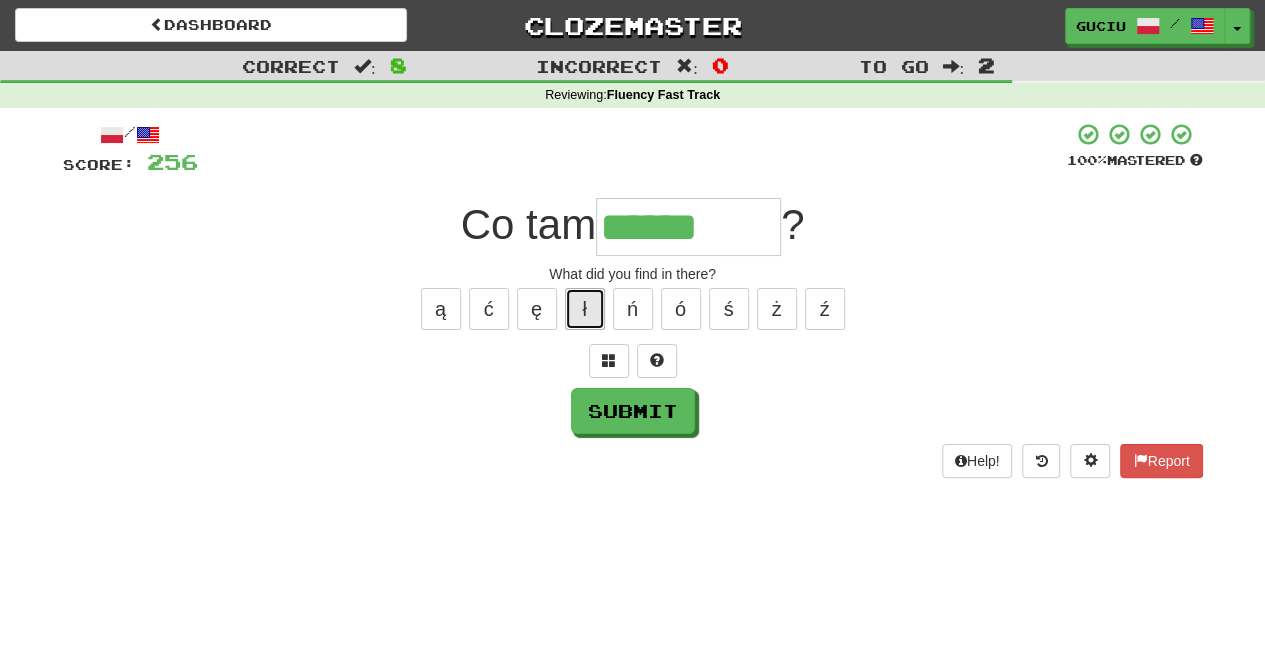 click on "ł" at bounding box center [585, 309] 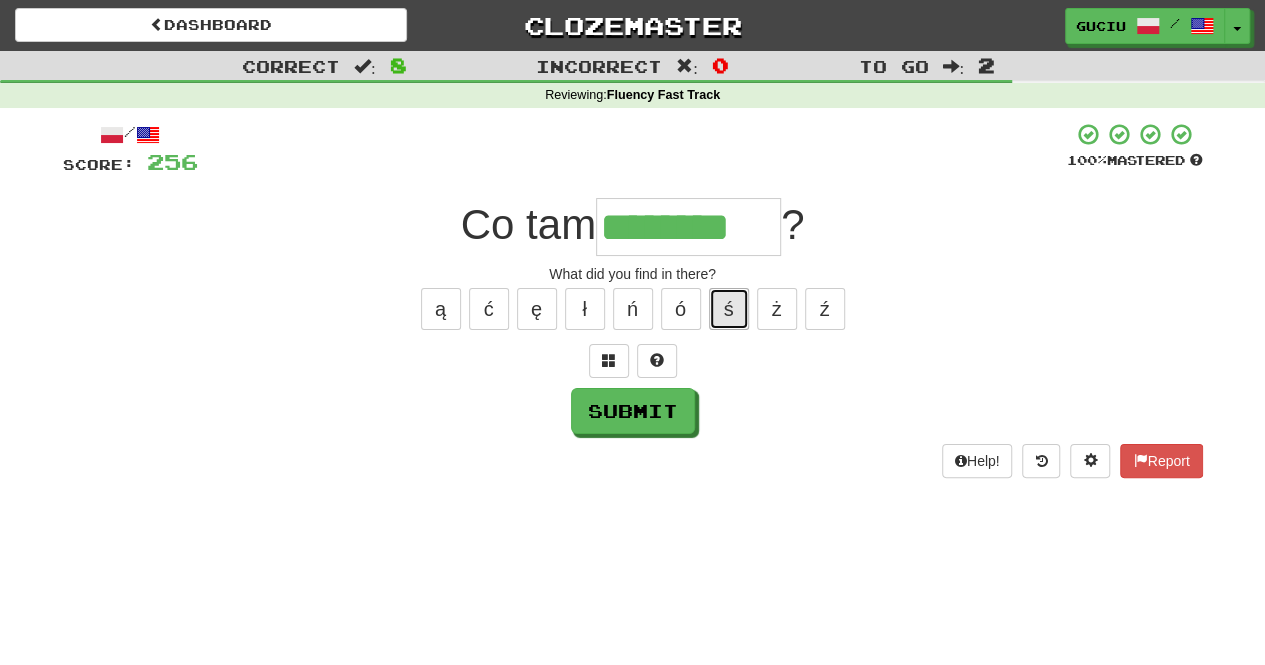 click on "ś" at bounding box center [729, 309] 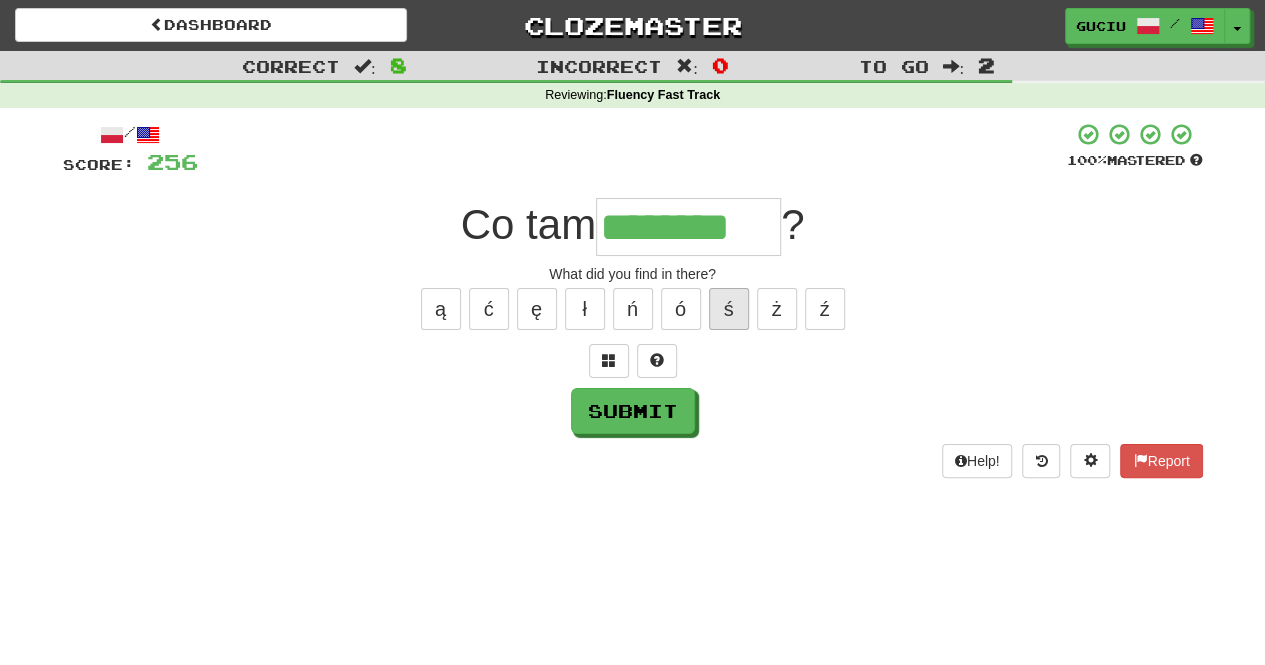 type on "*********" 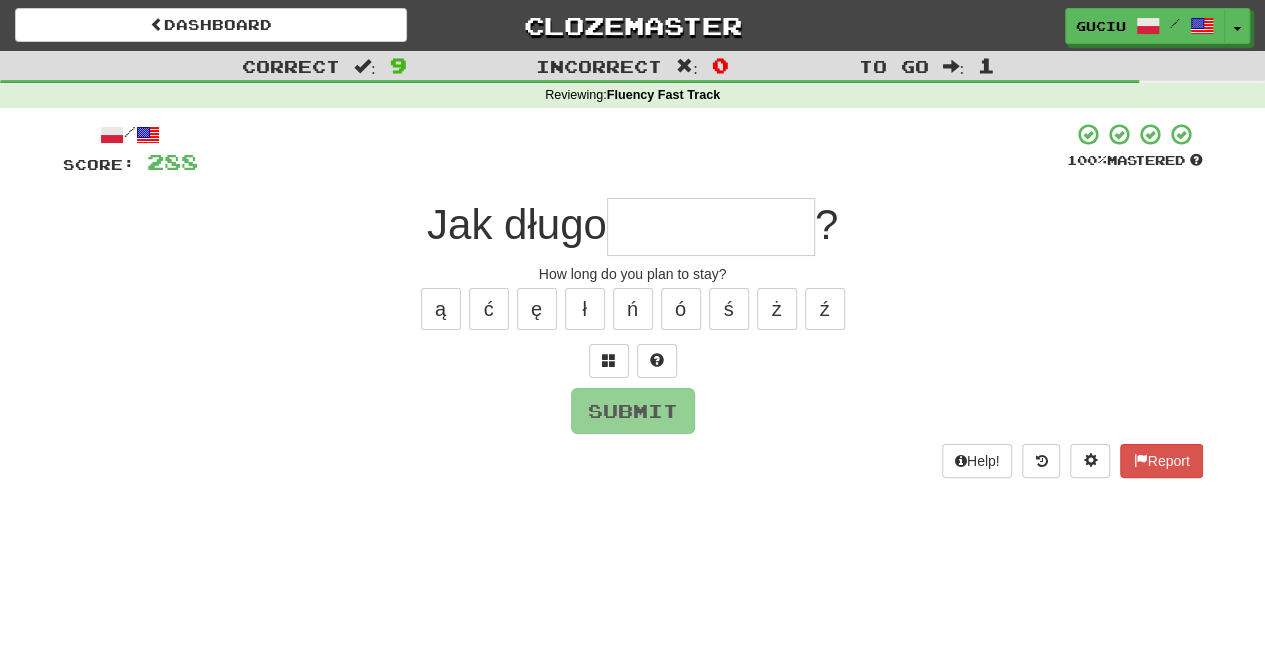 type on "*" 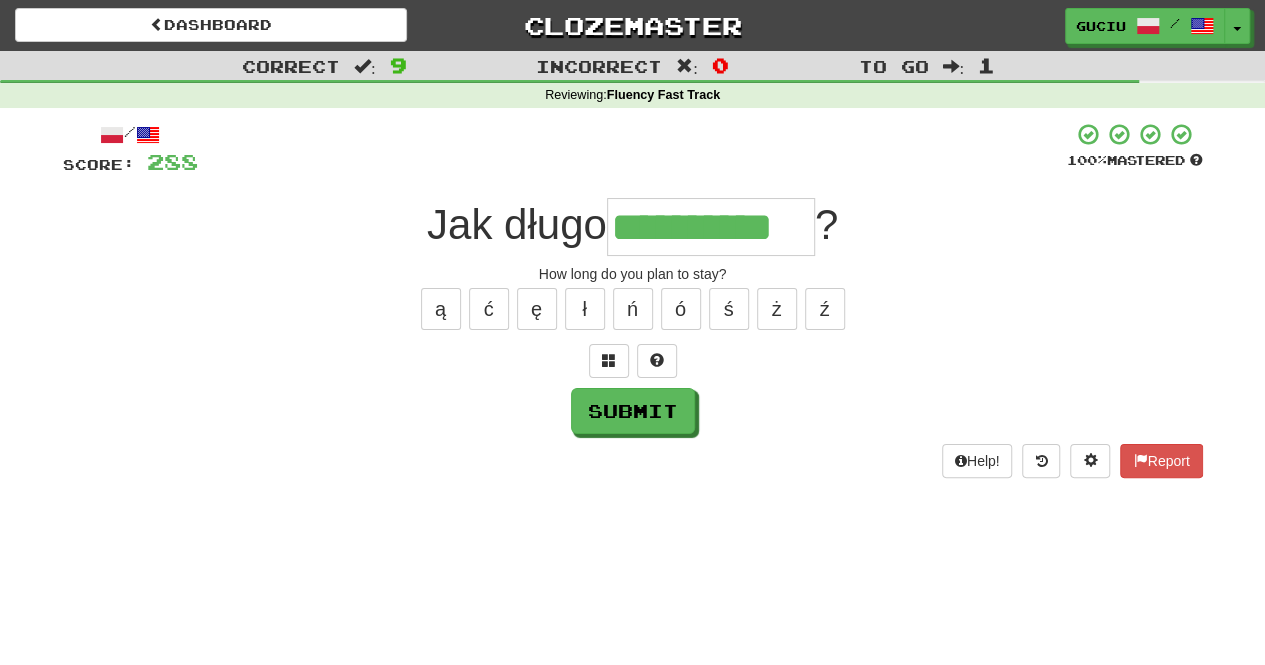 type on "**********" 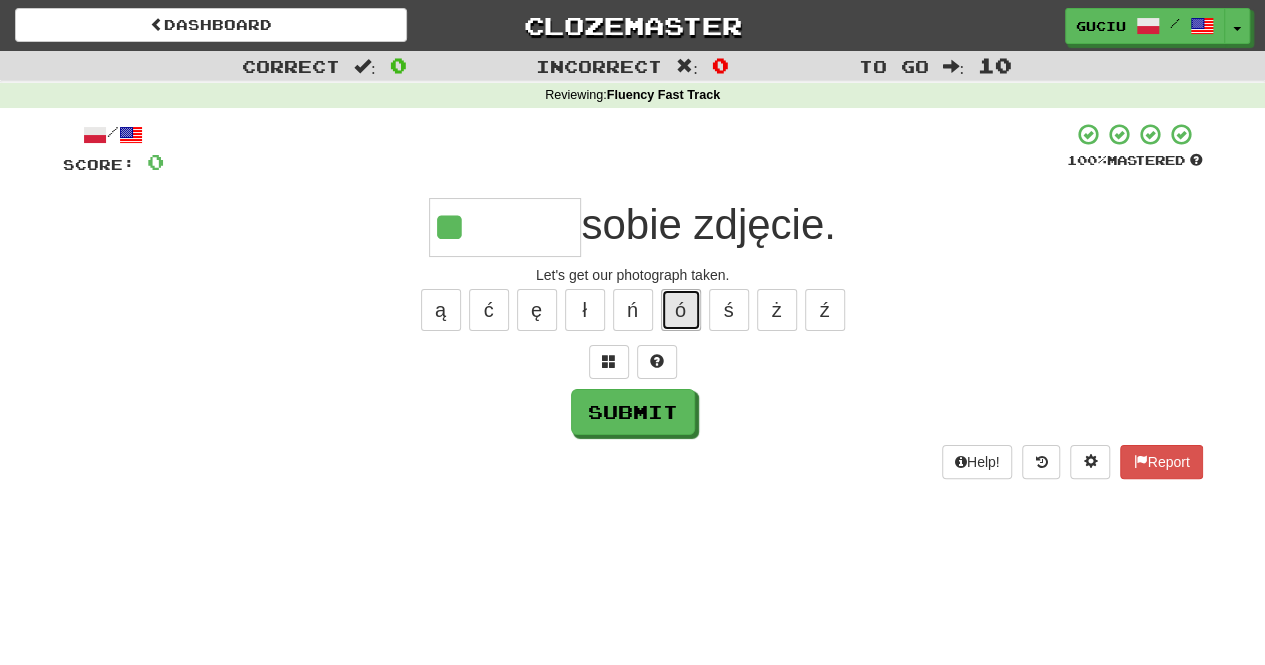 click on "ó" at bounding box center (681, 310) 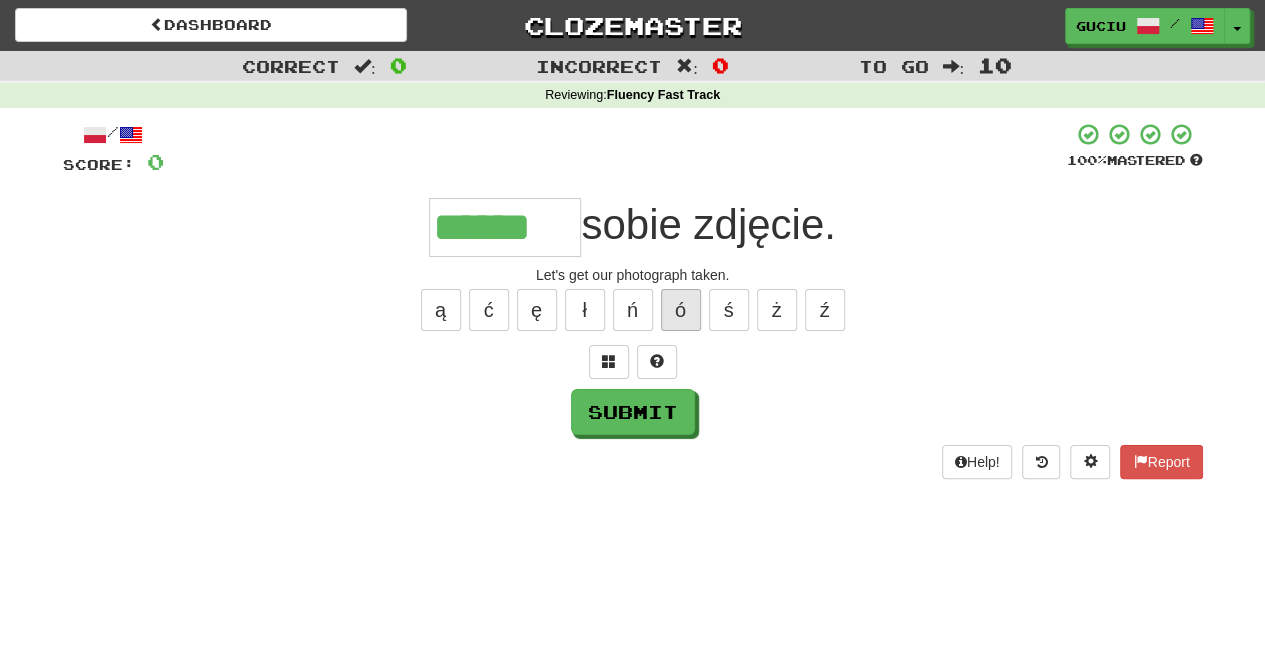 type on "******" 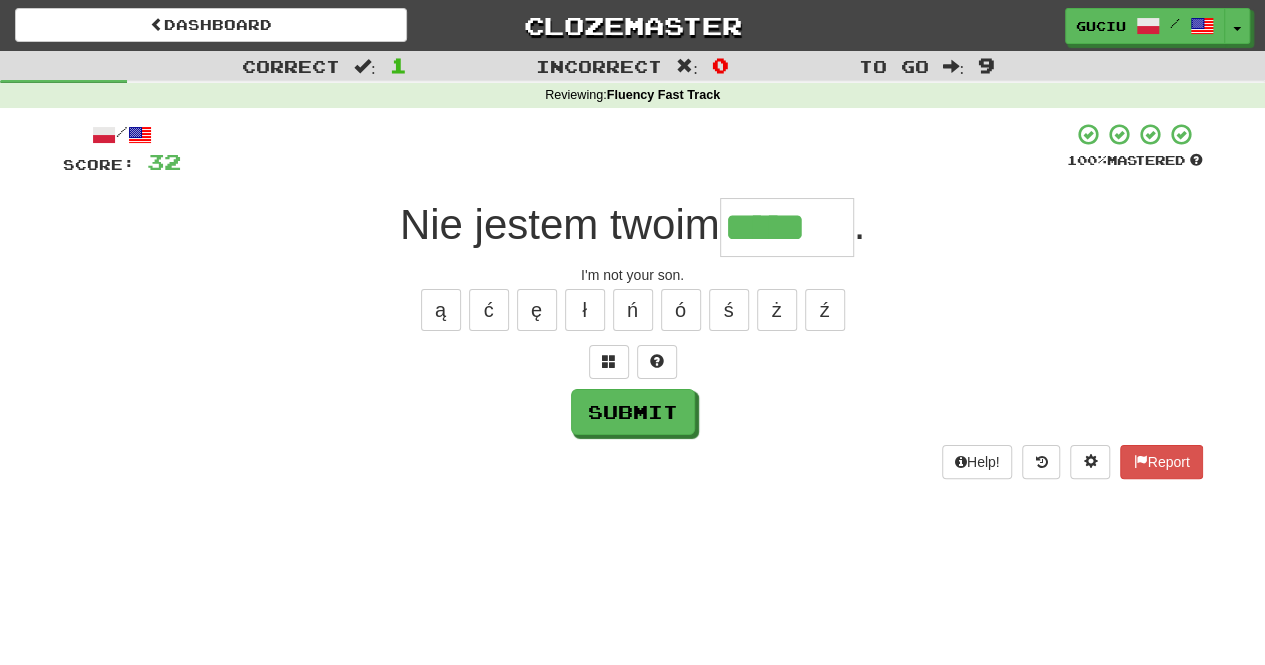 type on "*****" 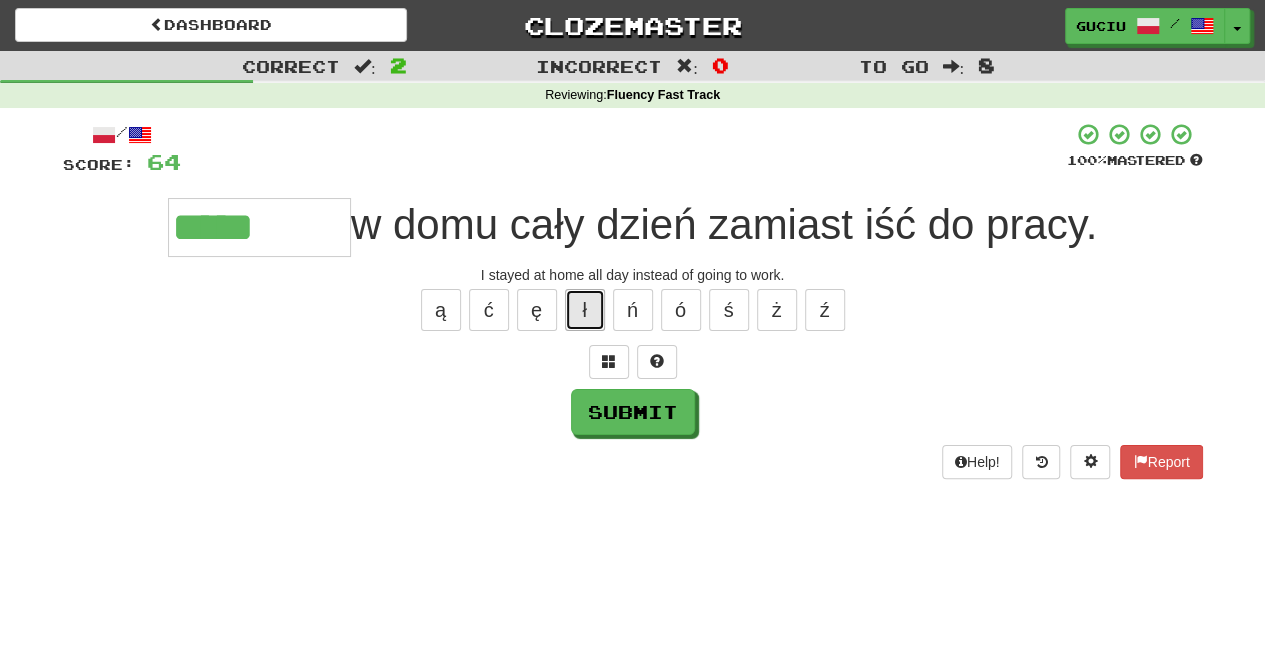 click on "ł" at bounding box center (585, 310) 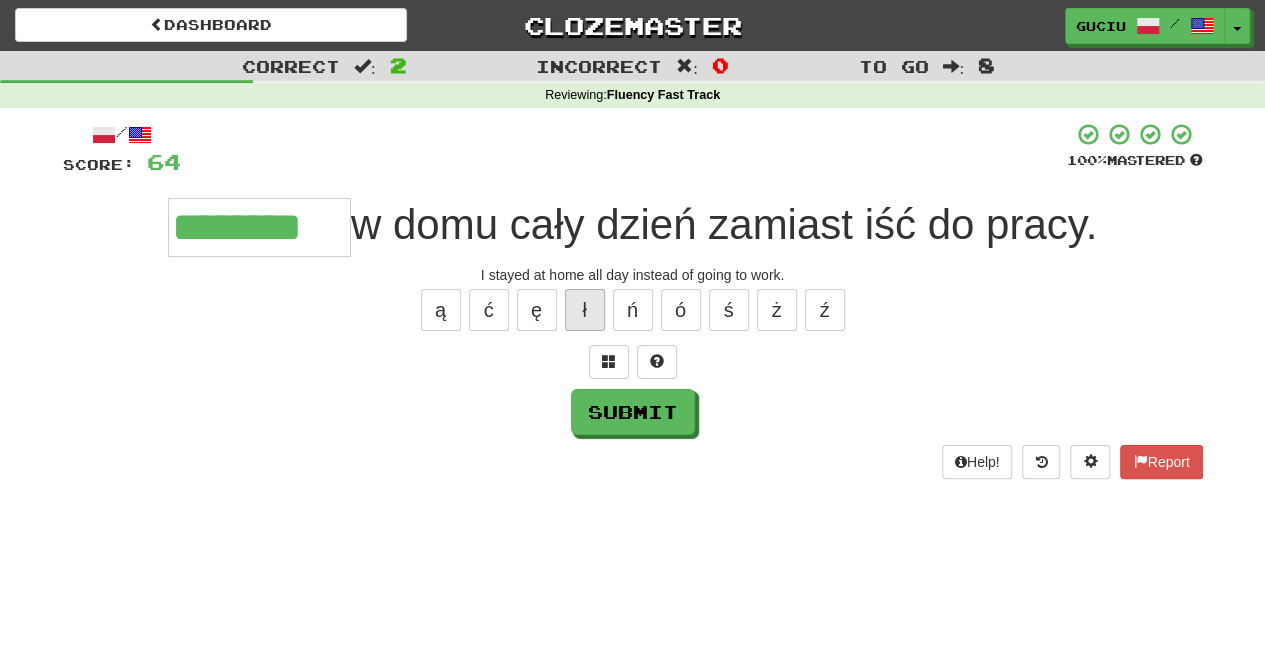 type on "********" 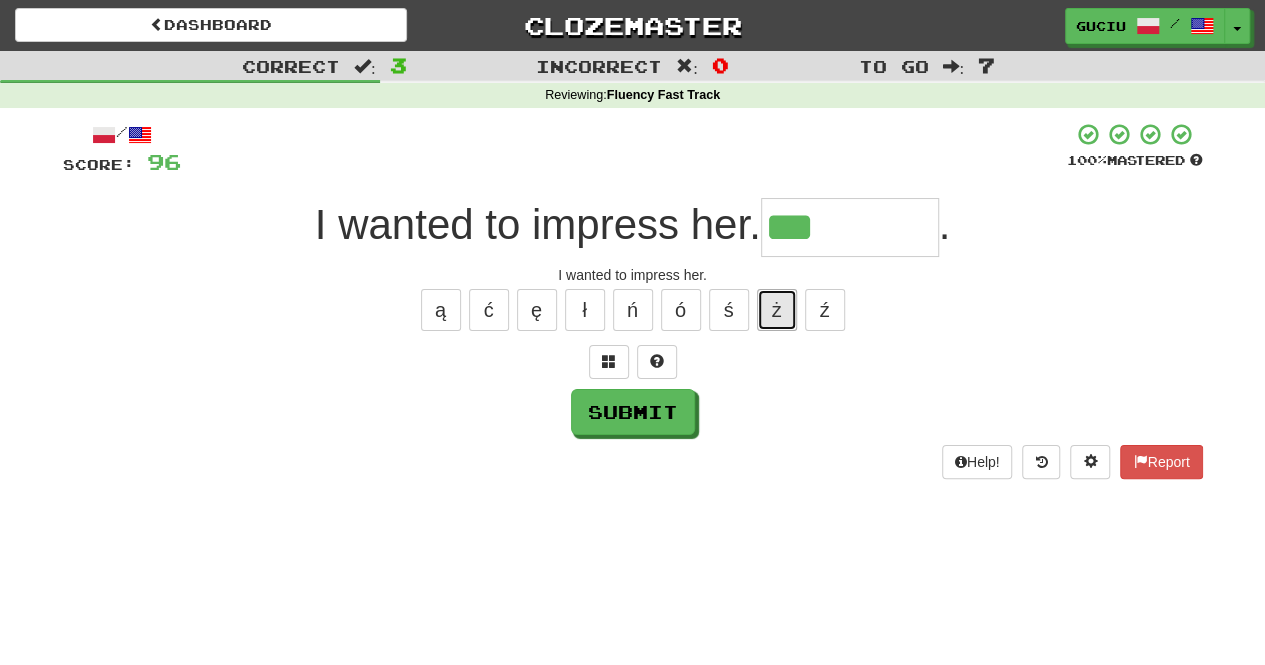 click on "ż" at bounding box center (777, 310) 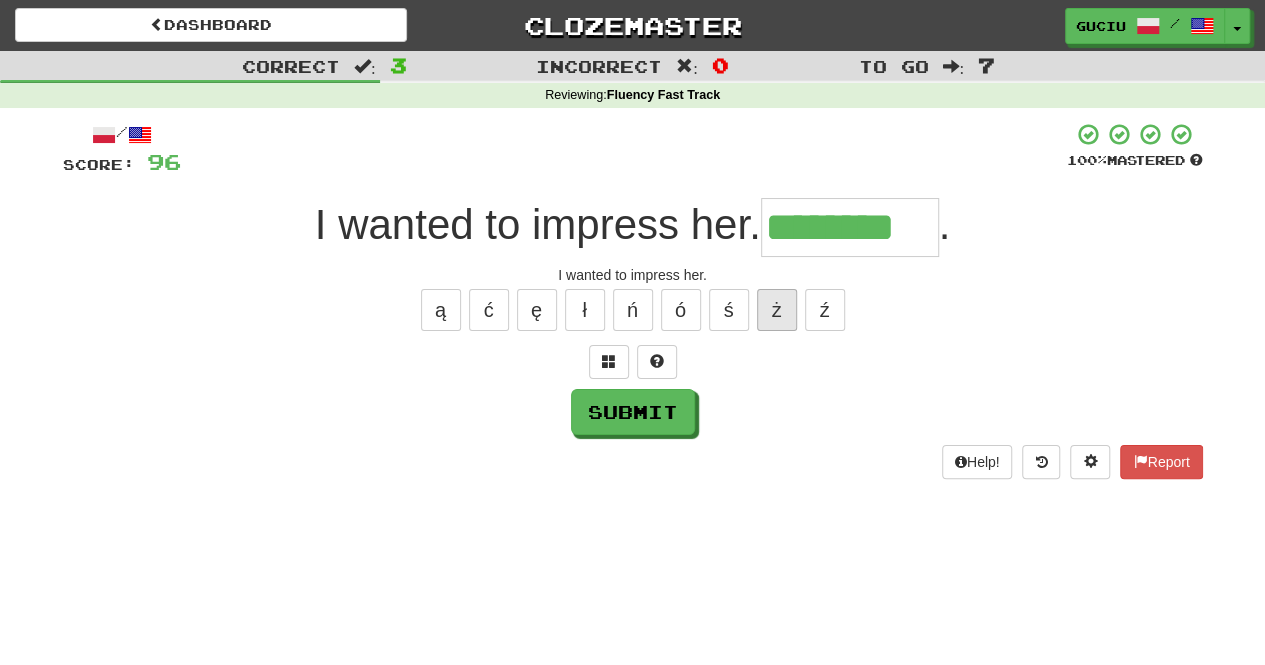 type on "********" 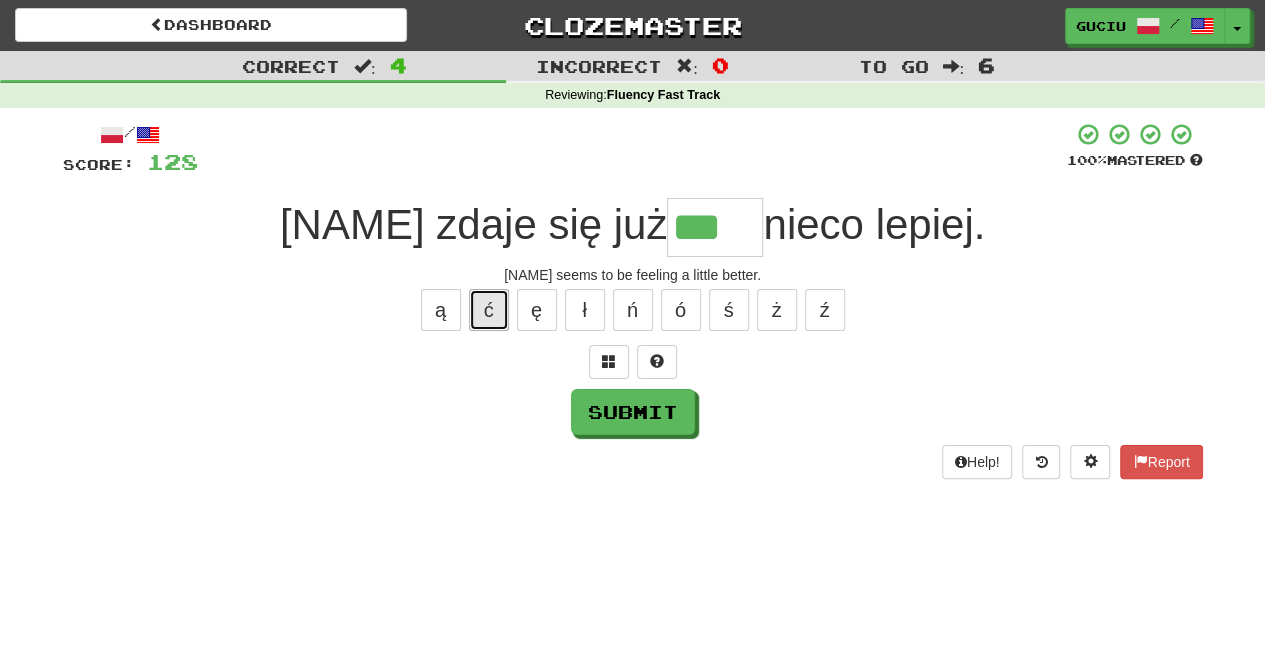 click on "ć" at bounding box center [489, 310] 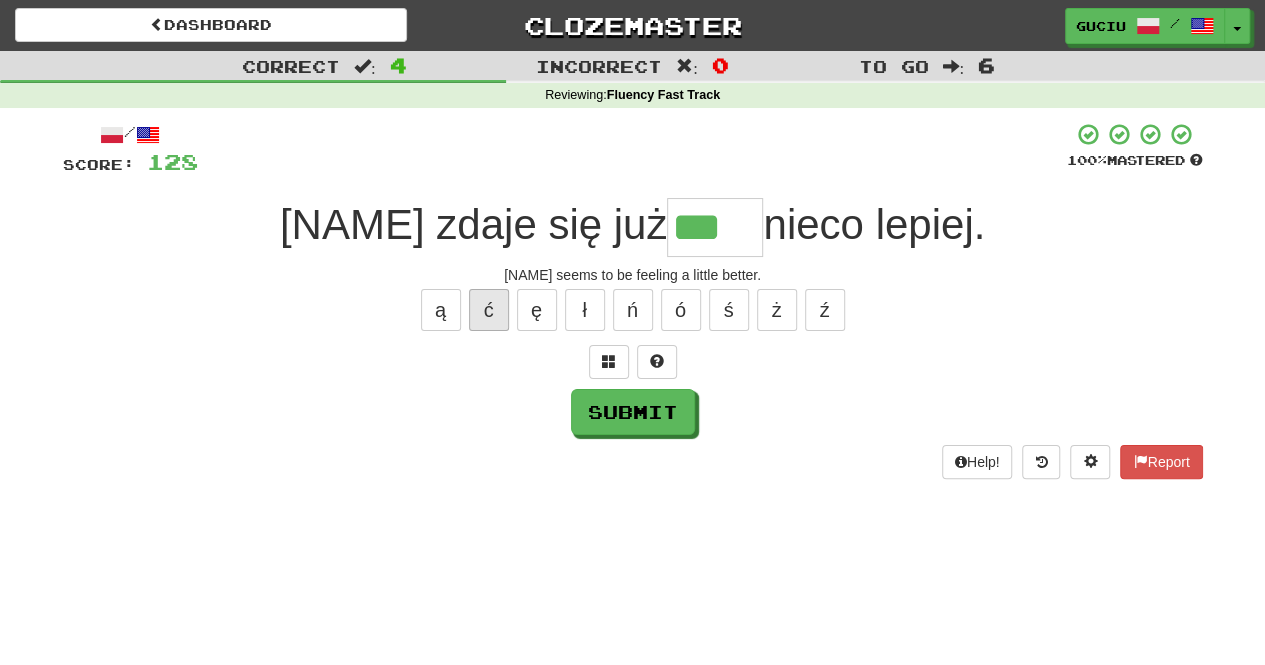 type on "****" 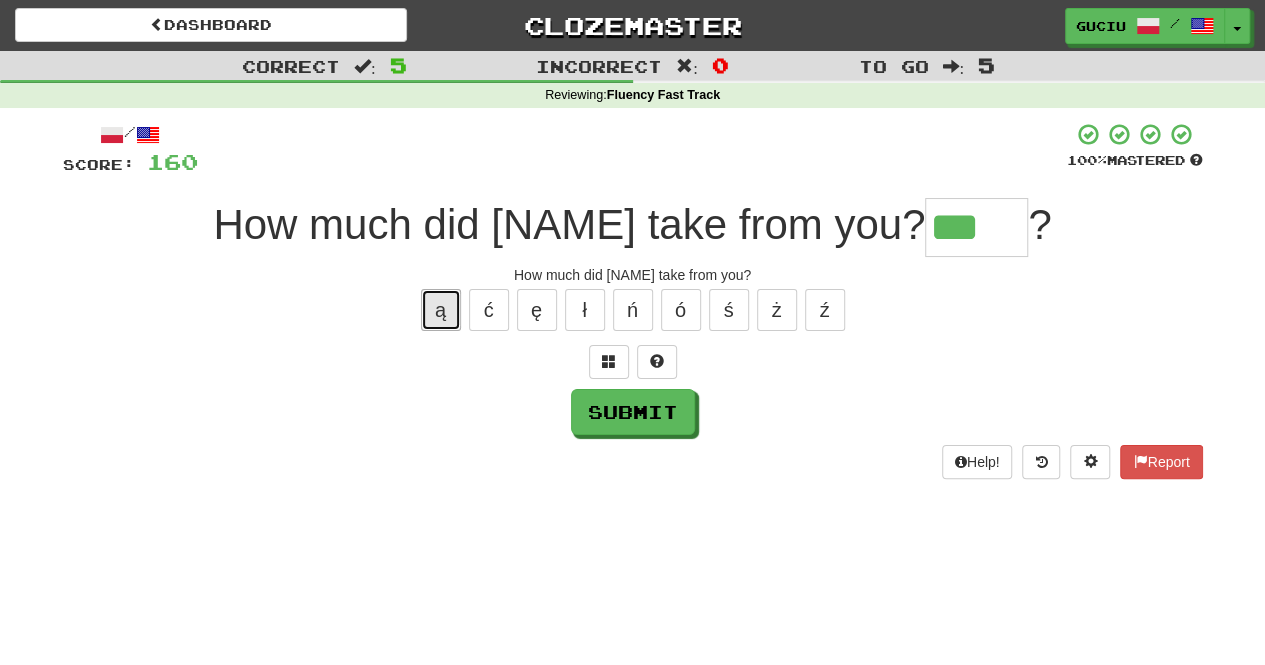 click on "ą" at bounding box center [441, 310] 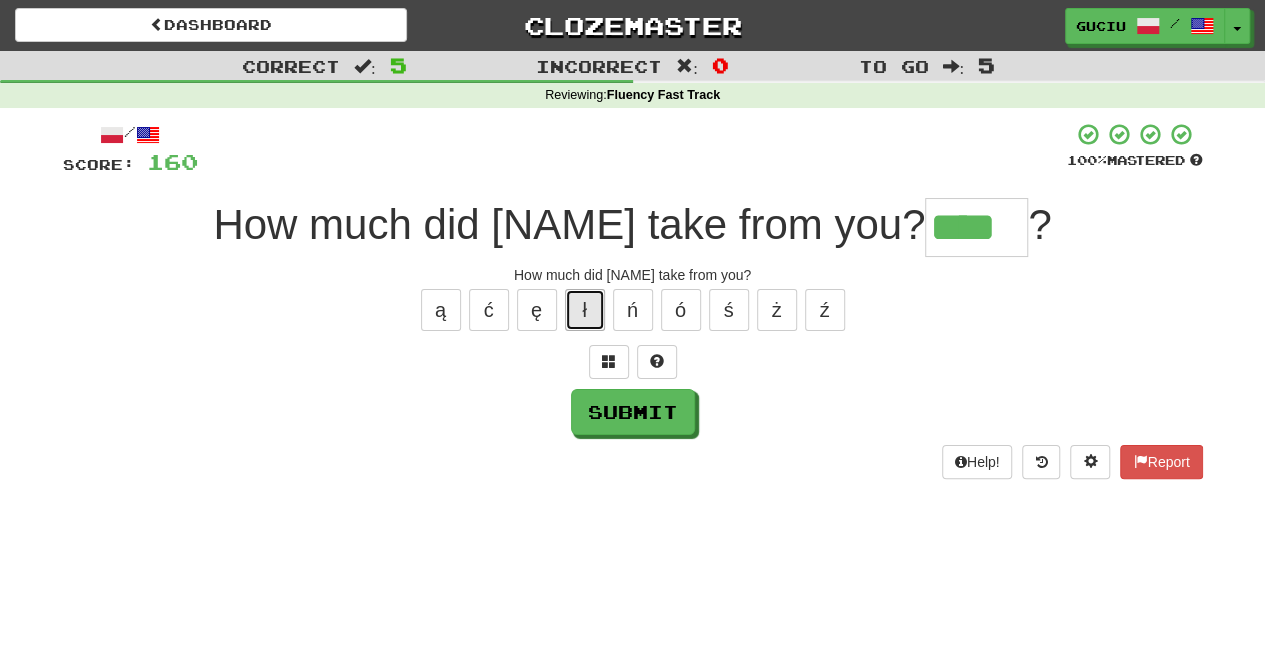 click on "ł" at bounding box center (585, 310) 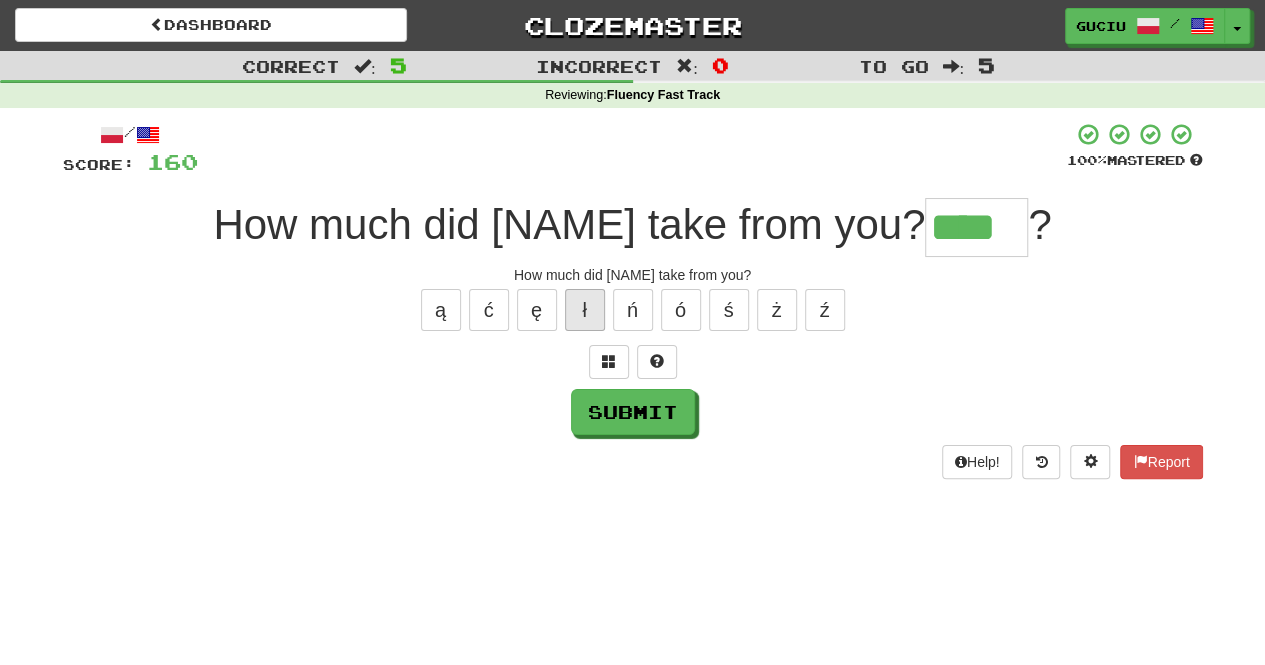 type on "*****" 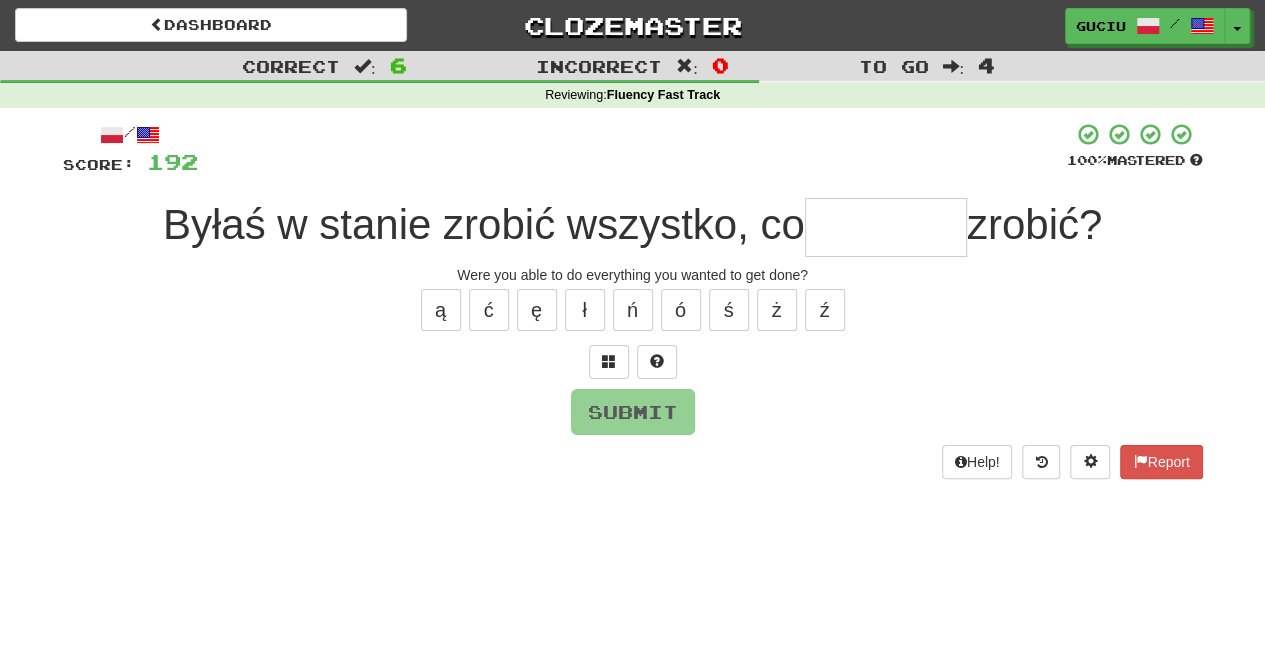 type on "*" 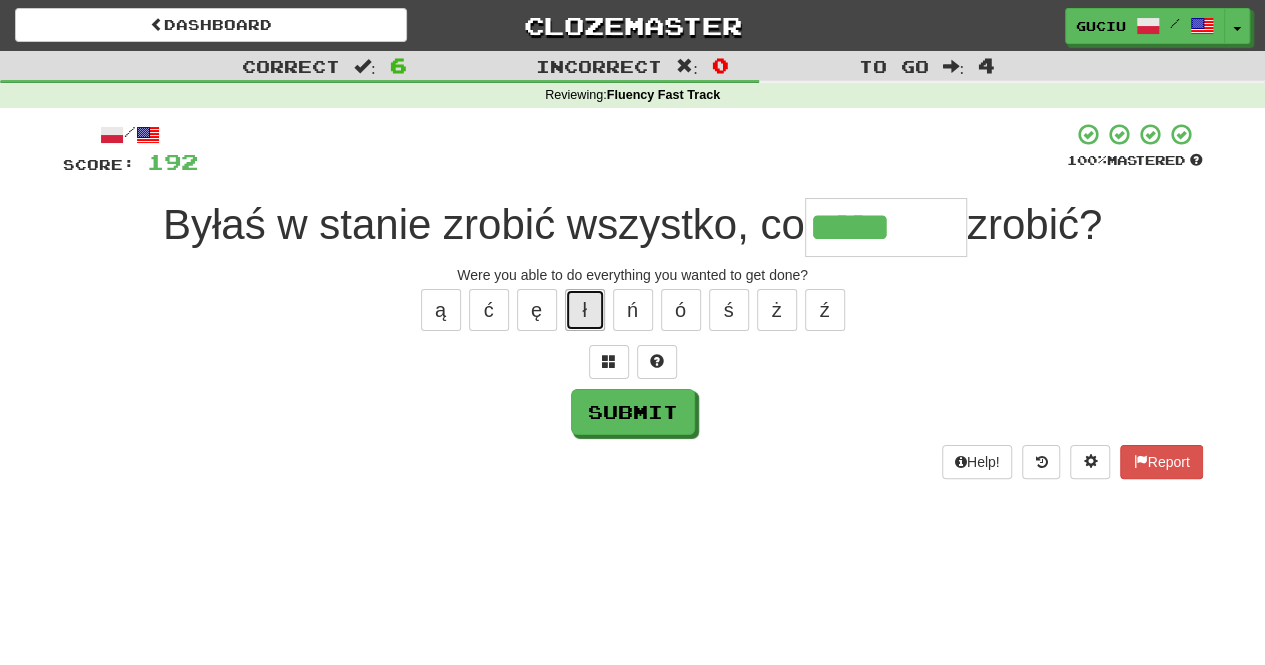 click on "ł" at bounding box center [585, 310] 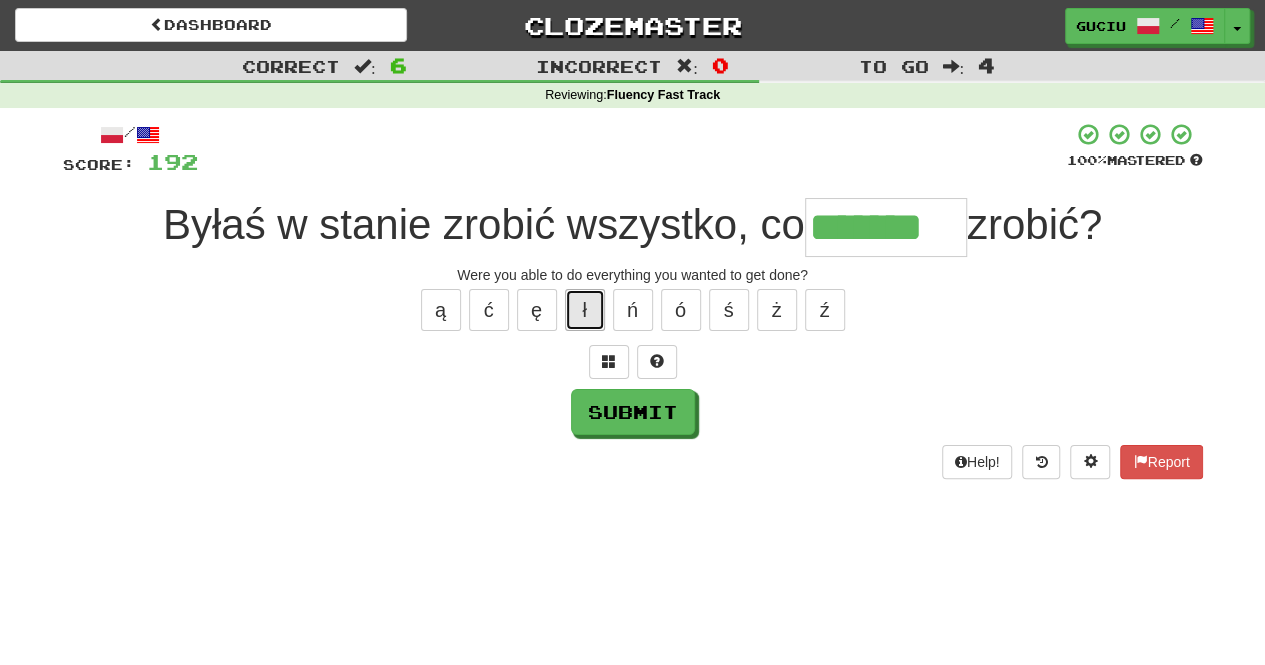 click on "ł" at bounding box center (585, 310) 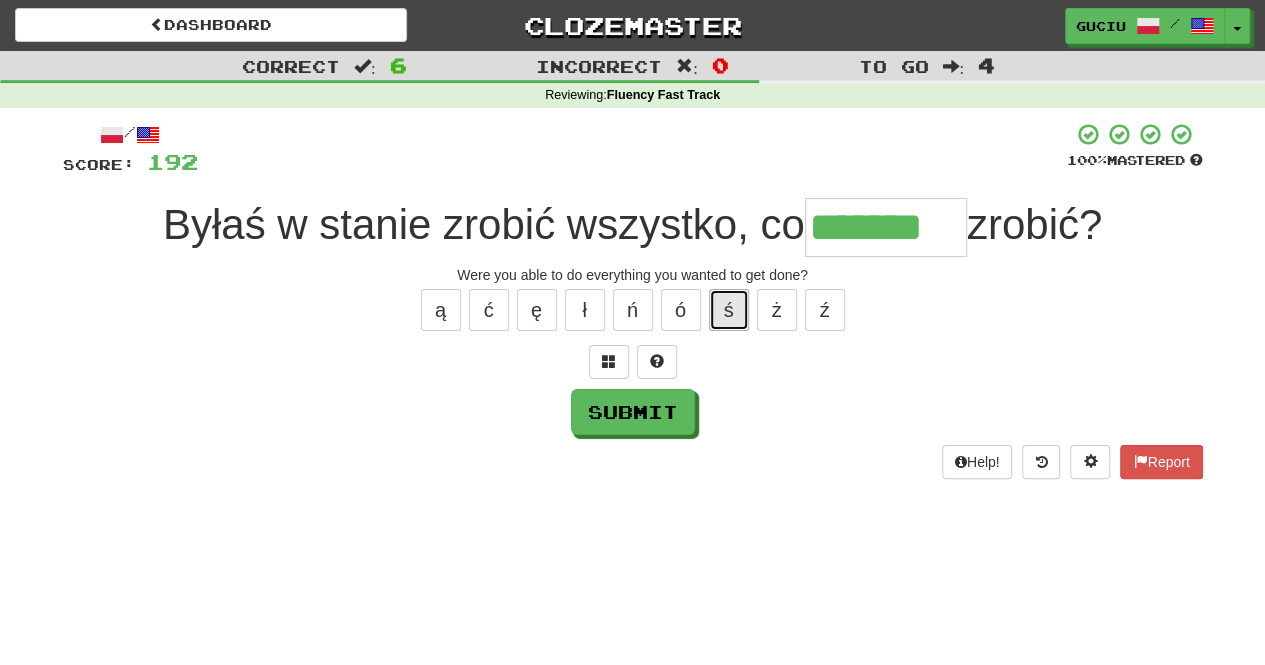 click on "ś" at bounding box center (729, 310) 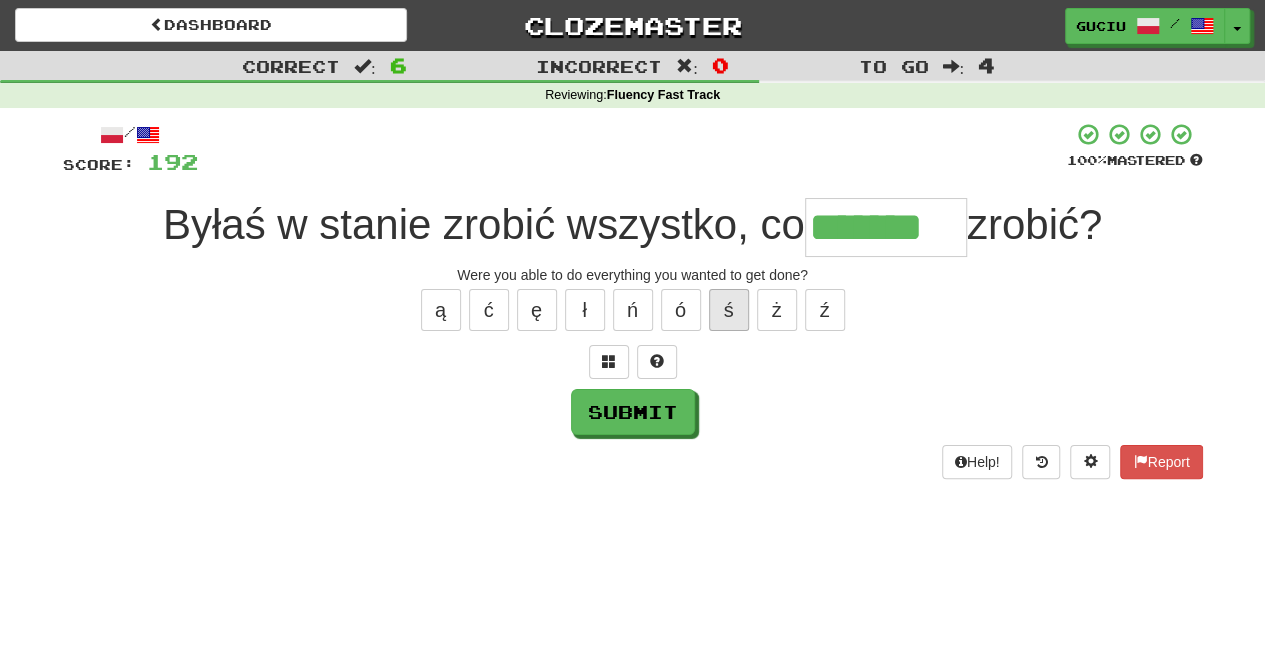 type on "********" 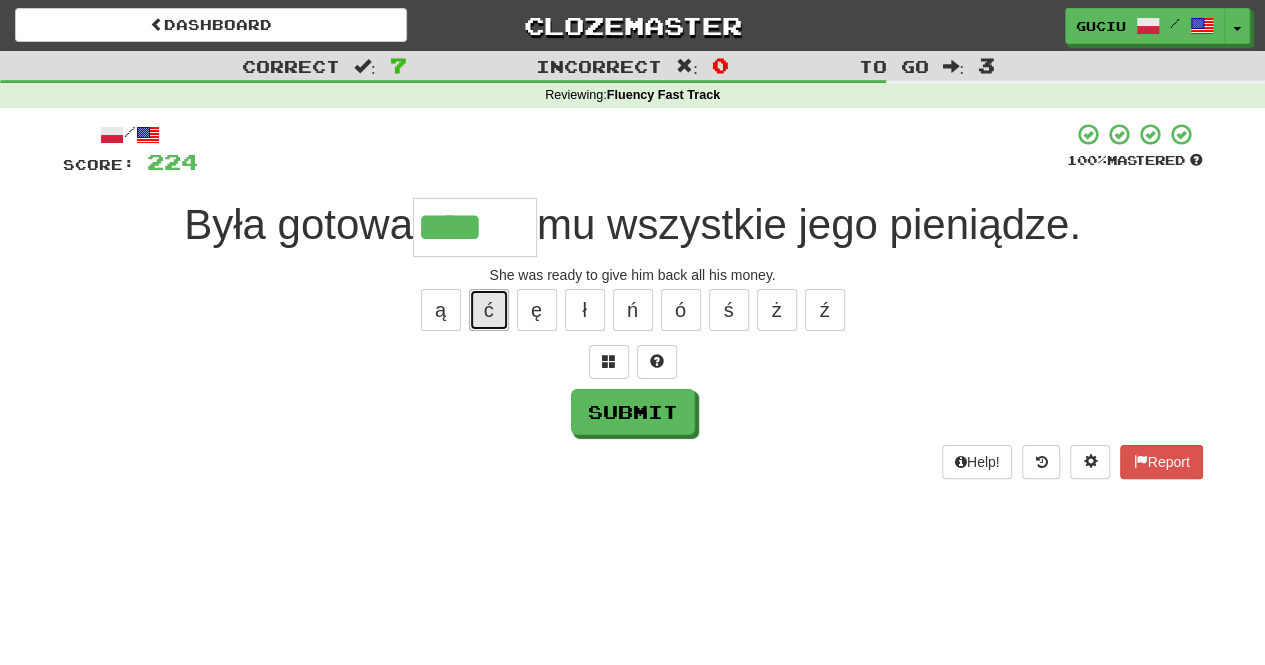 click on "ć" at bounding box center (489, 310) 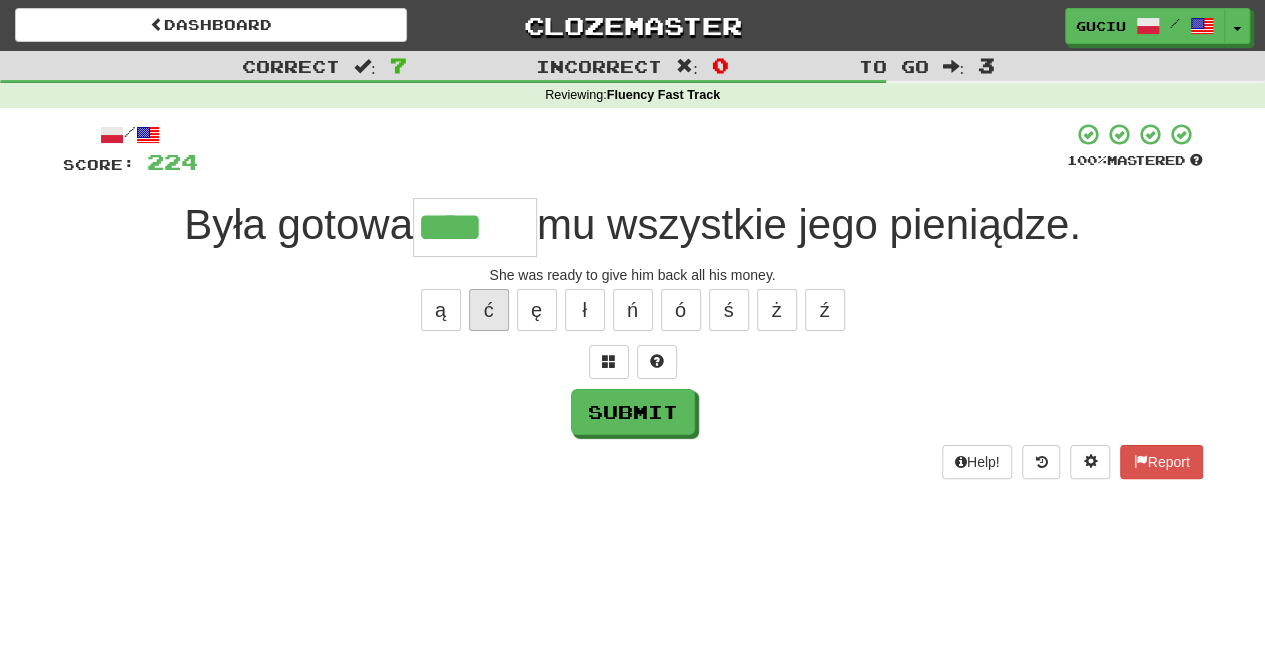 type on "*****" 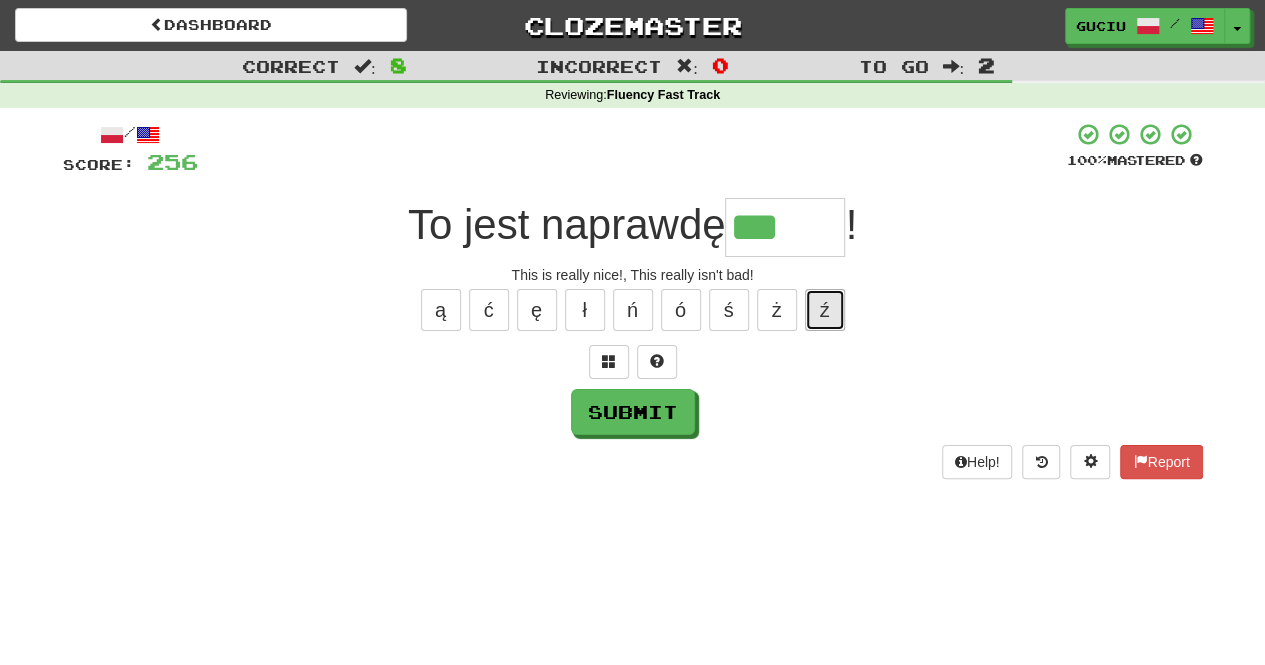 click on "ź" at bounding box center [825, 310] 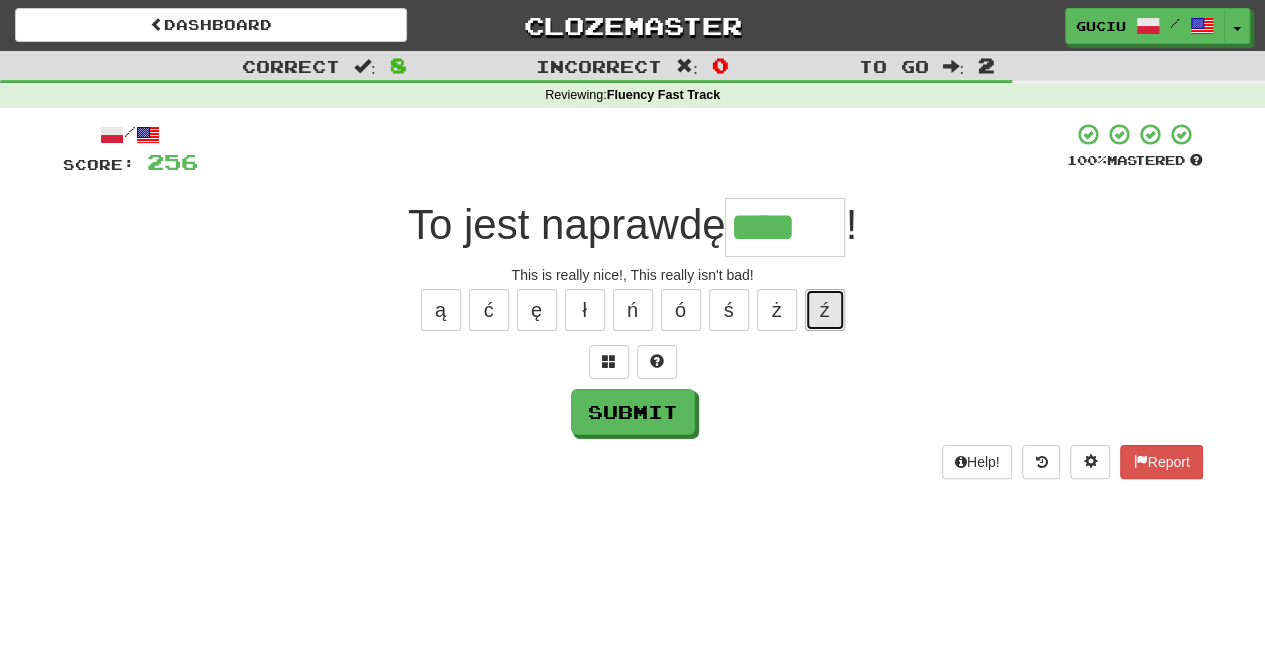 click on "ź" at bounding box center [825, 310] 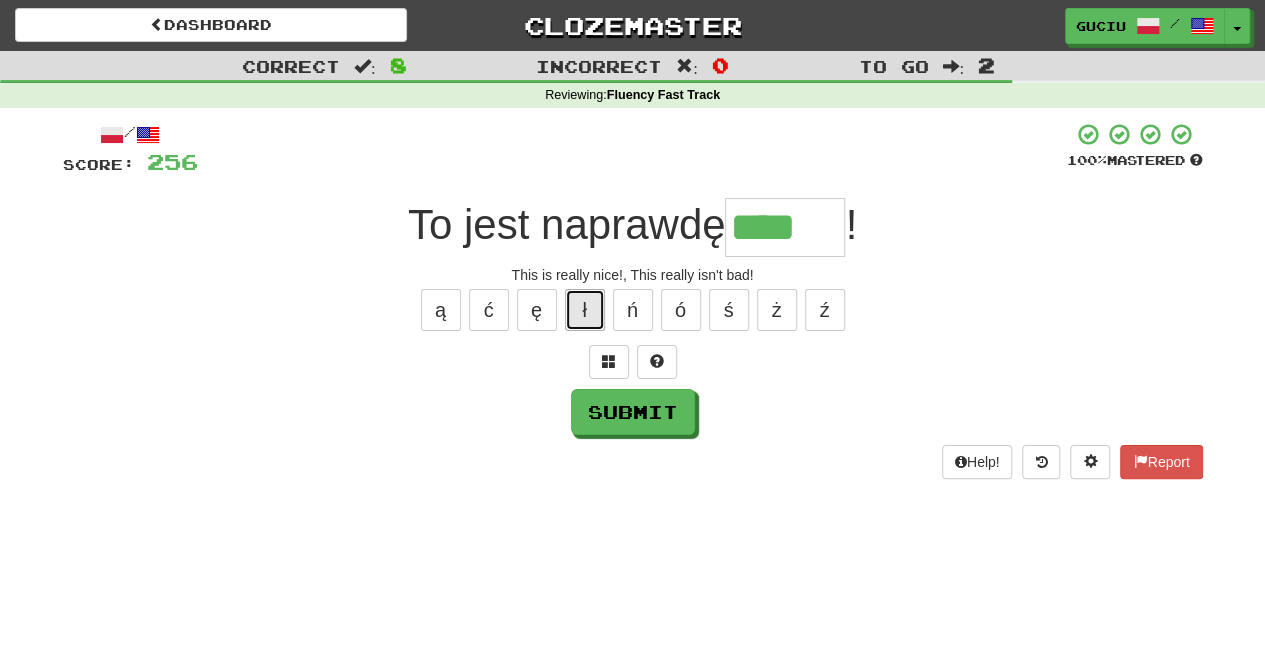 click on "ł" at bounding box center [585, 310] 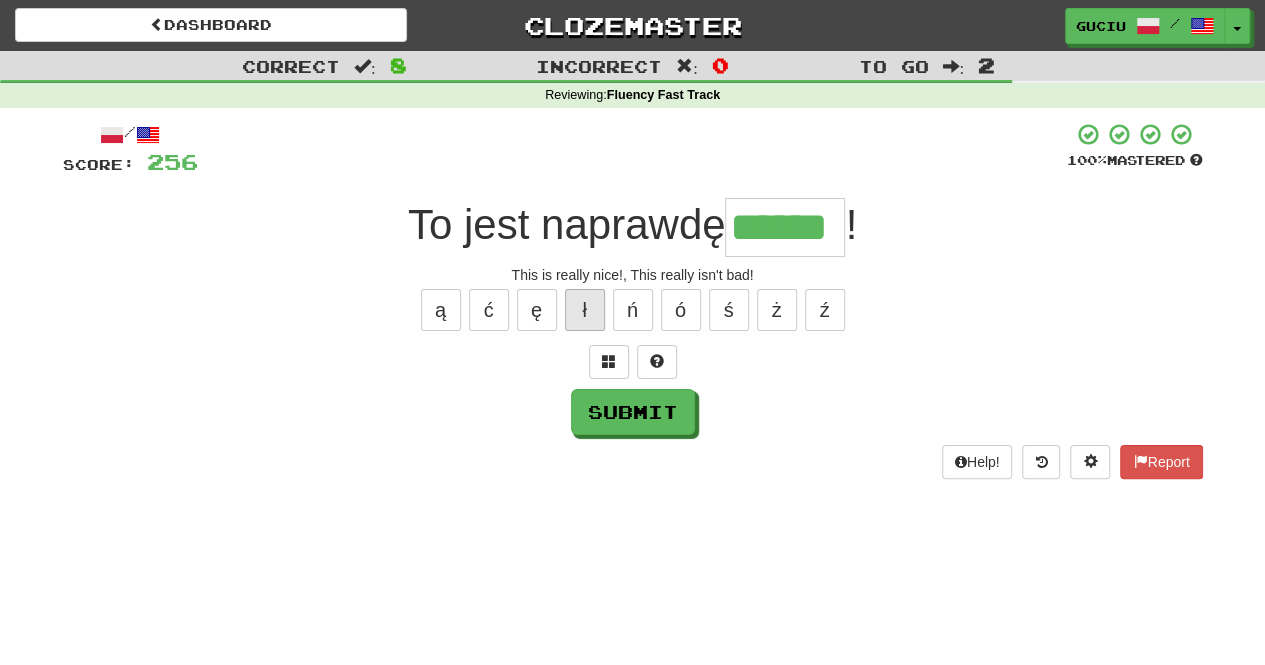 type on "******" 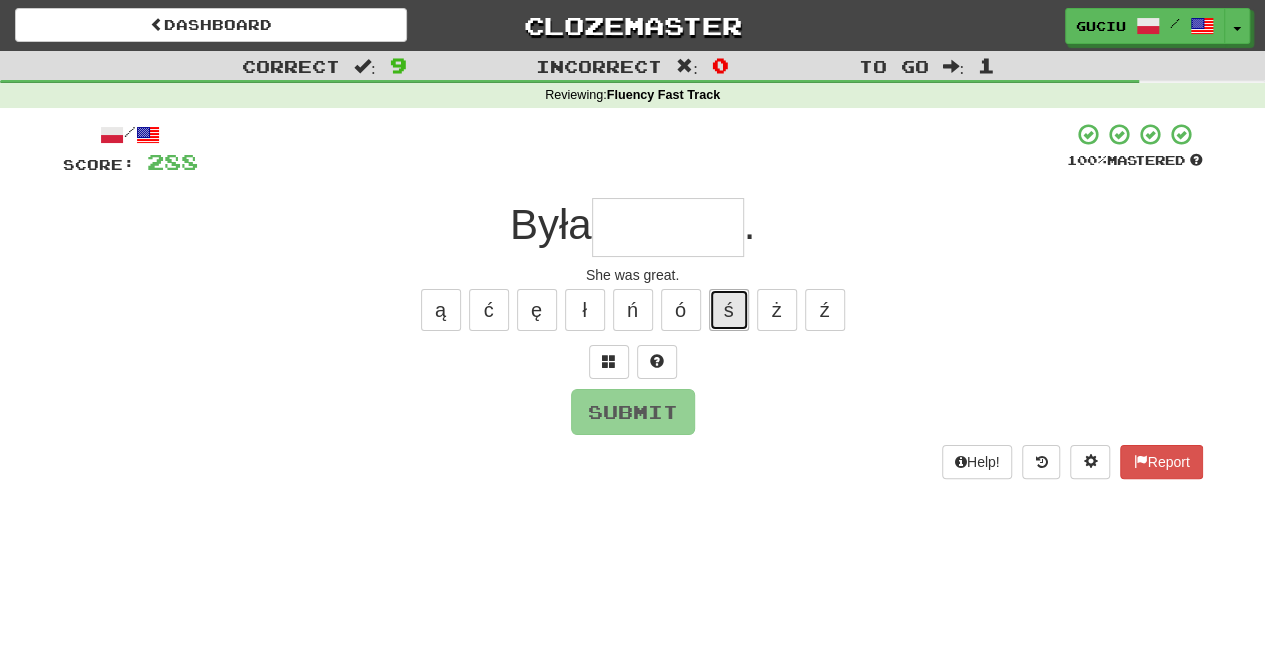 click on "ś" at bounding box center (729, 310) 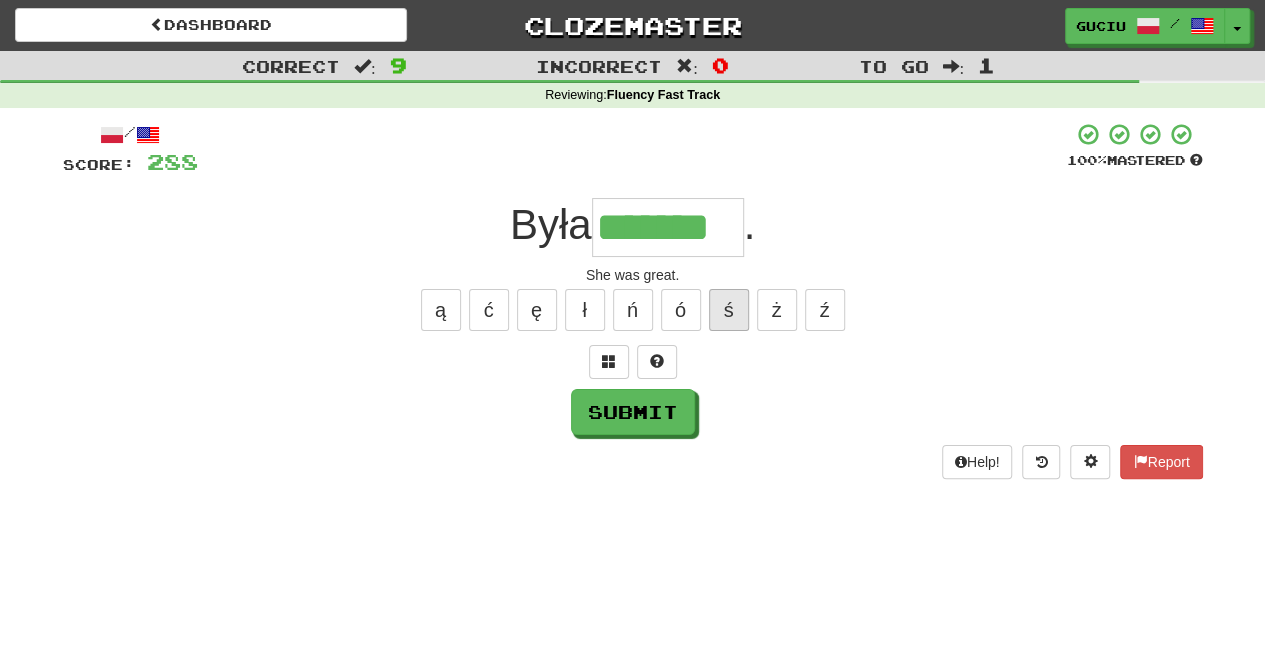 type on "*******" 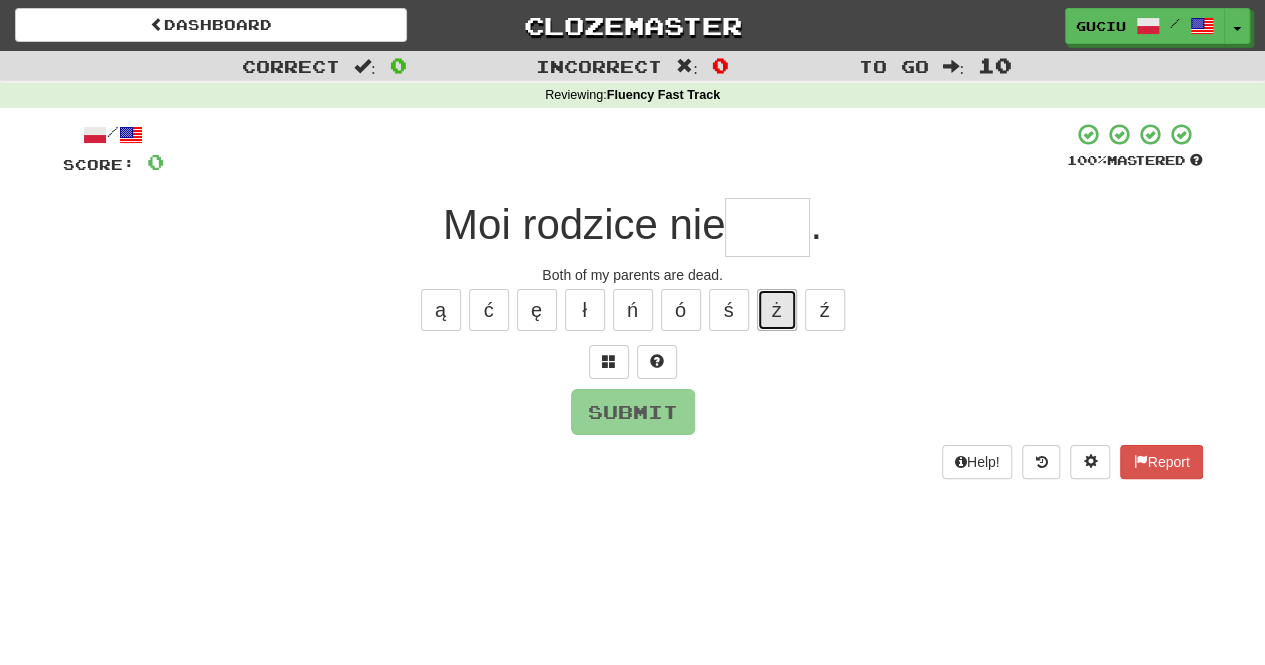 click on "ż" at bounding box center [777, 310] 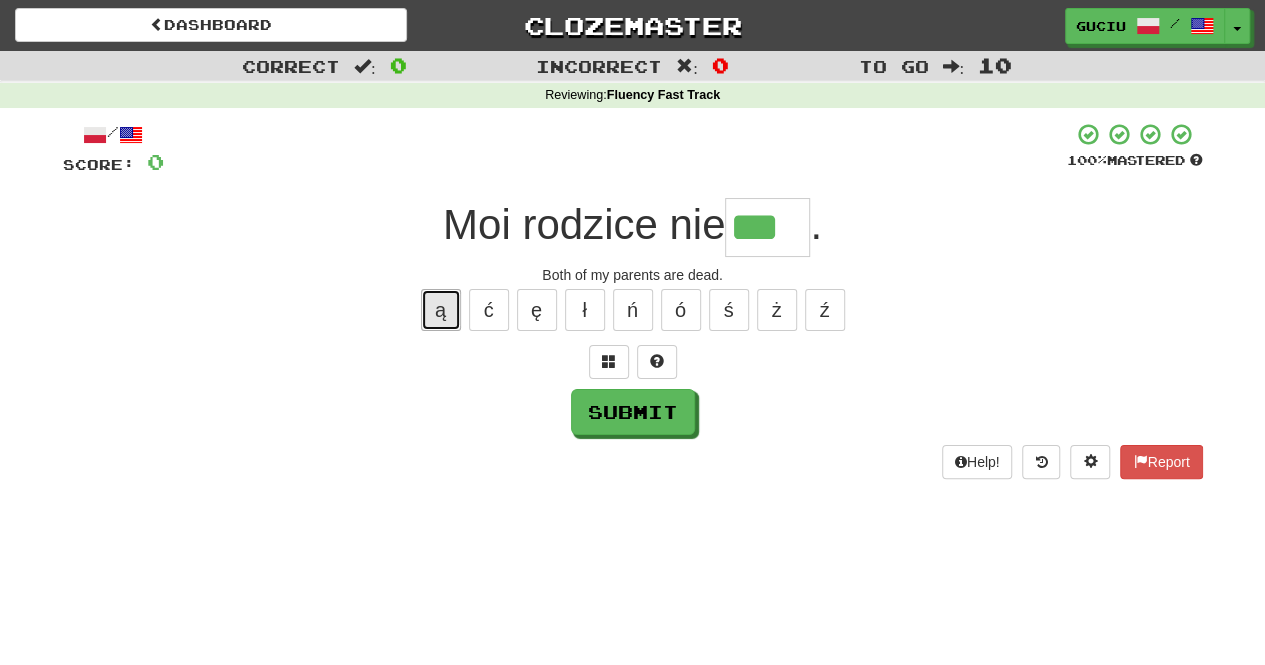 click on "ą" at bounding box center (441, 310) 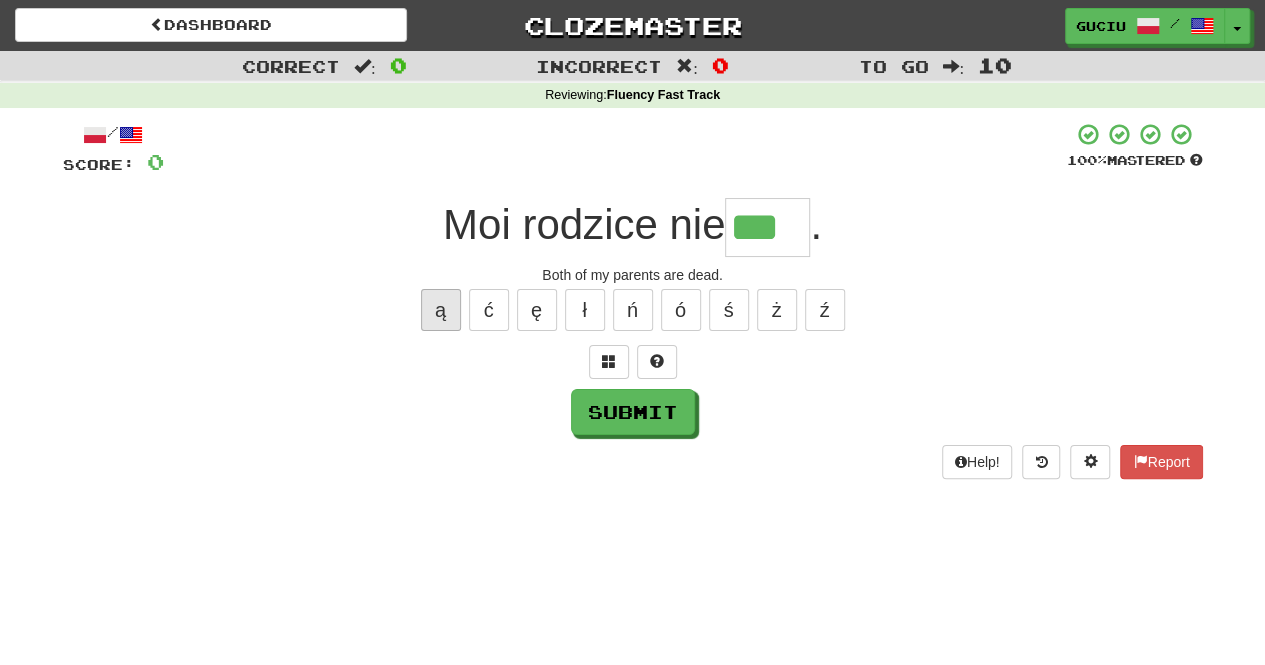 type on "****" 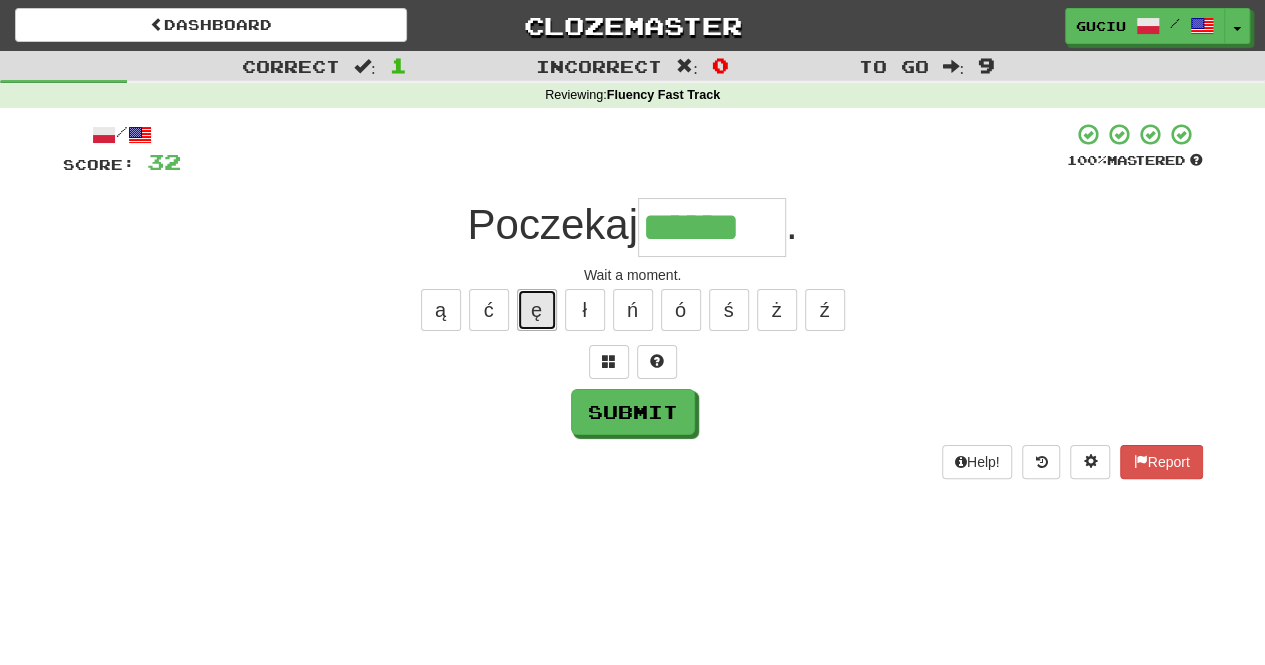click on "ę" at bounding box center (537, 310) 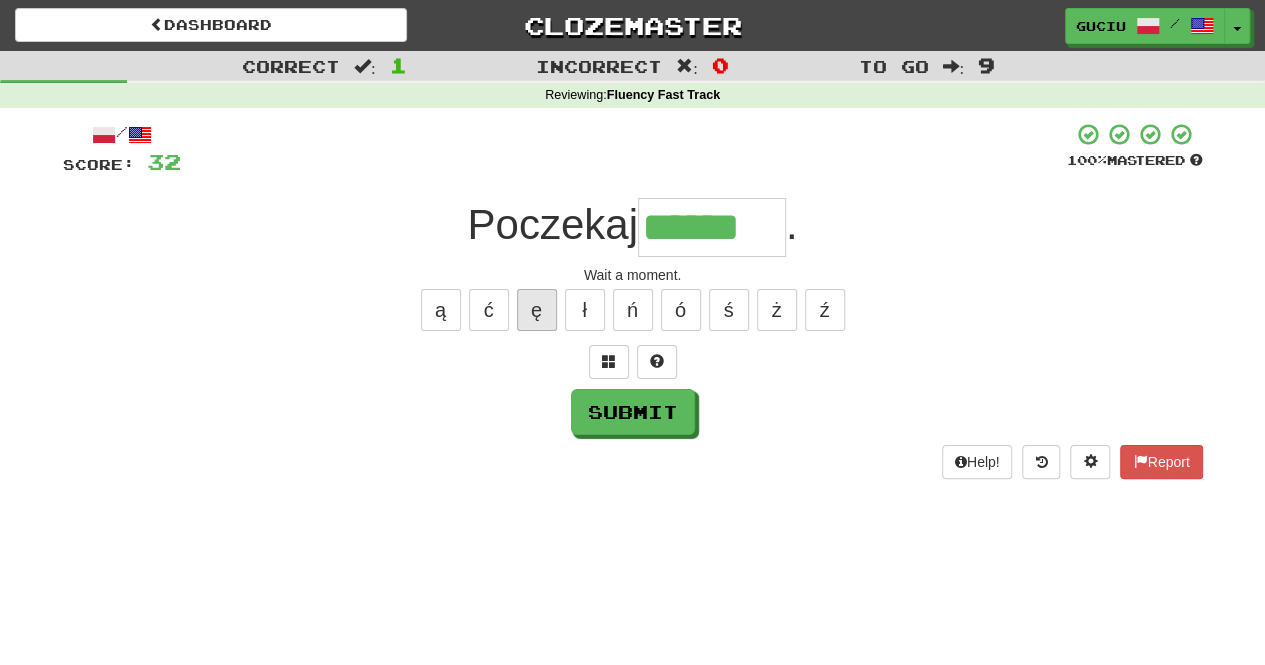 type on "*******" 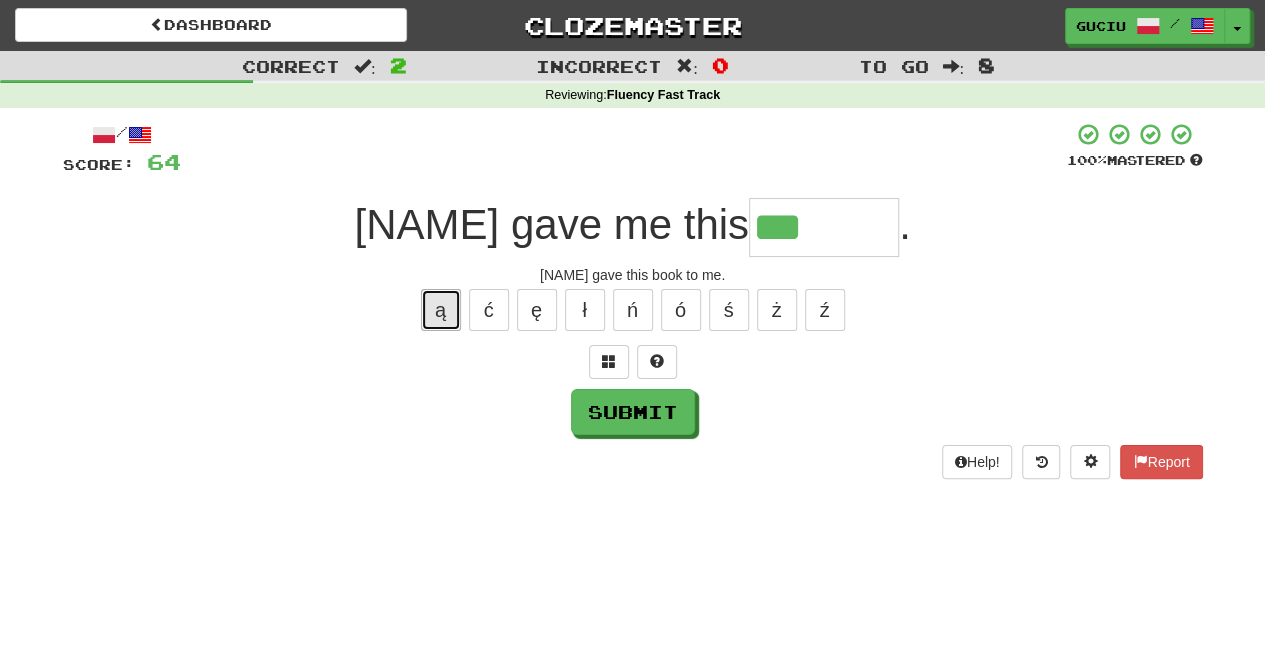 click on "ą" at bounding box center (441, 310) 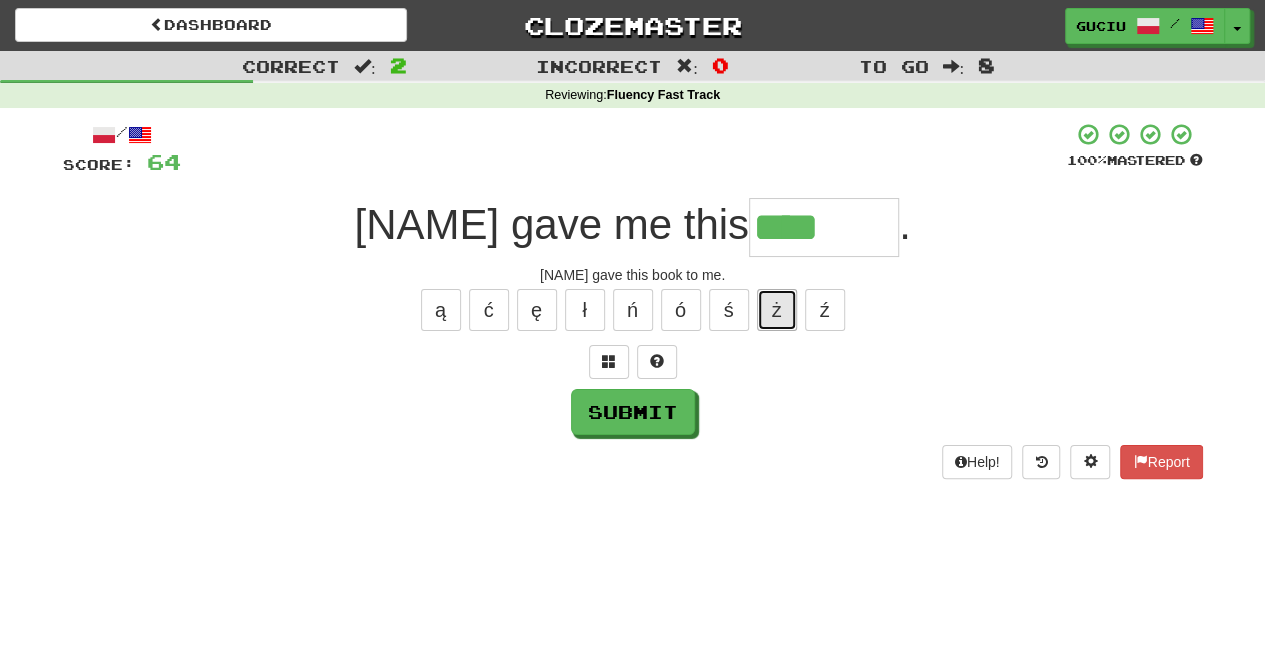 click on "ż" at bounding box center [777, 310] 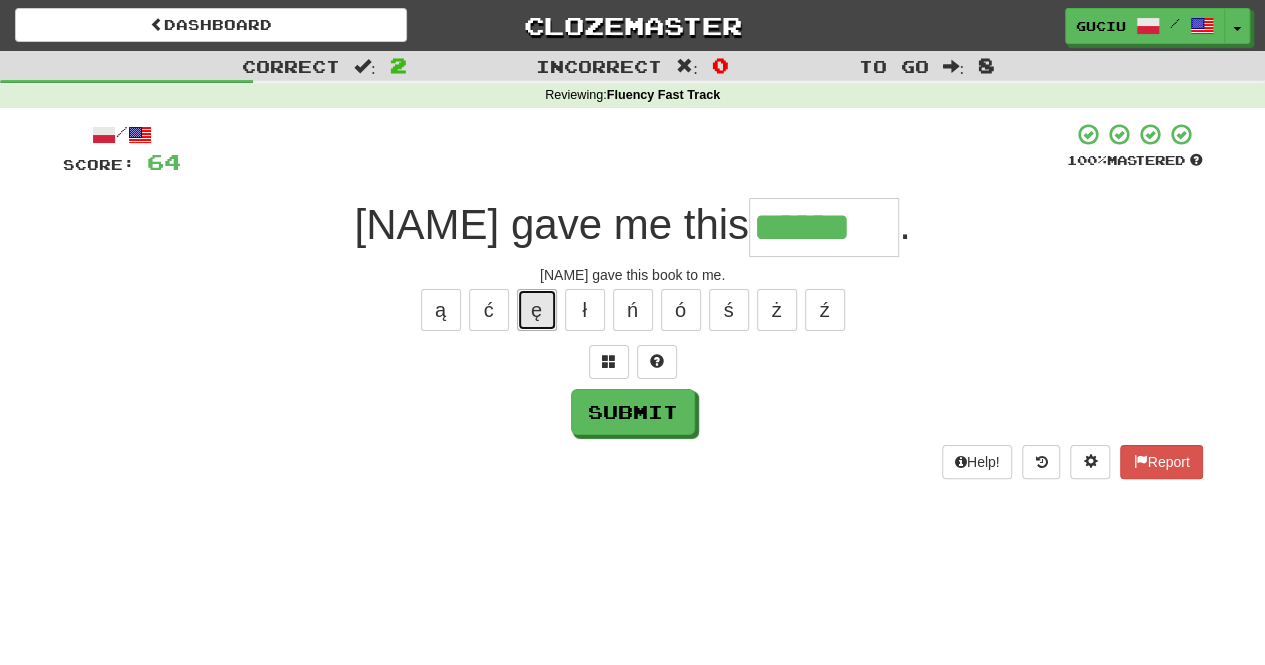 click on "ę" at bounding box center [537, 310] 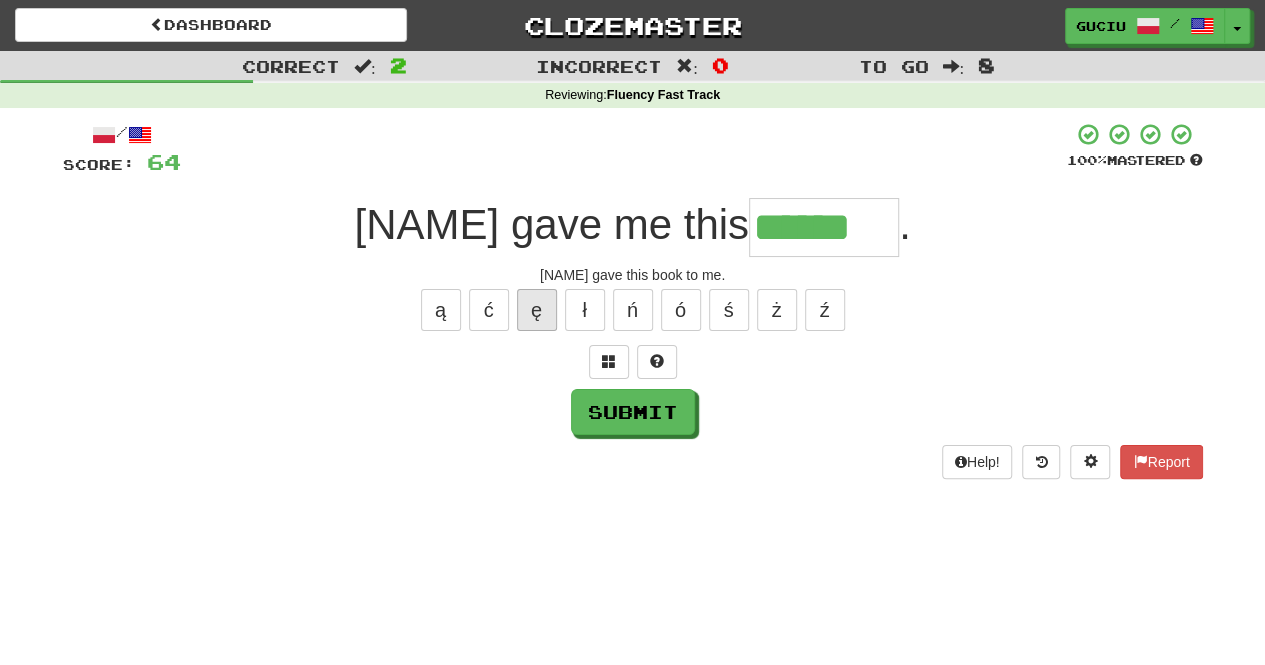 type on "*******" 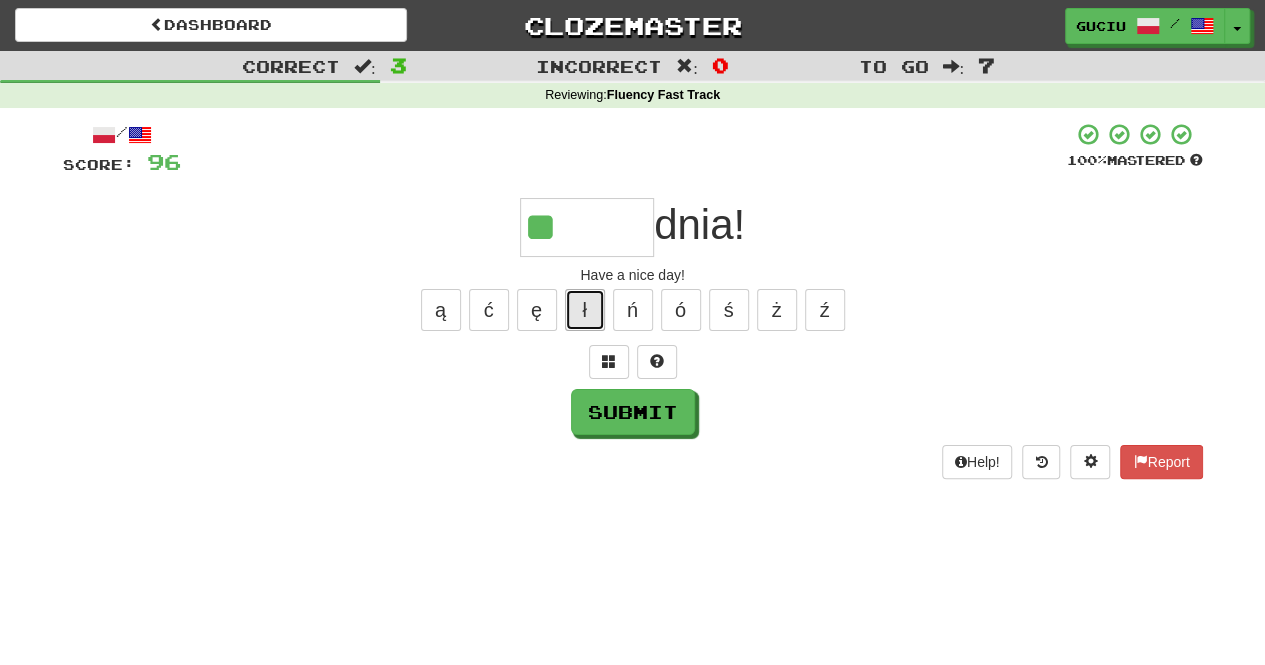 click on "ł" at bounding box center [585, 310] 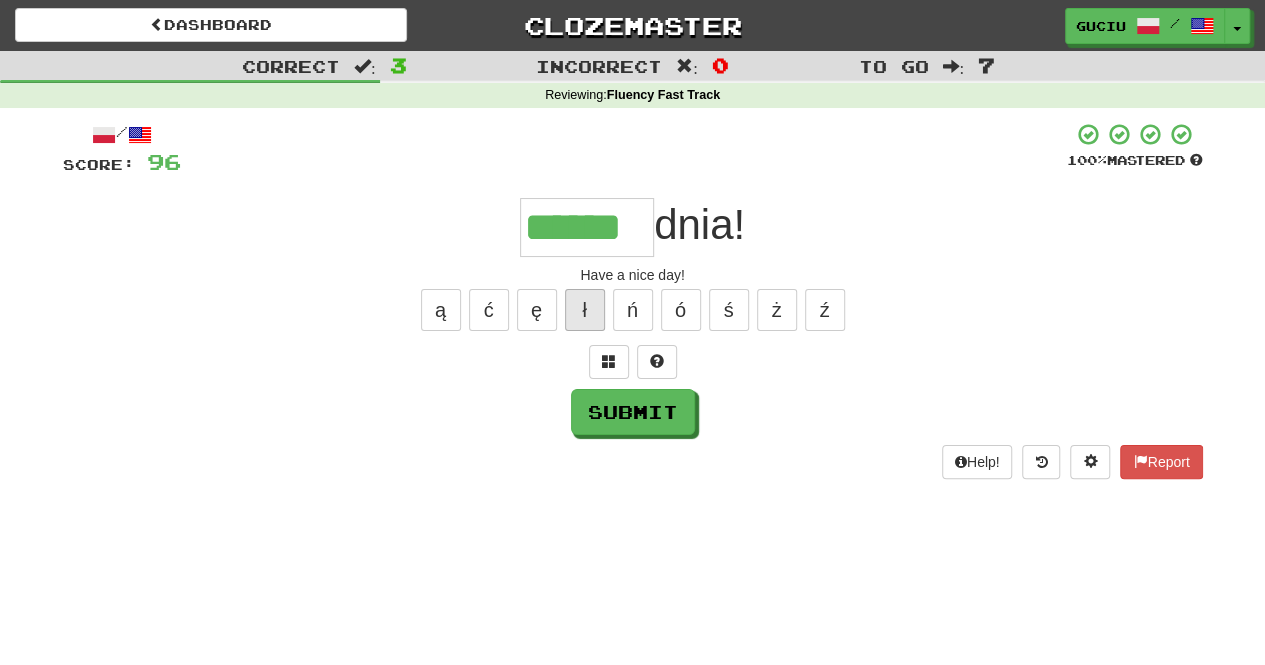 type on "******" 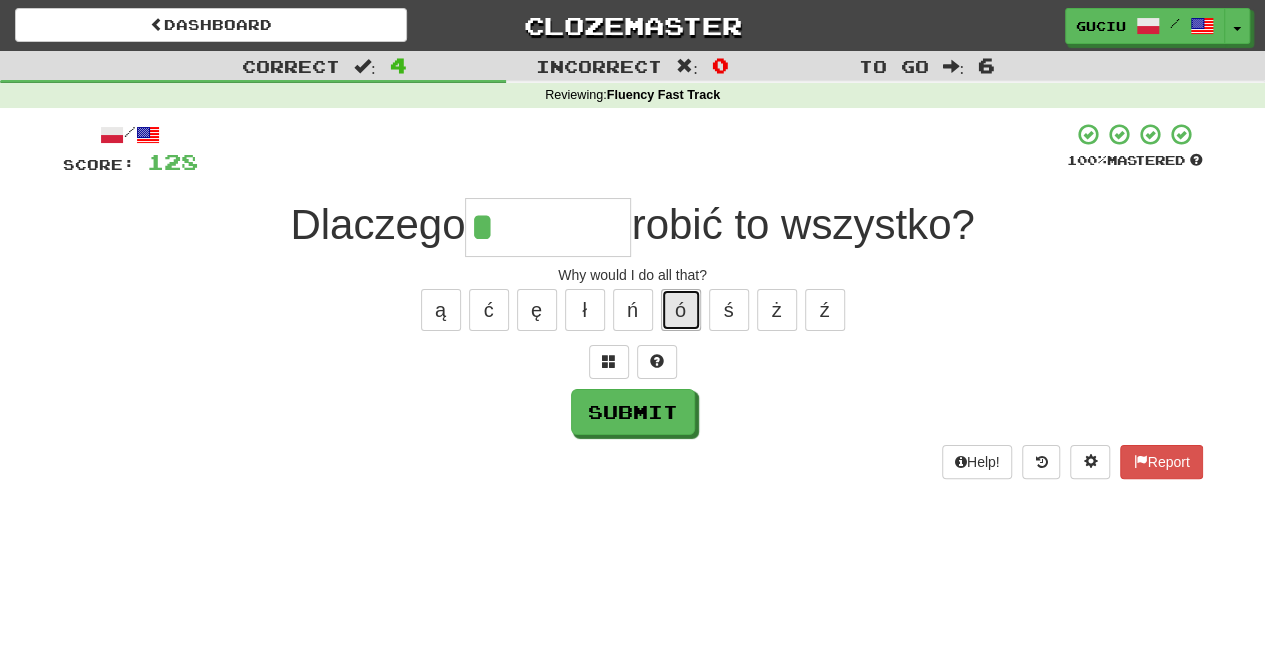 click on "ó" at bounding box center [681, 310] 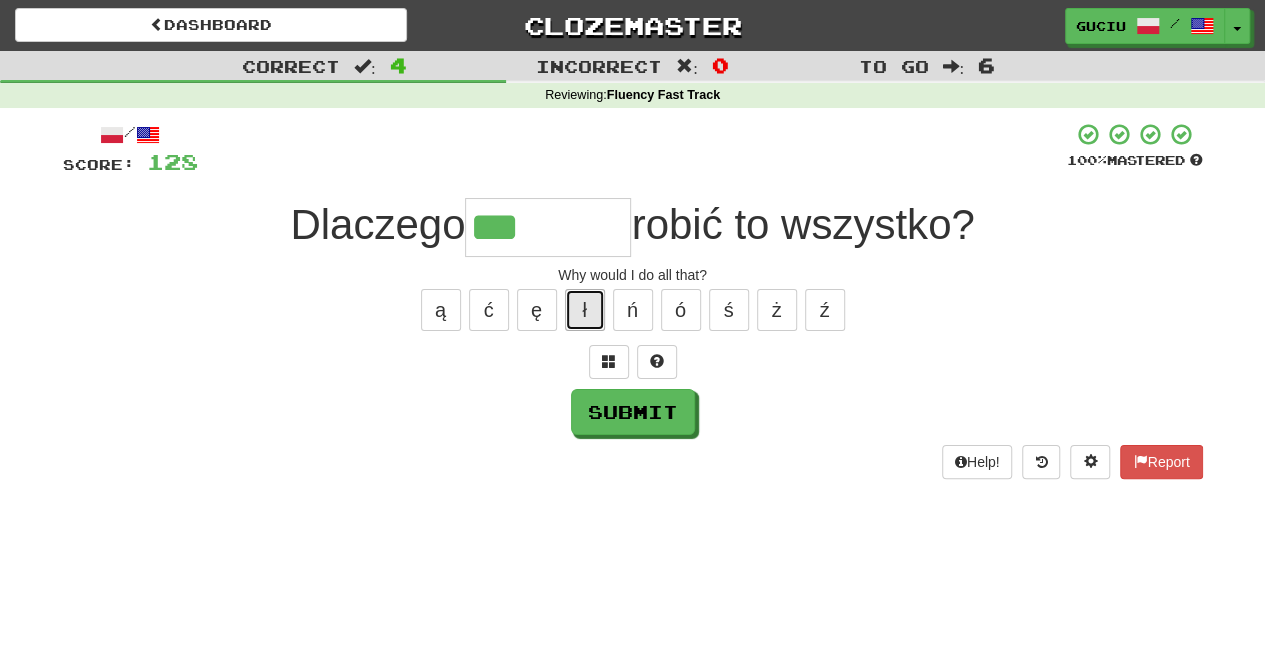 click on "ł" at bounding box center (585, 310) 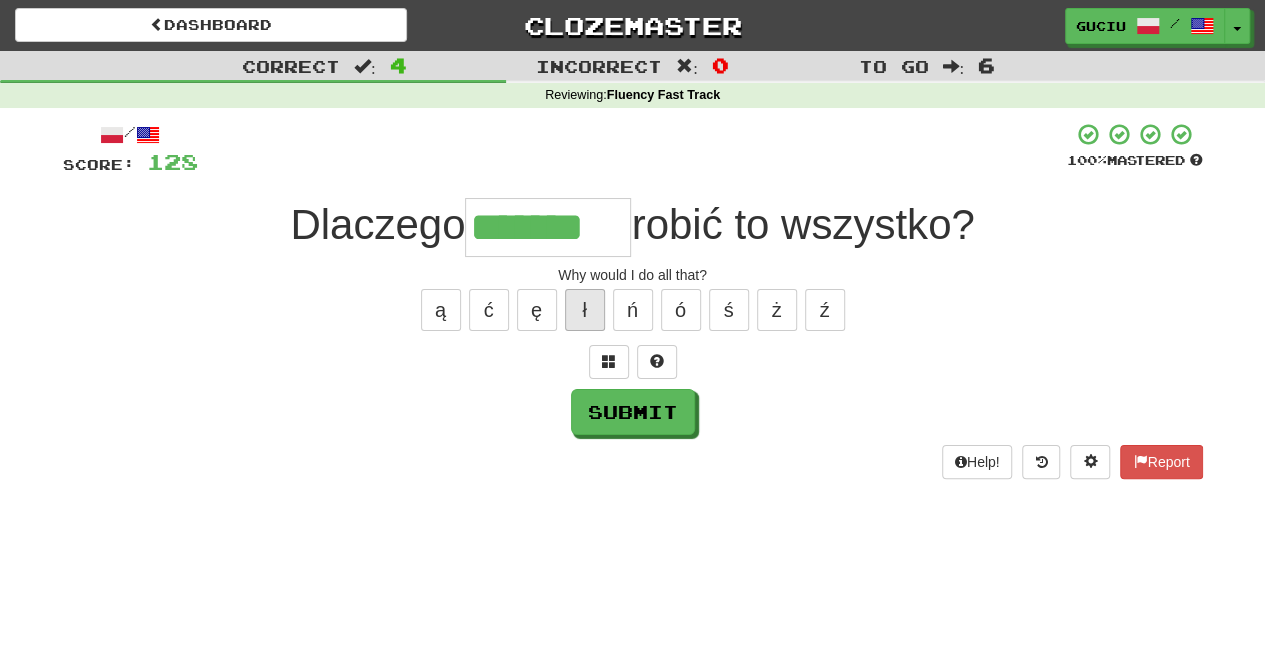 type on "*******" 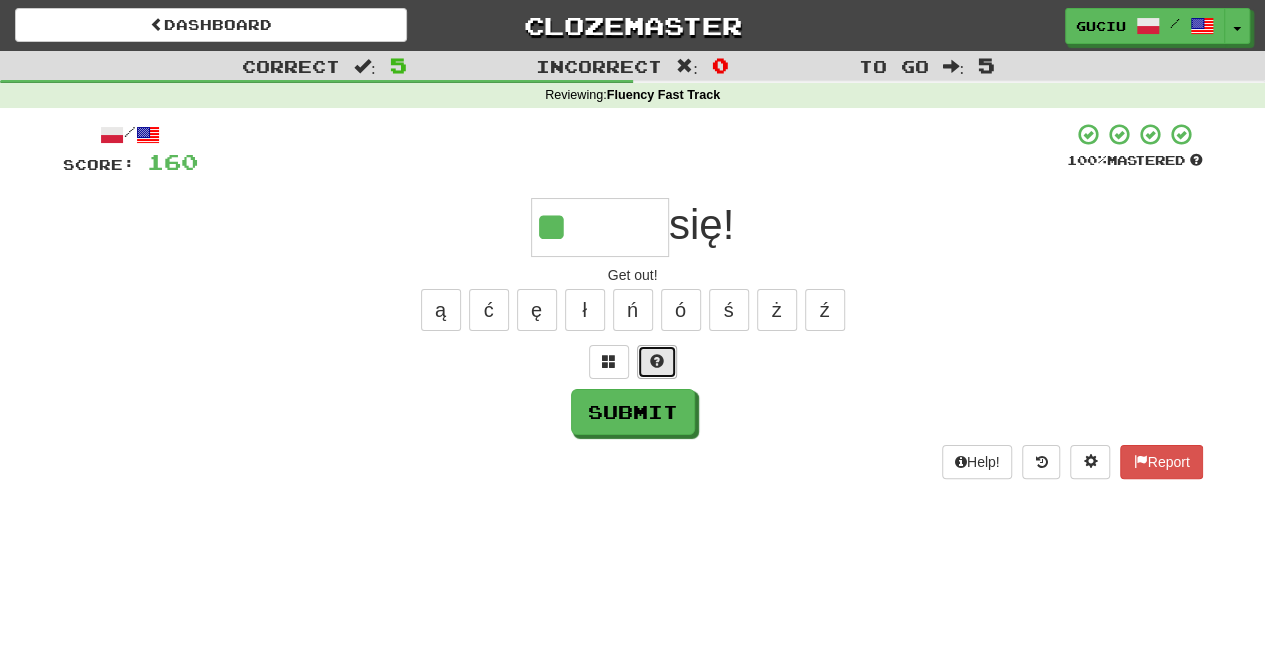 click at bounding box center (657, 362) 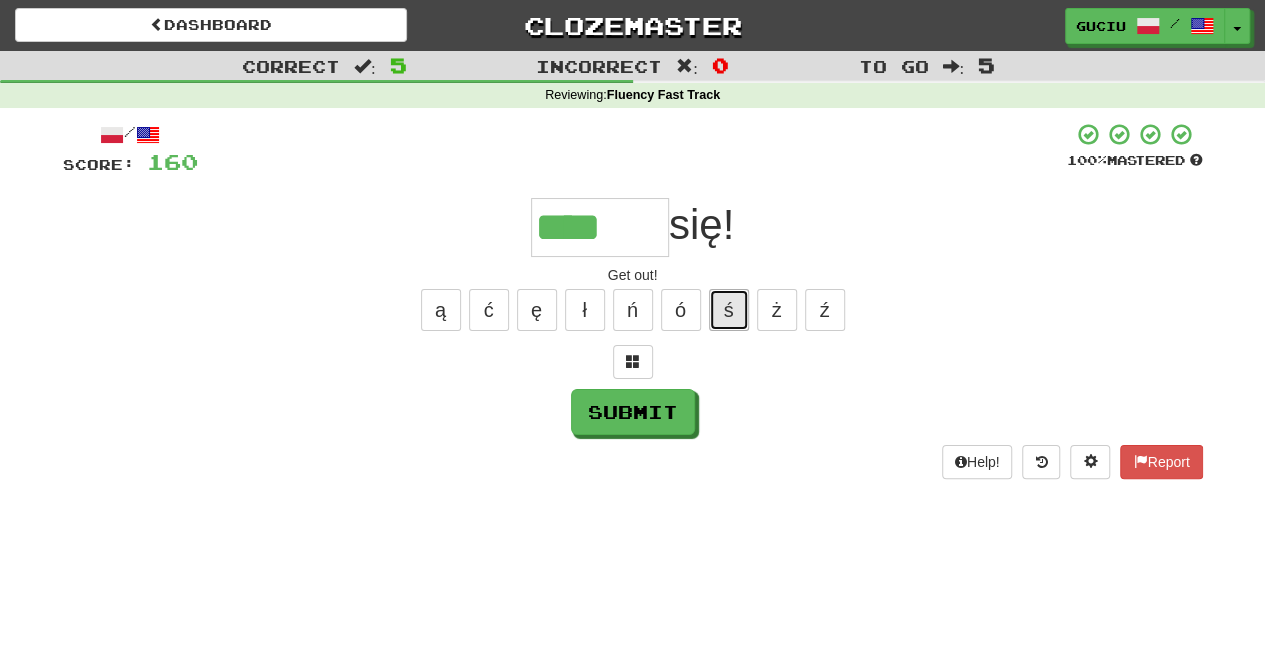 click on "ś" at bounding box center (729, 310) 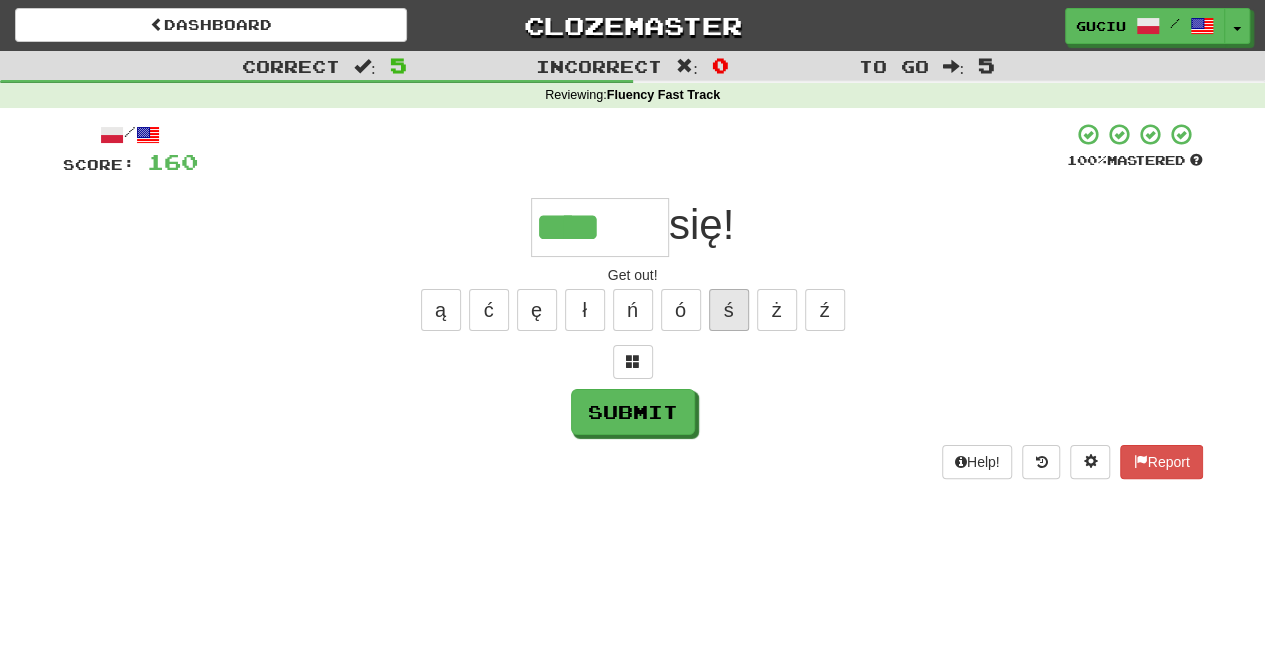 type on "*****" 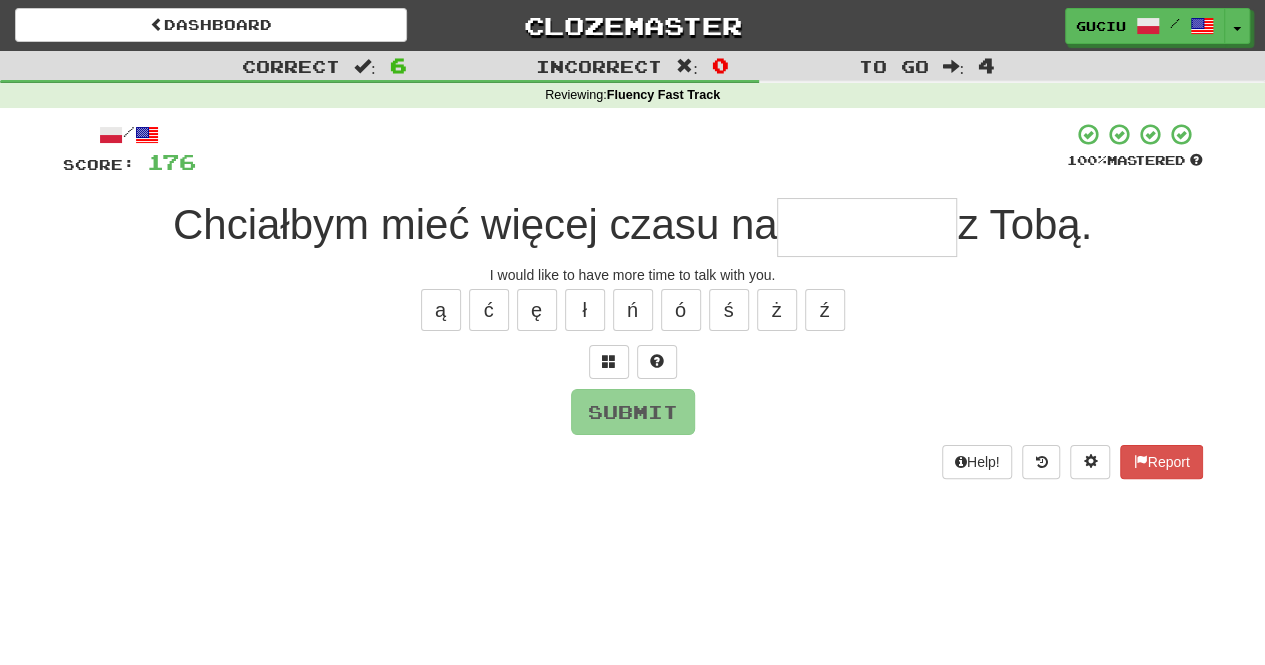 type on "*" 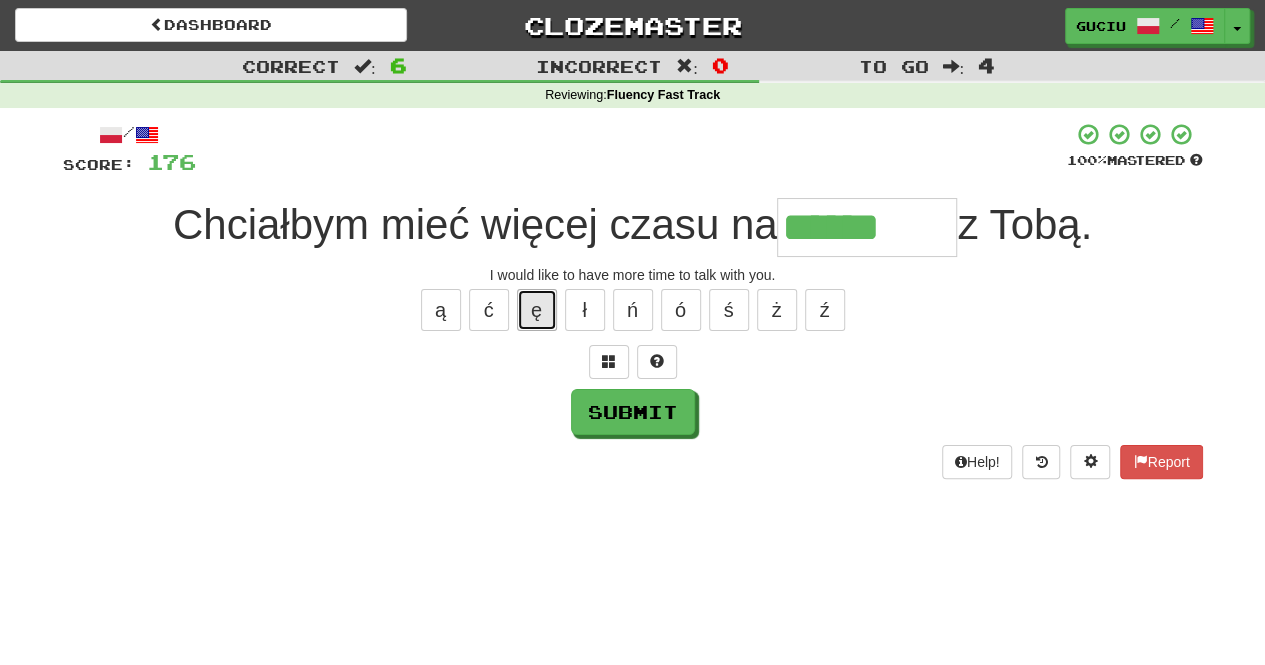 click on "ę" at bounding box center (537, 310) 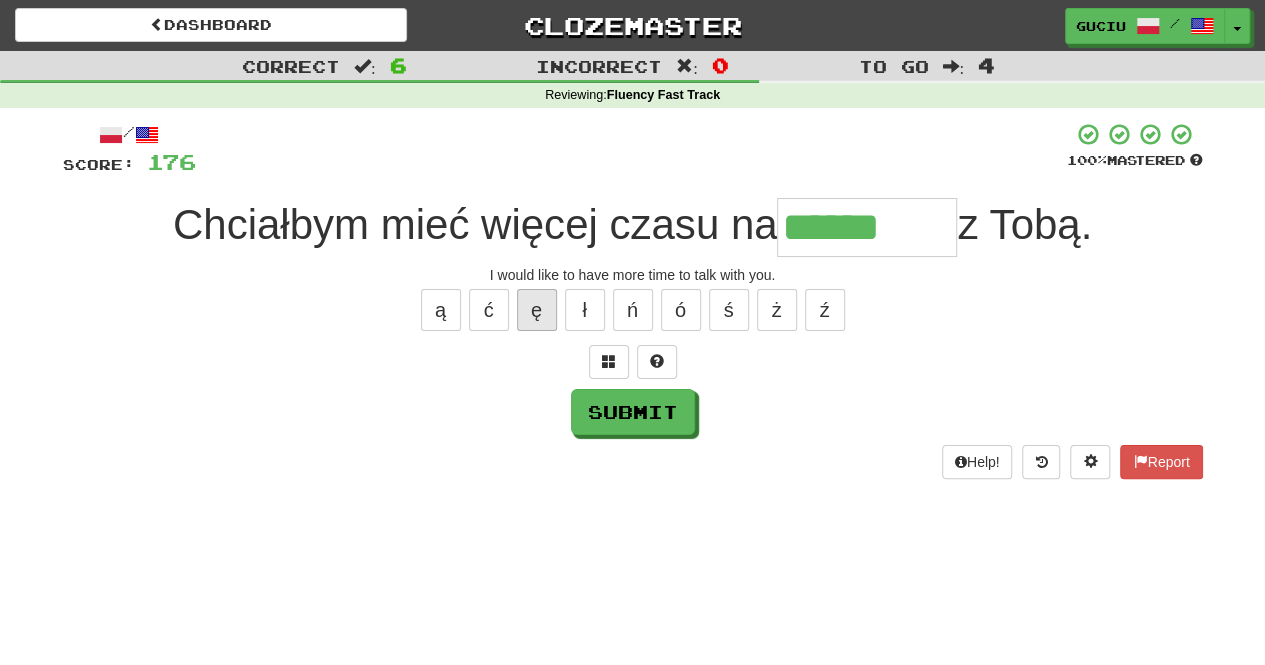 type on "*******" 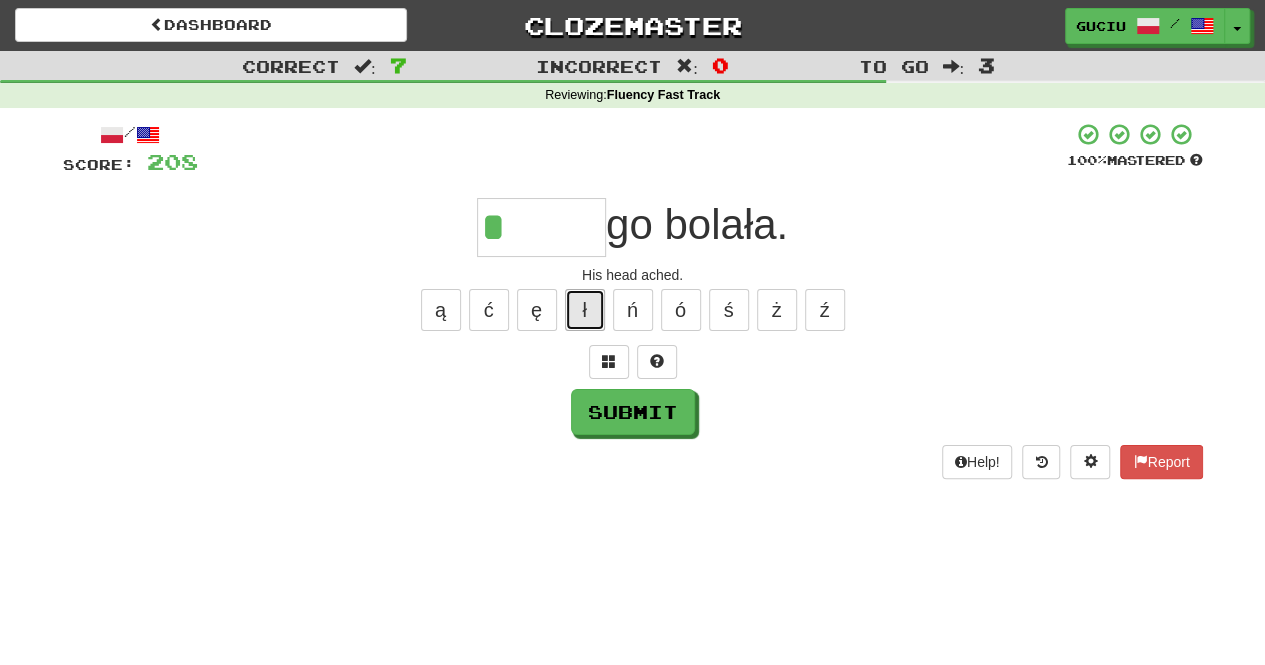 click on "ł" at bounding box center [585, 310] 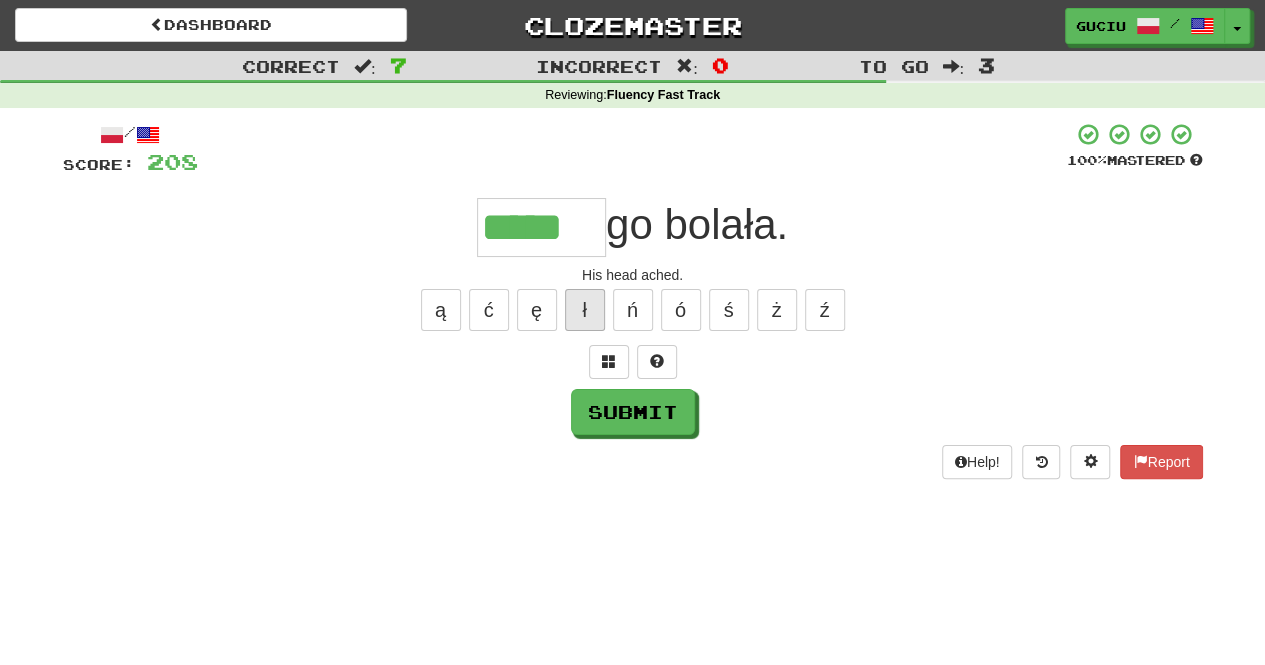 type on "*****" 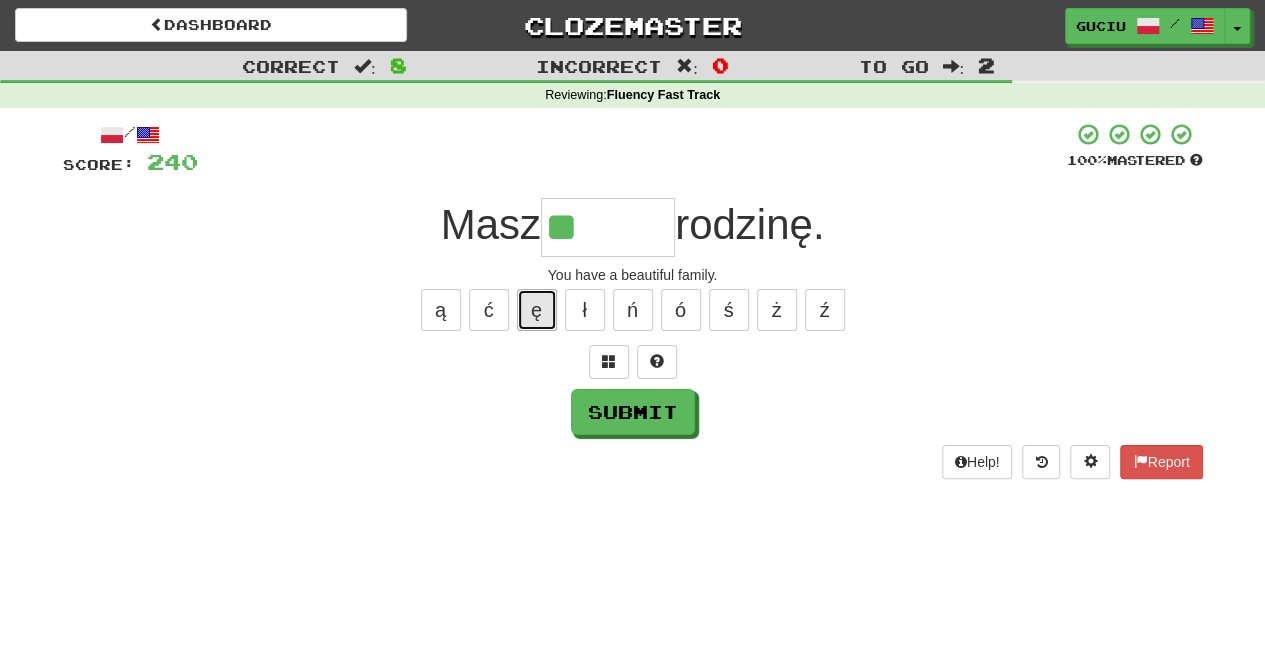 click on "ę" at bounding box center (537, 310) 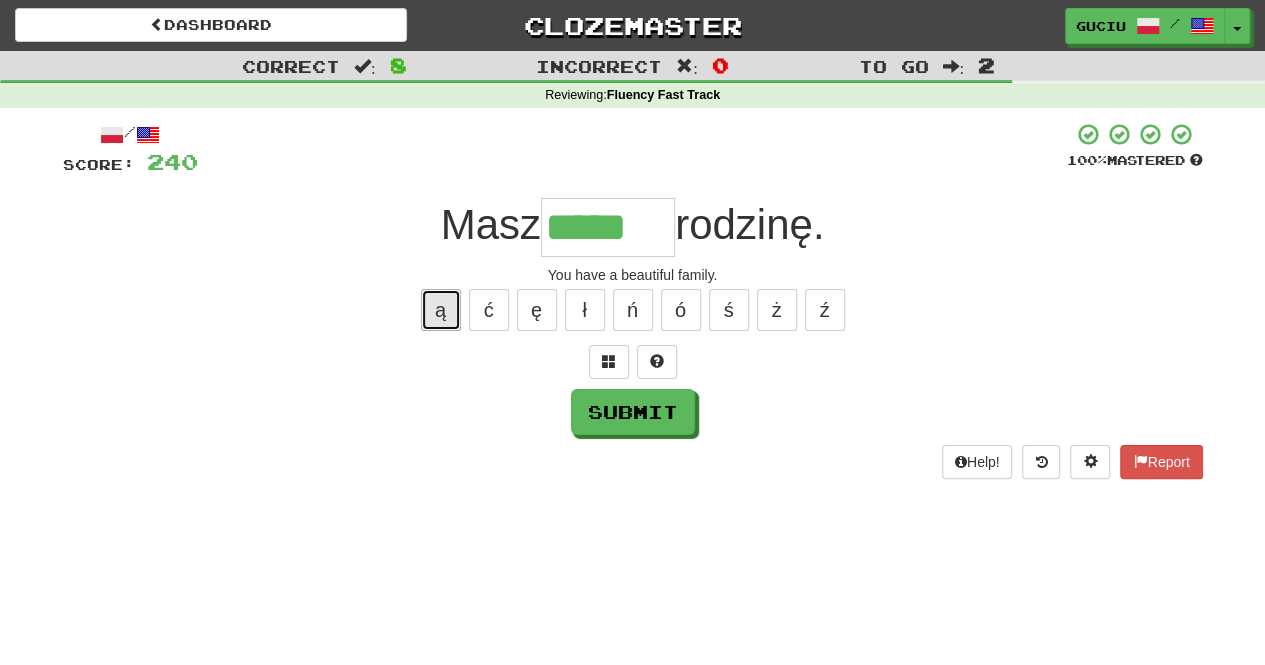 click on "ą" at bounding box center [441, 310] 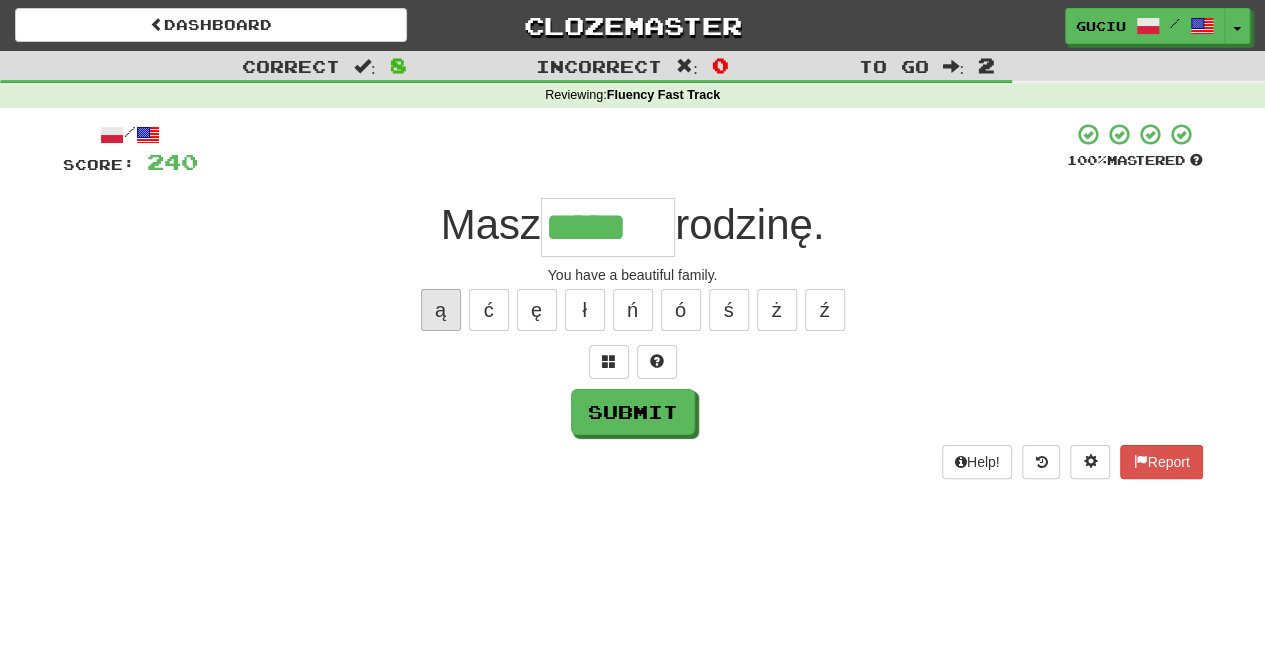 type on "******" 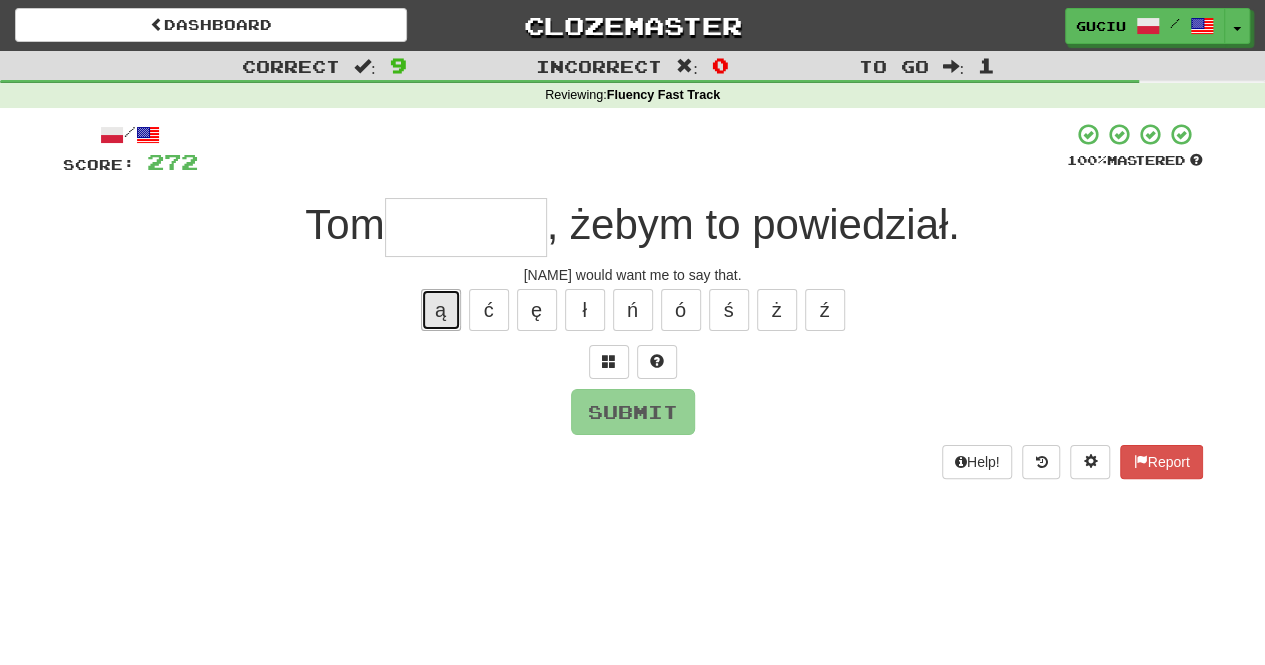 click on "ą" at bounding box center (441, 310) 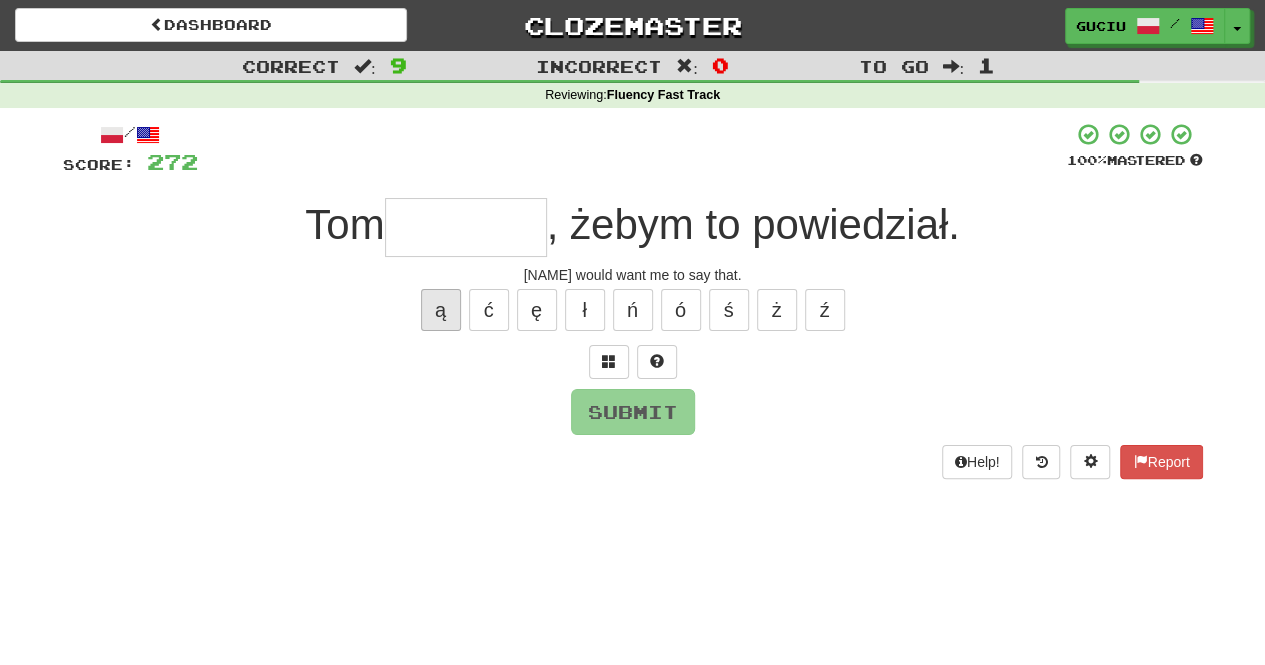 type on "*" 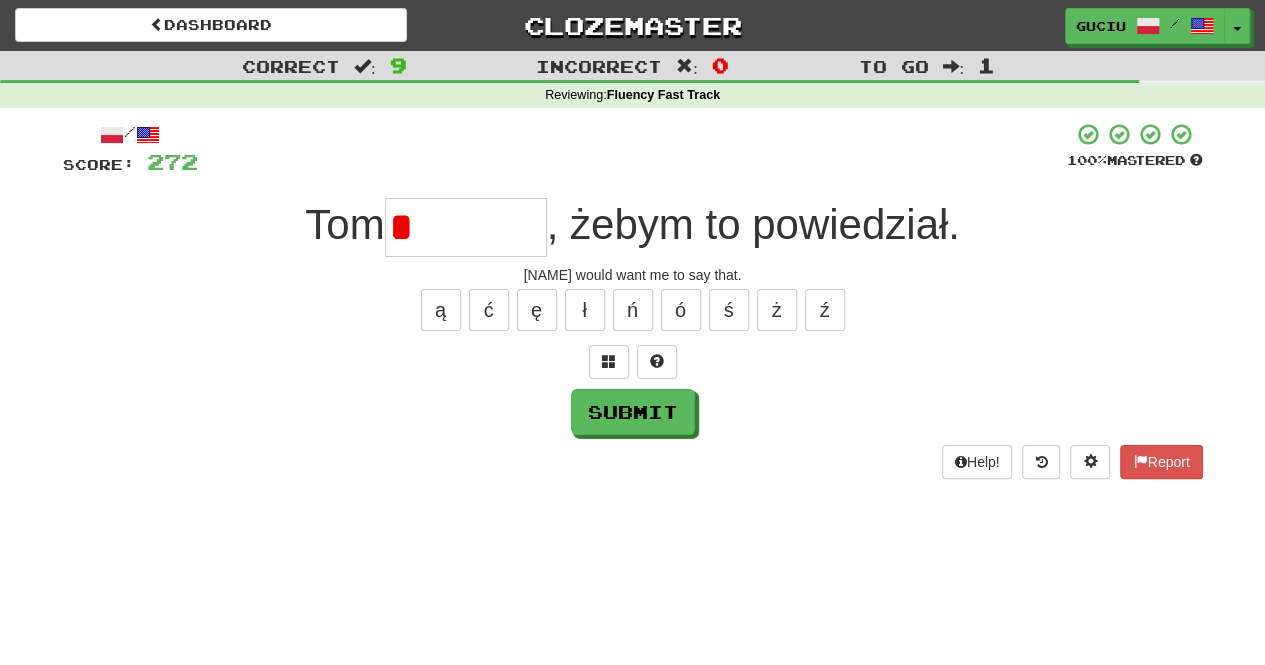 click on "/ Score: 272 100 % Mastered [NAME] *, that I would say that. ą ć ę ł ń ó ś ż ź Submit Help! Report" at bounding box center (633, 300) 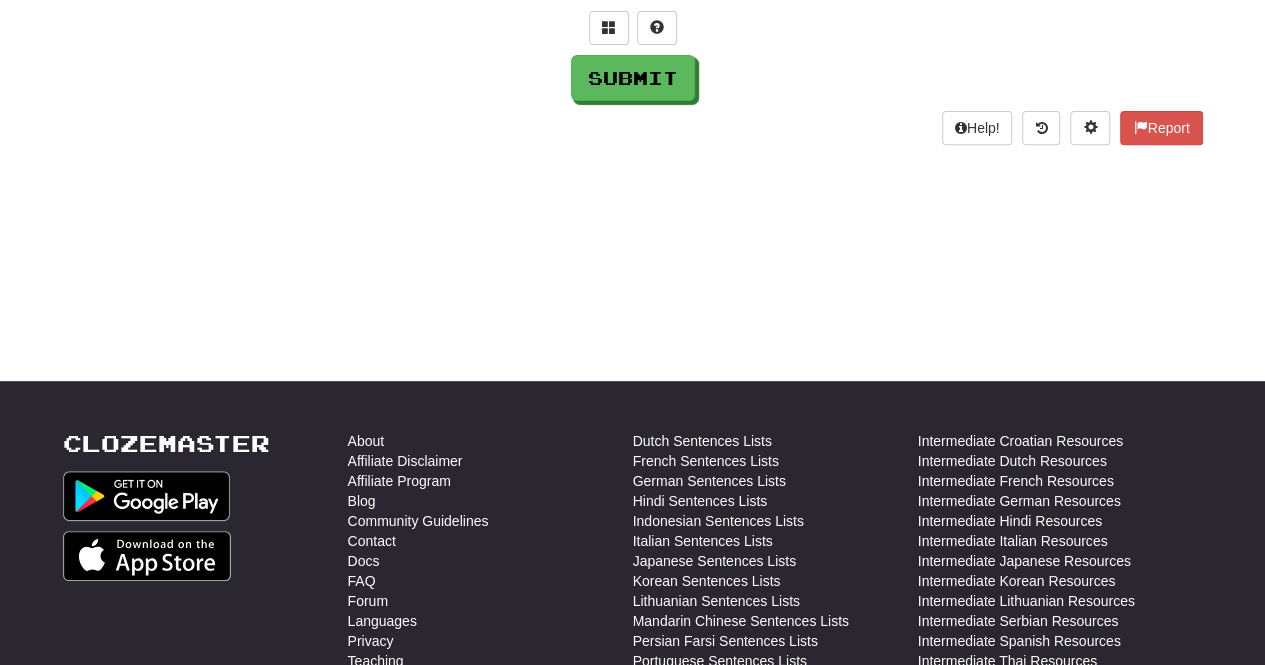 scroll, scrollTop: 330, scrollLeft: 0, axis: vertical 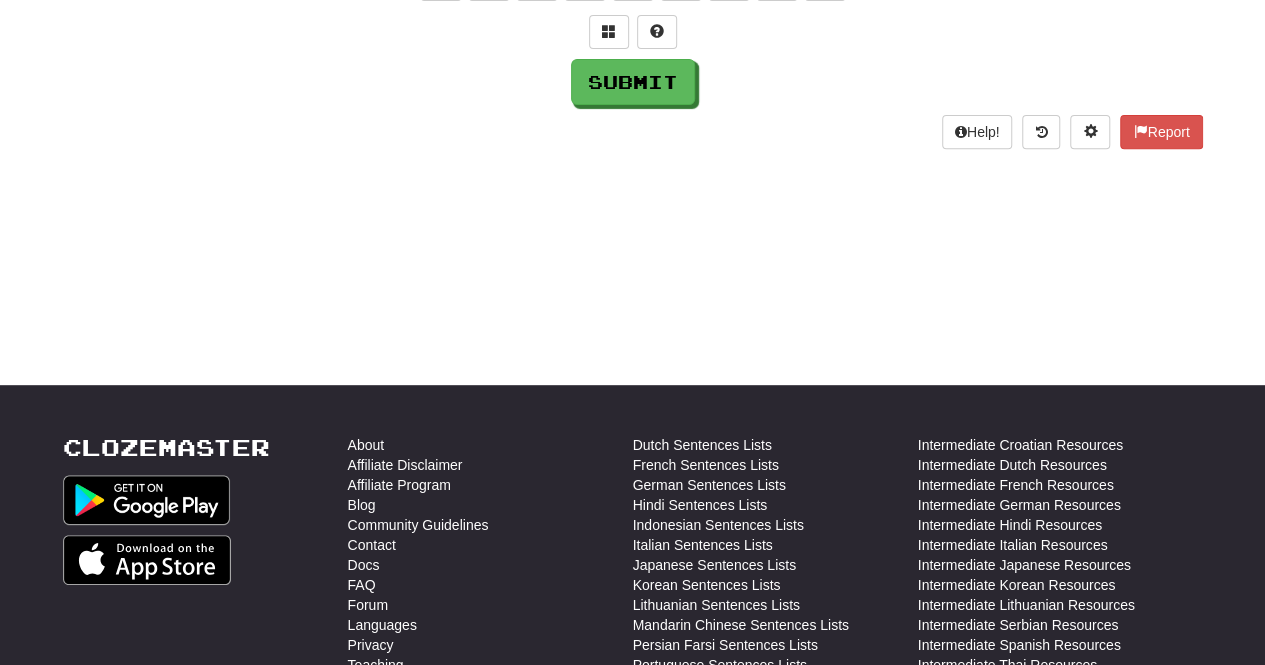 click on "[NAME] seems to be feeling a little better." at bounding box center [632, 357] 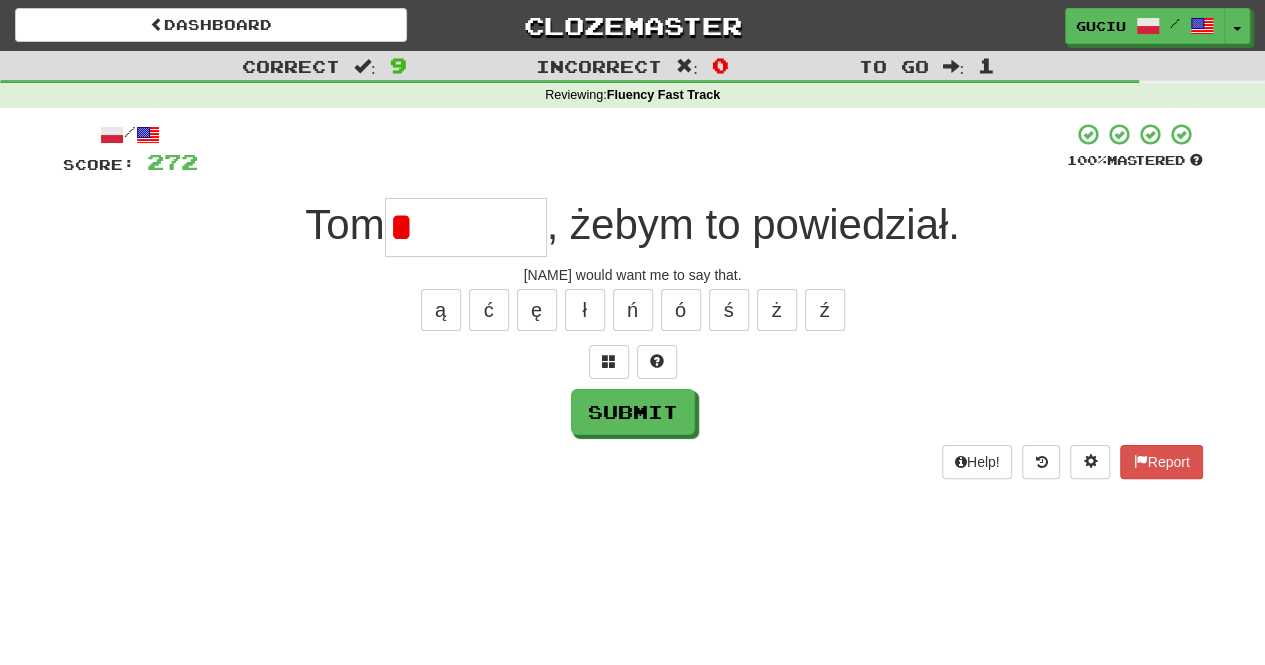 scroll, scrollTop: 27, scrollLeft: 0, axis: vertical 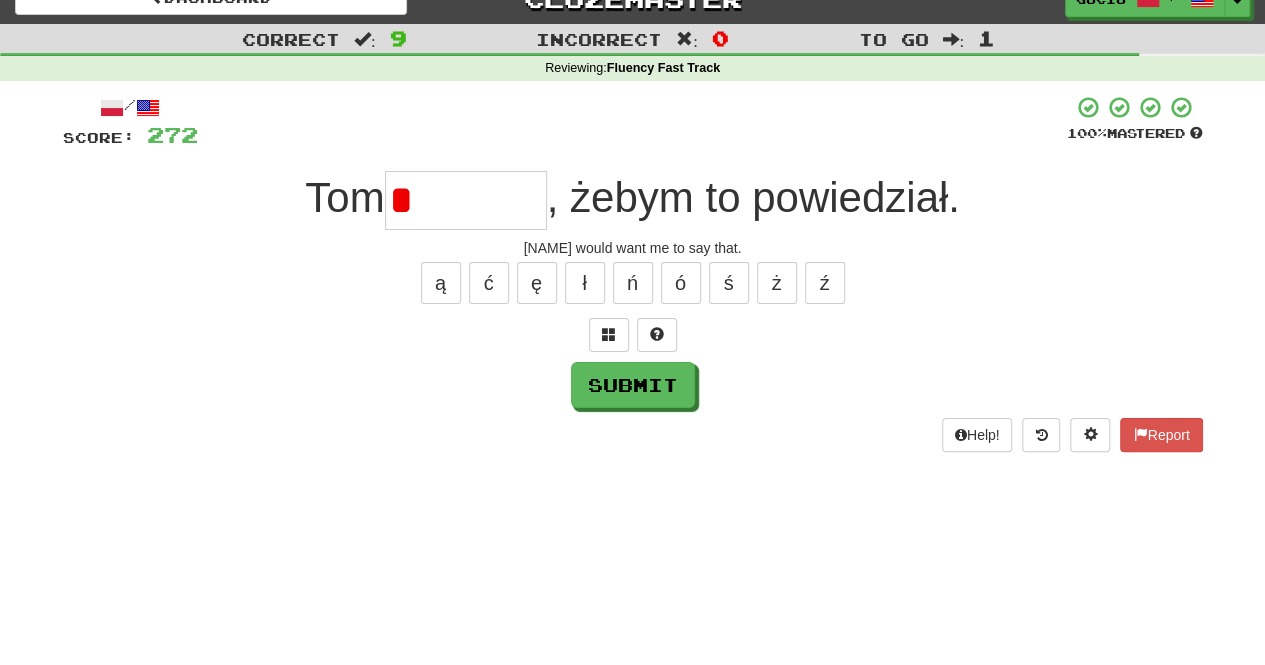 click on "*" at bounding box center [466, 200] 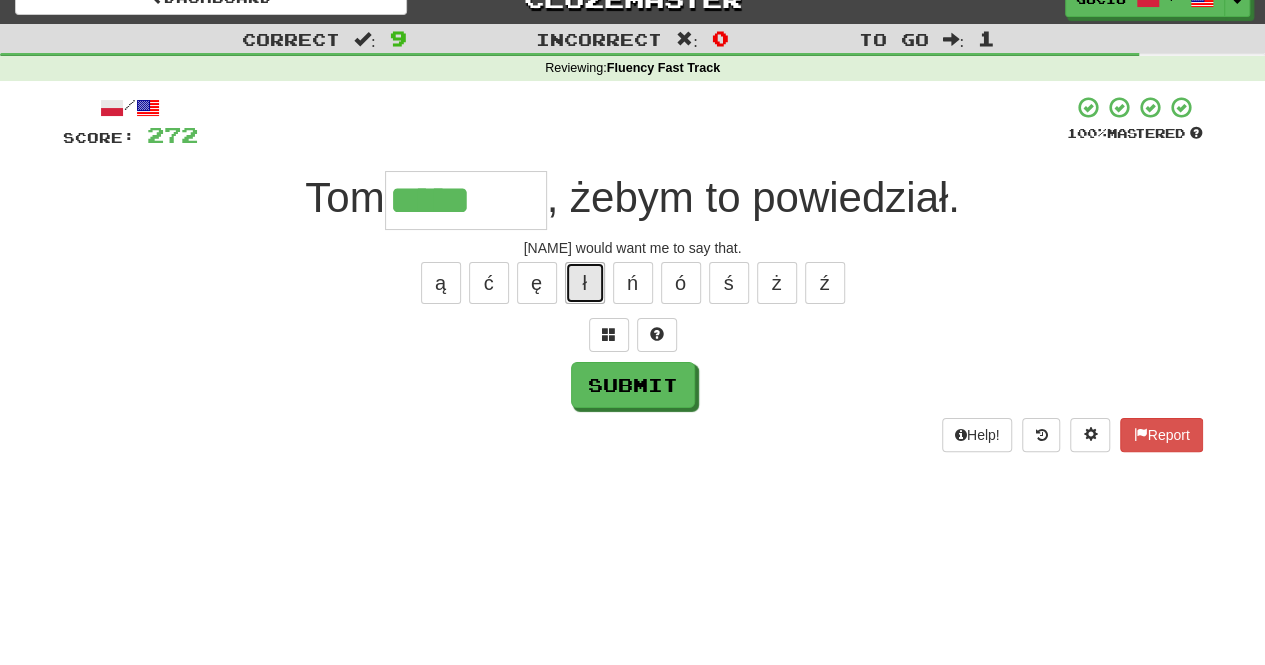 click on "ł" at bounding box center [585, 283] 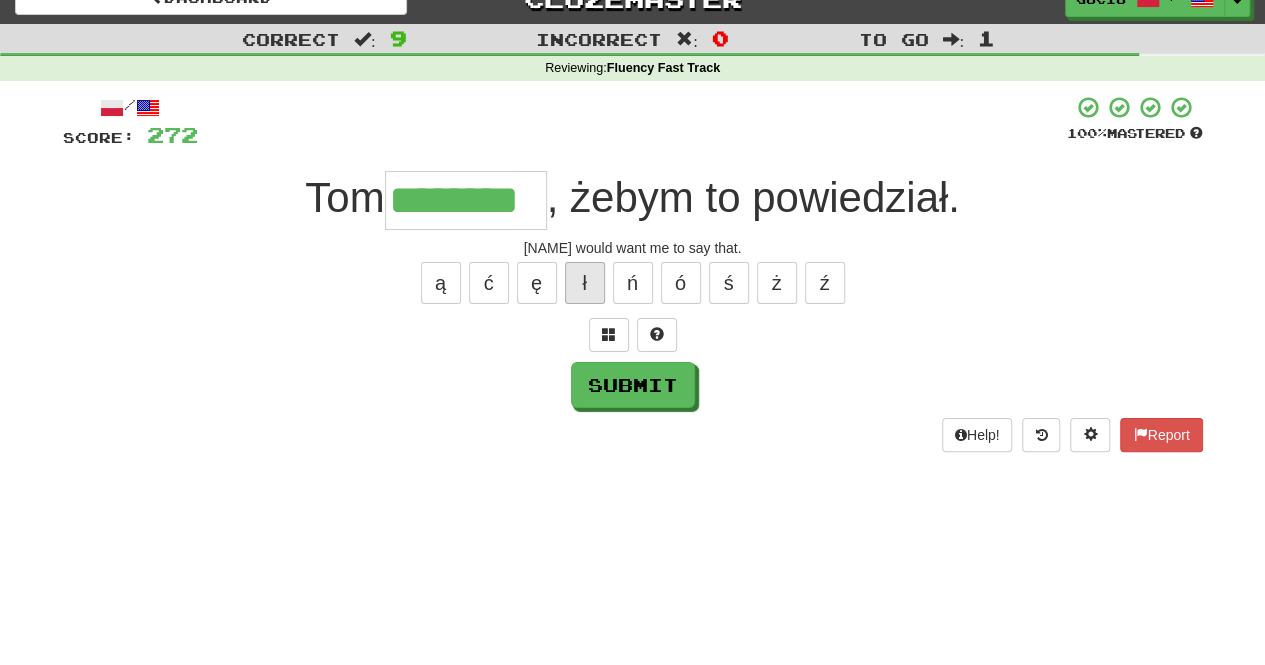 type on "********" 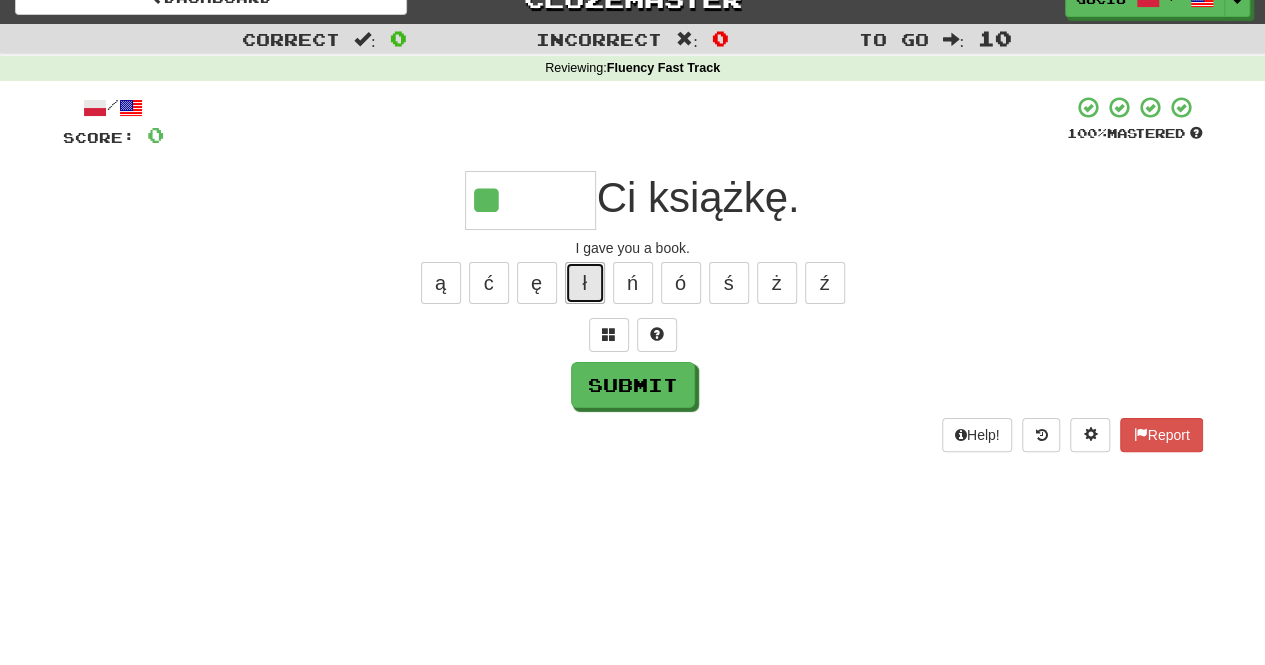 click on "ł" at bounding box center (585, 283) 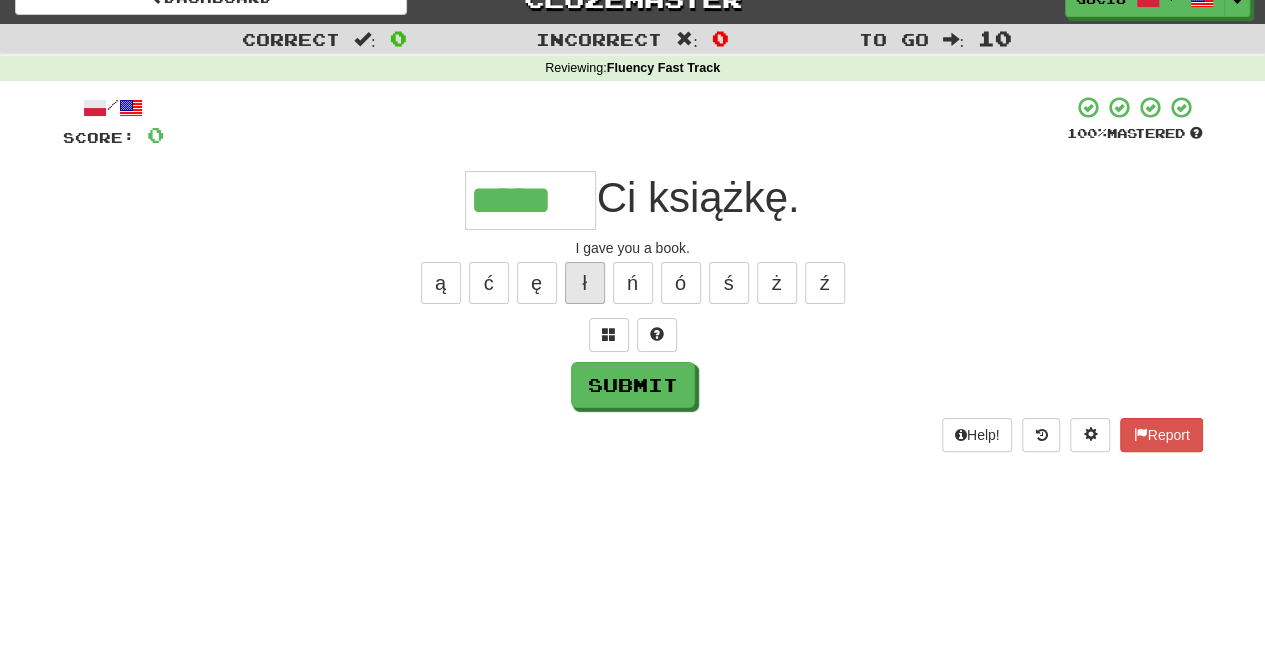 type on "*****" 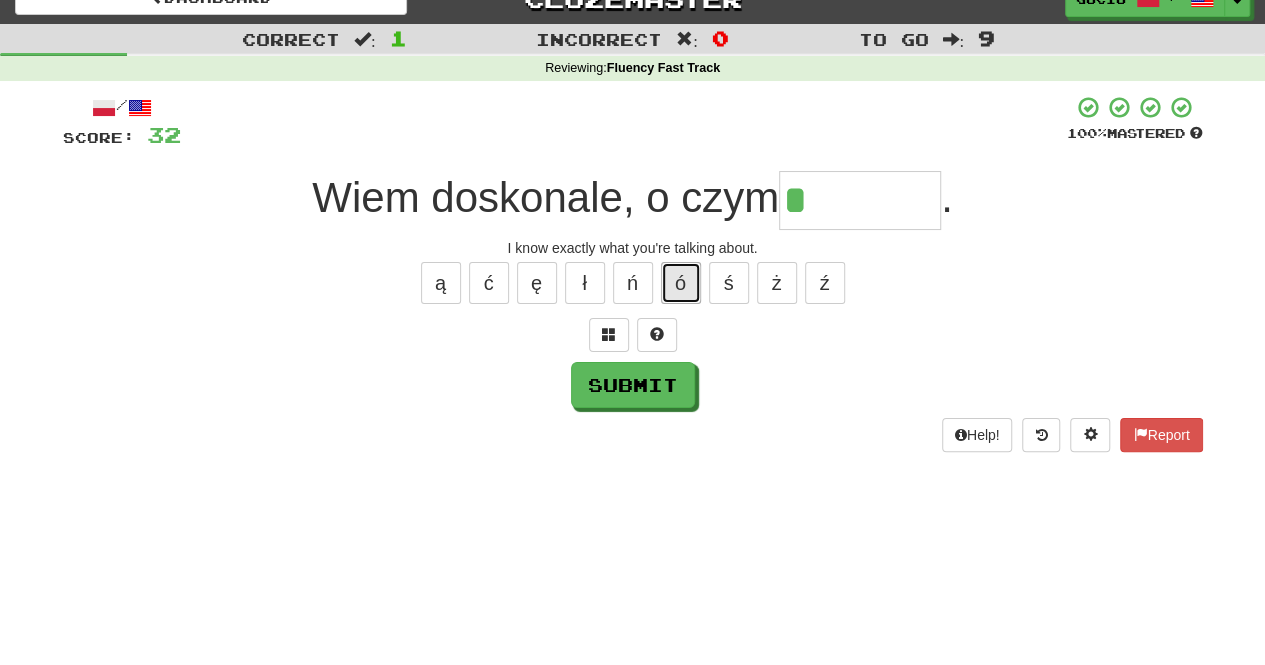 click on "ó" at bounding box center (681, 283) 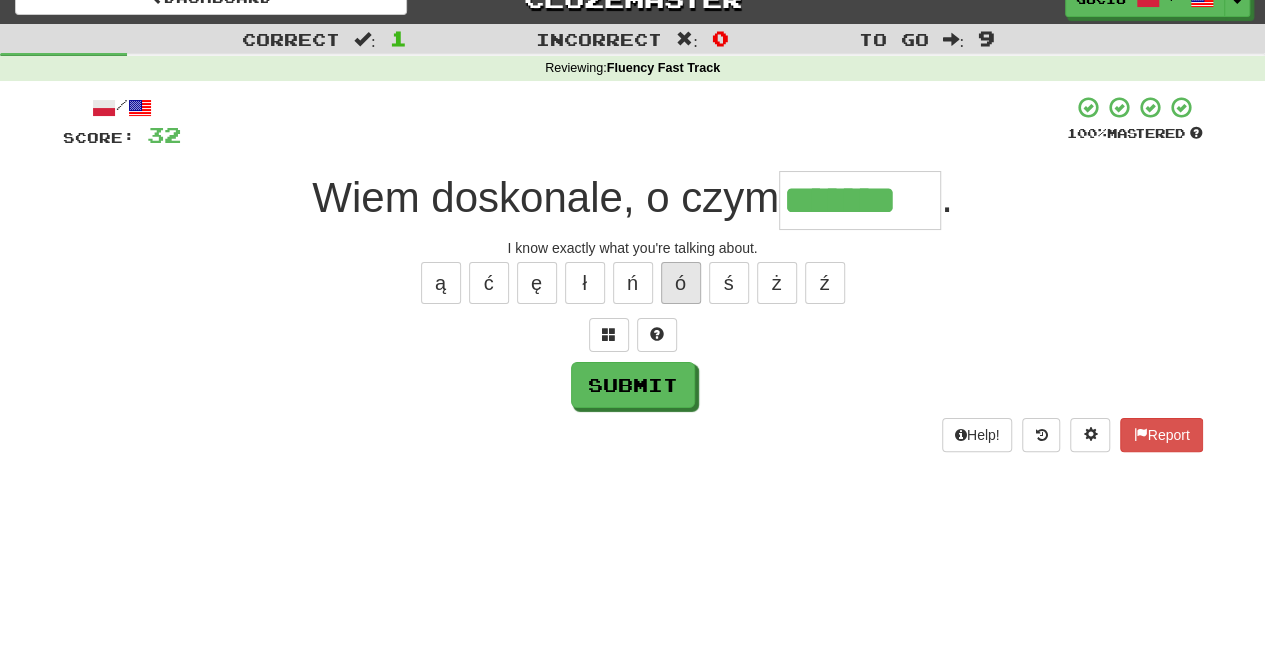 type on "*******" 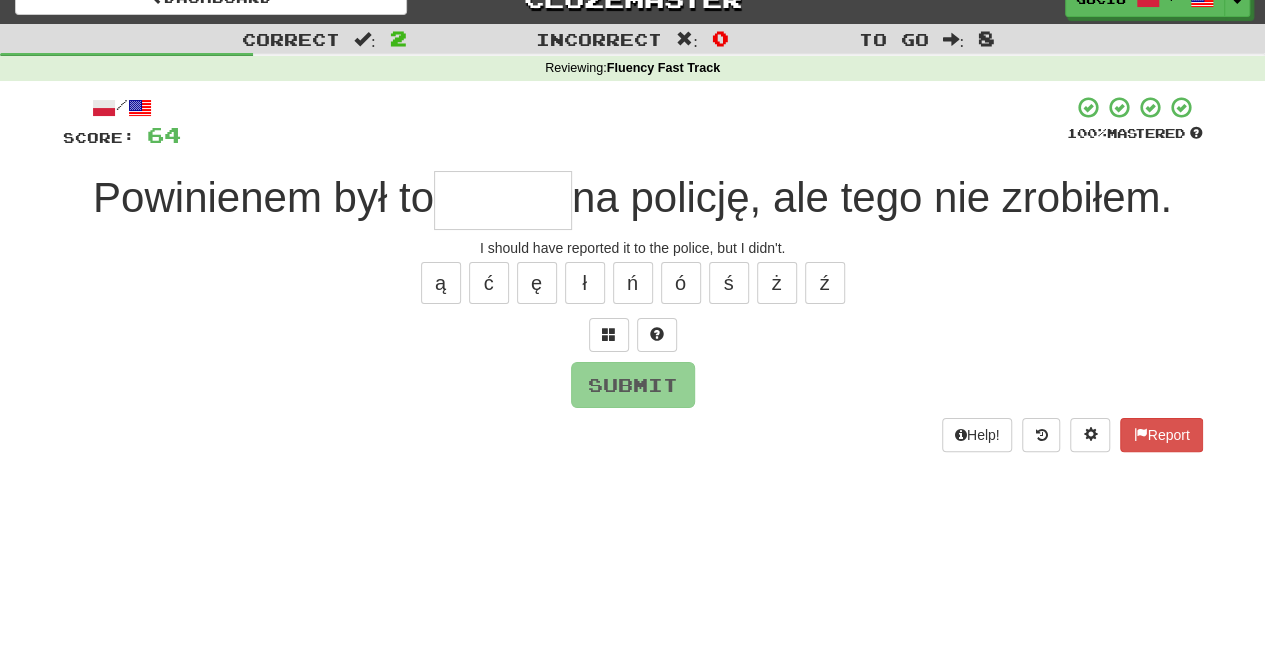 type on "*" 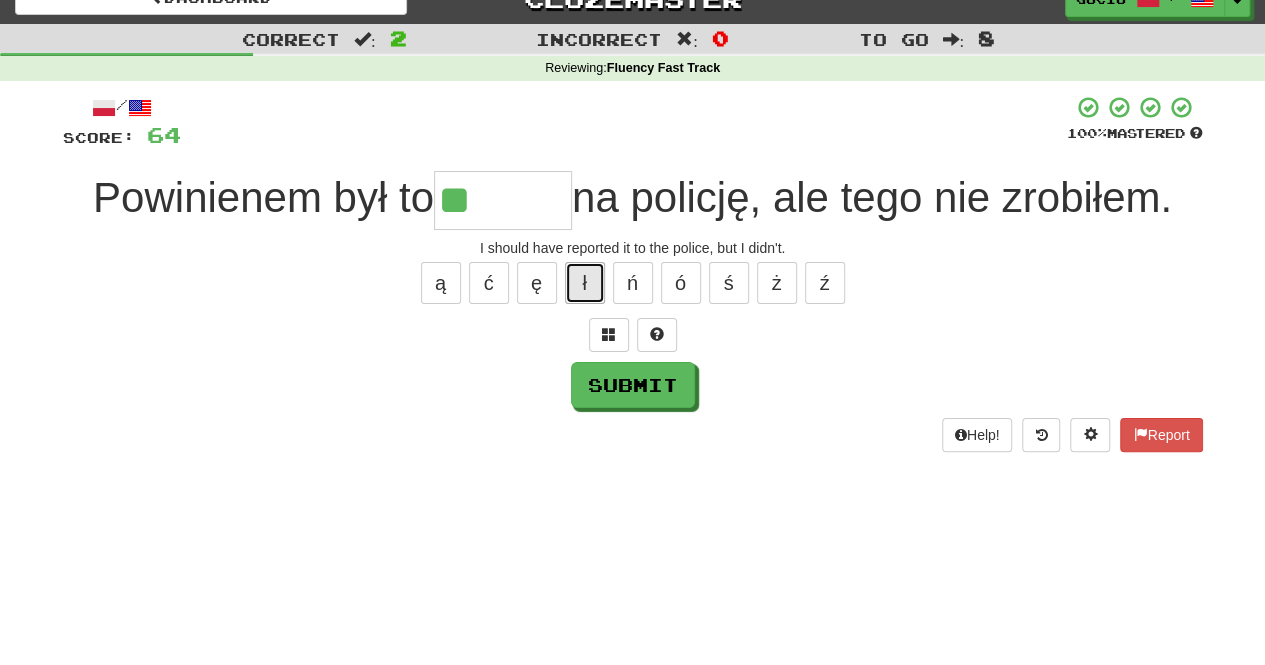 click on "ł" at bounding box center [585, 283] 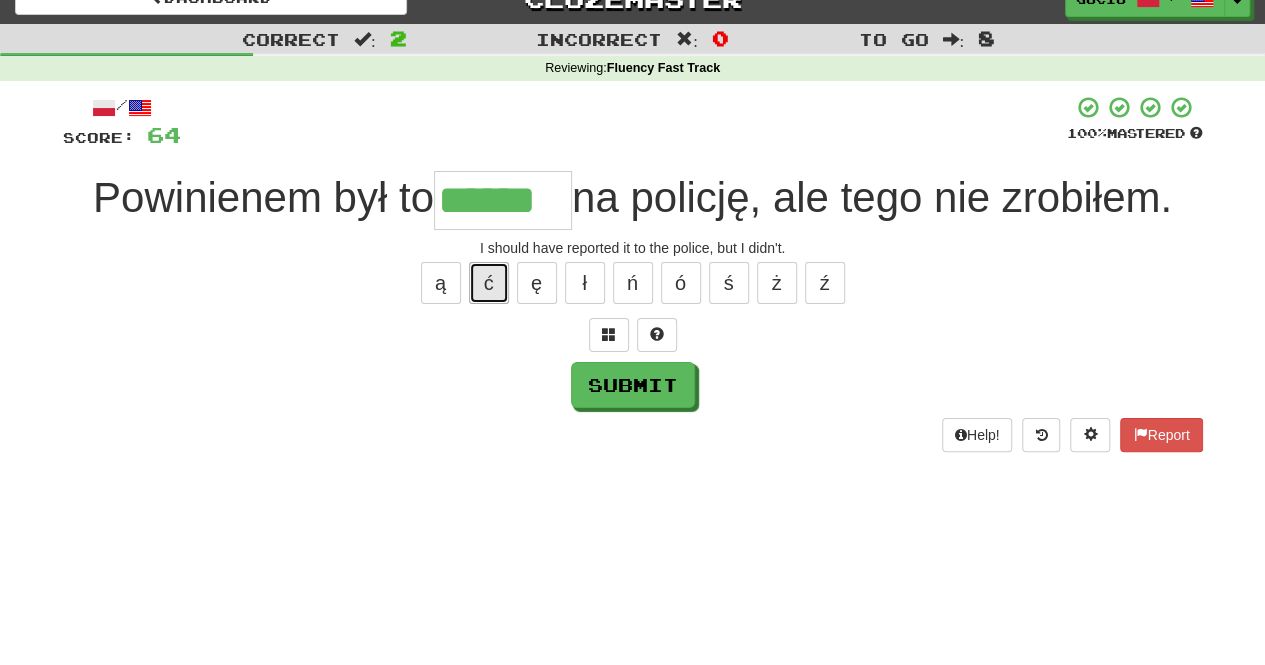 click on "ć" at bounding box center (489, 283) 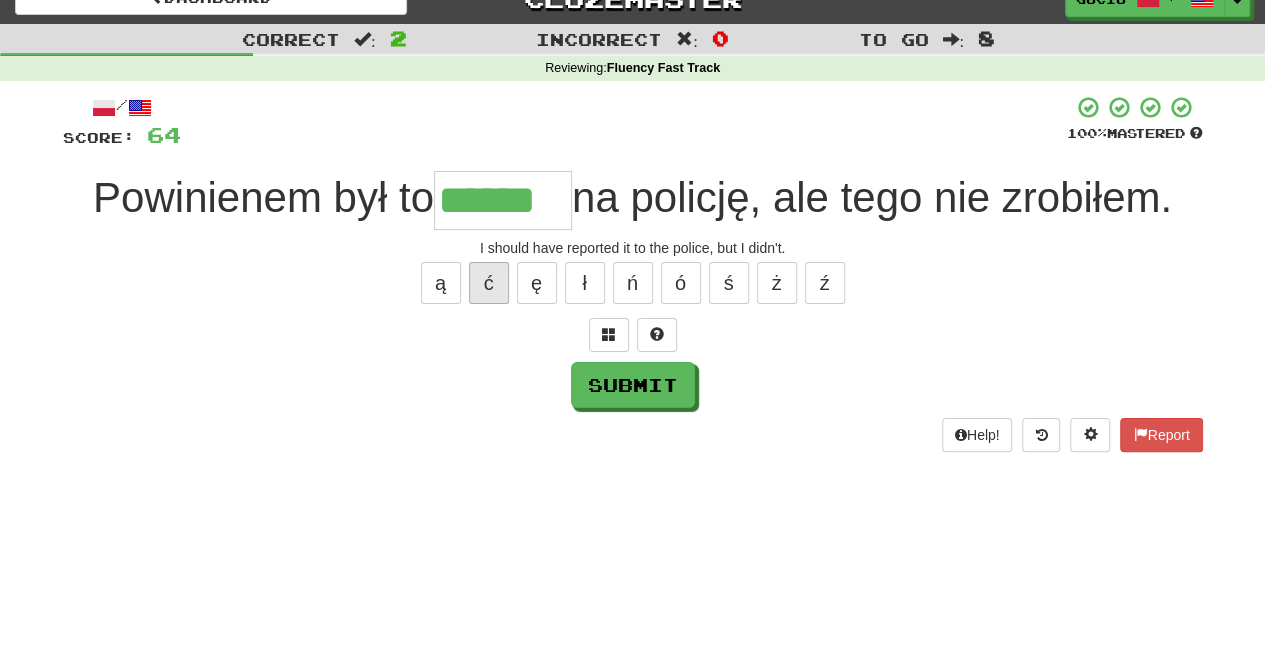type on "*******" 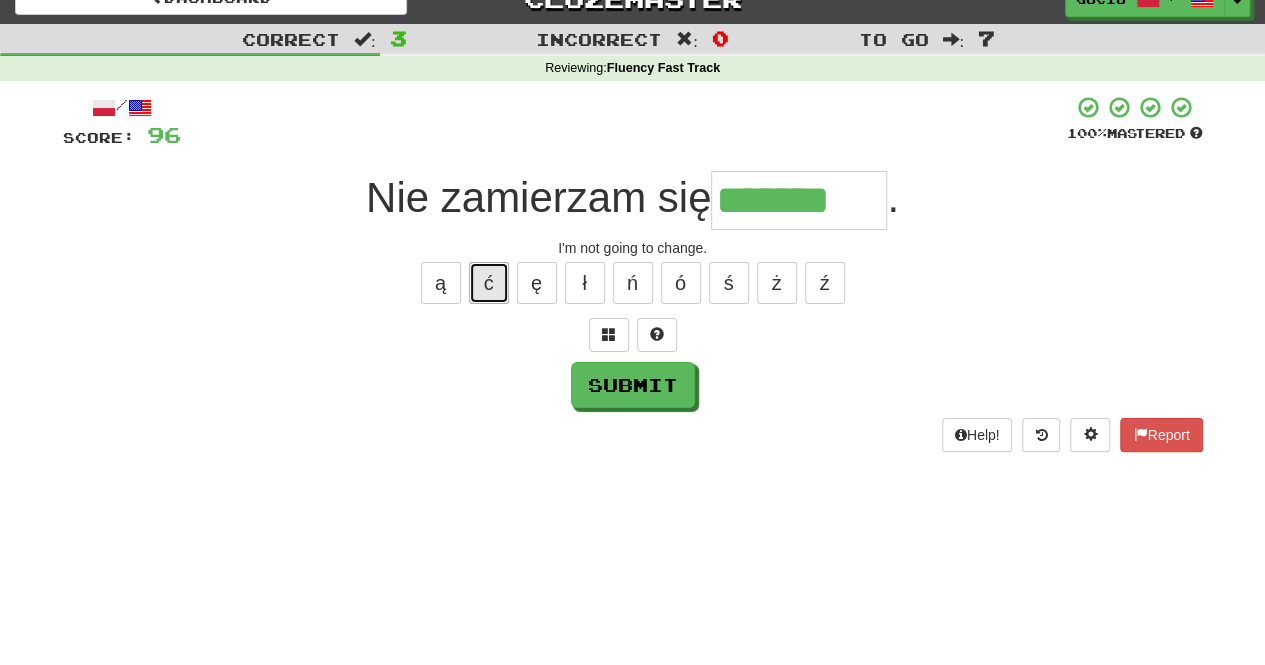 click on "ć" at bounding box center (489, 283) 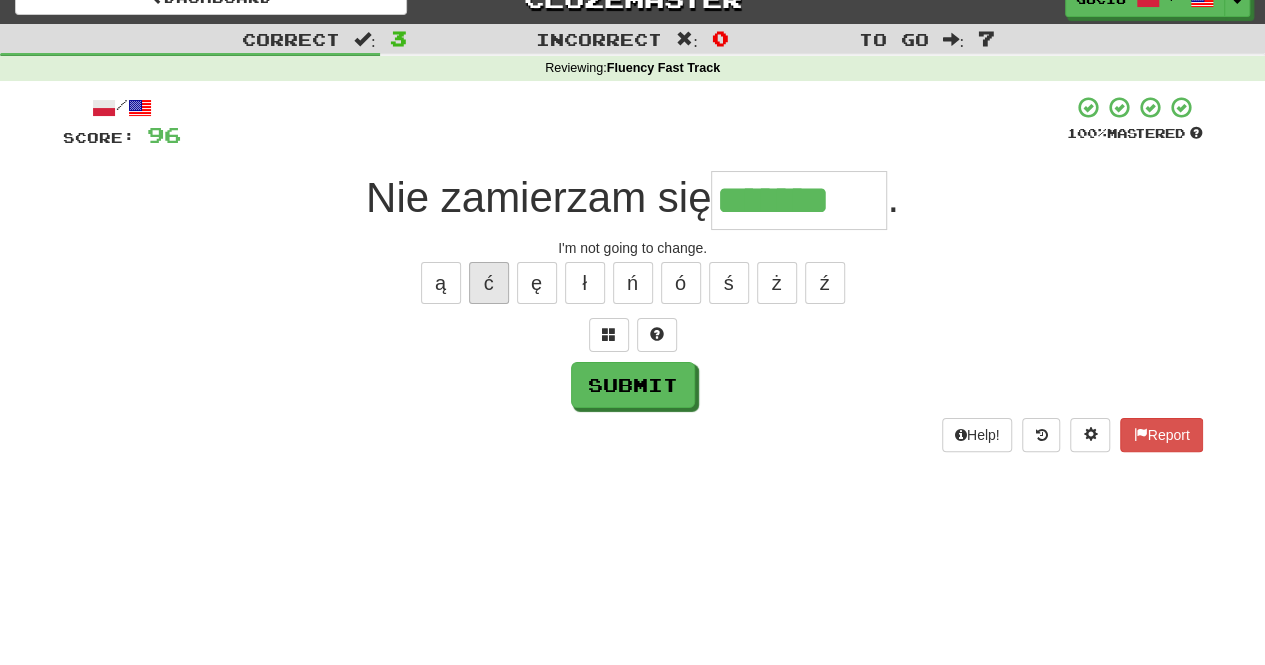 type on "********" 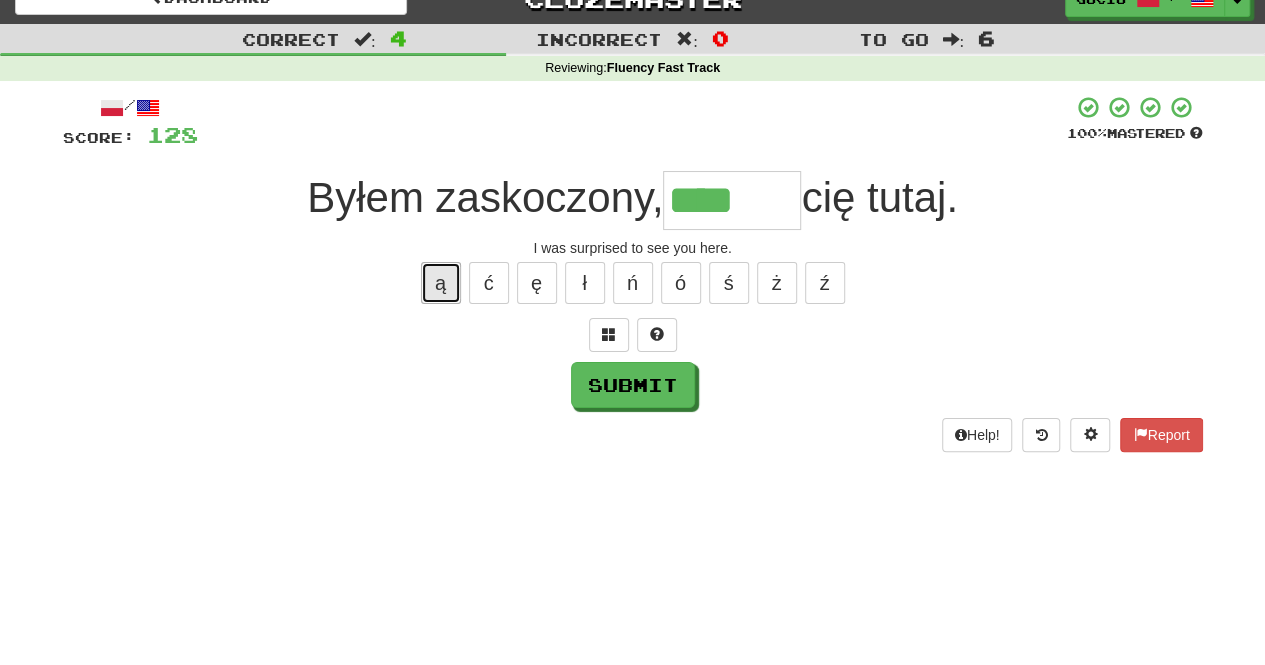 click on "ą" at bounding box center (441, 283) 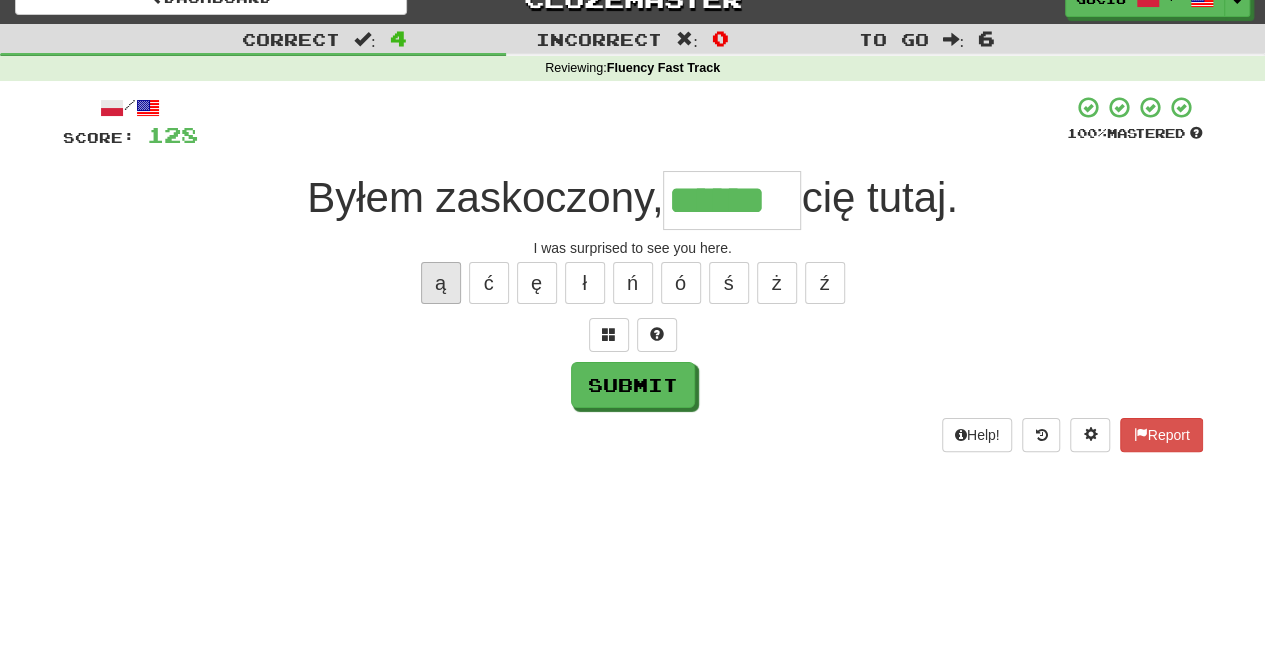 type on "******" 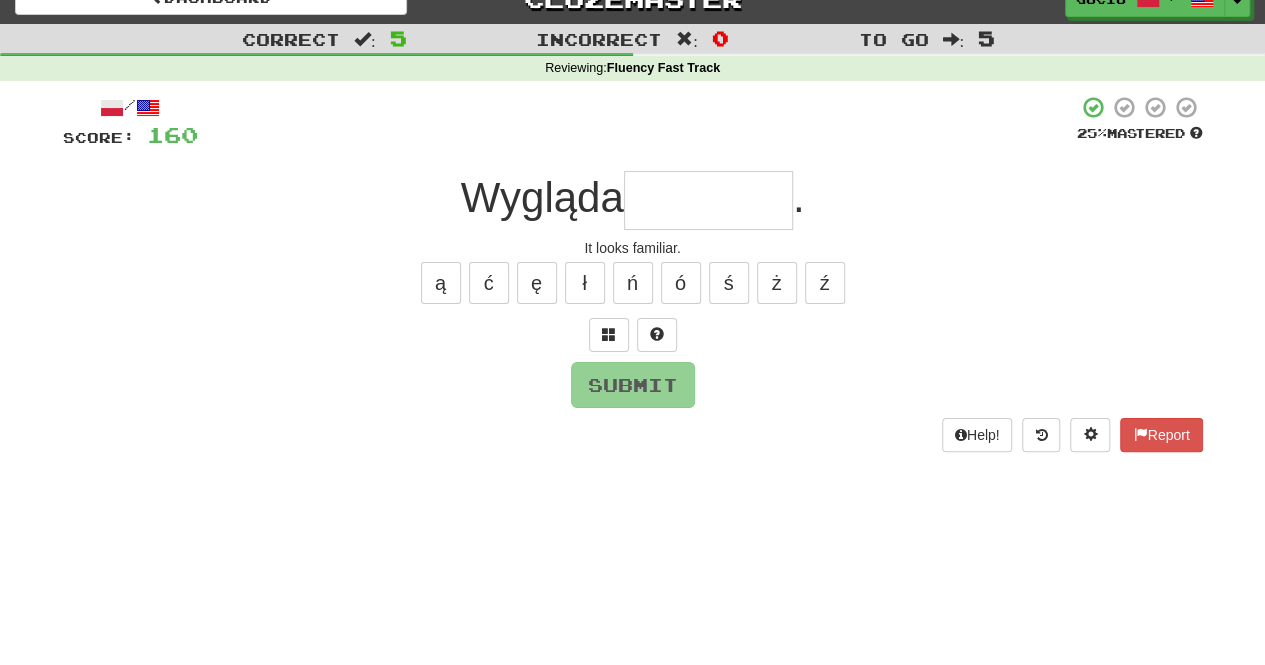 type on "*" 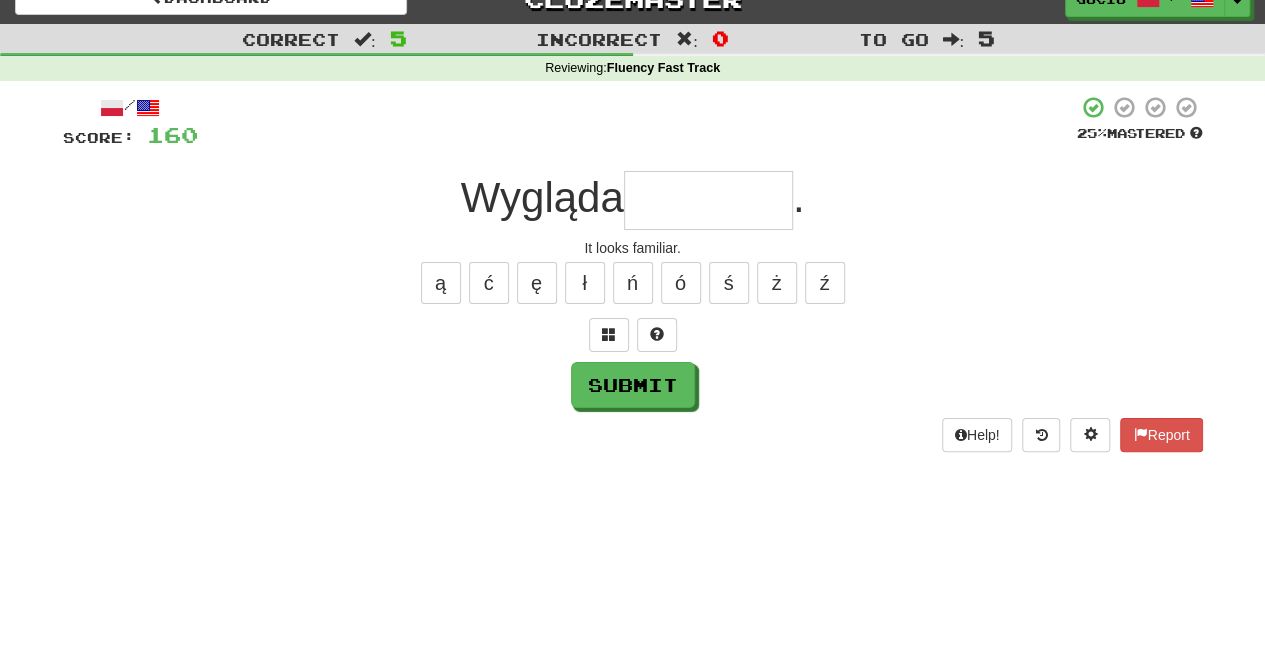 type on "*" 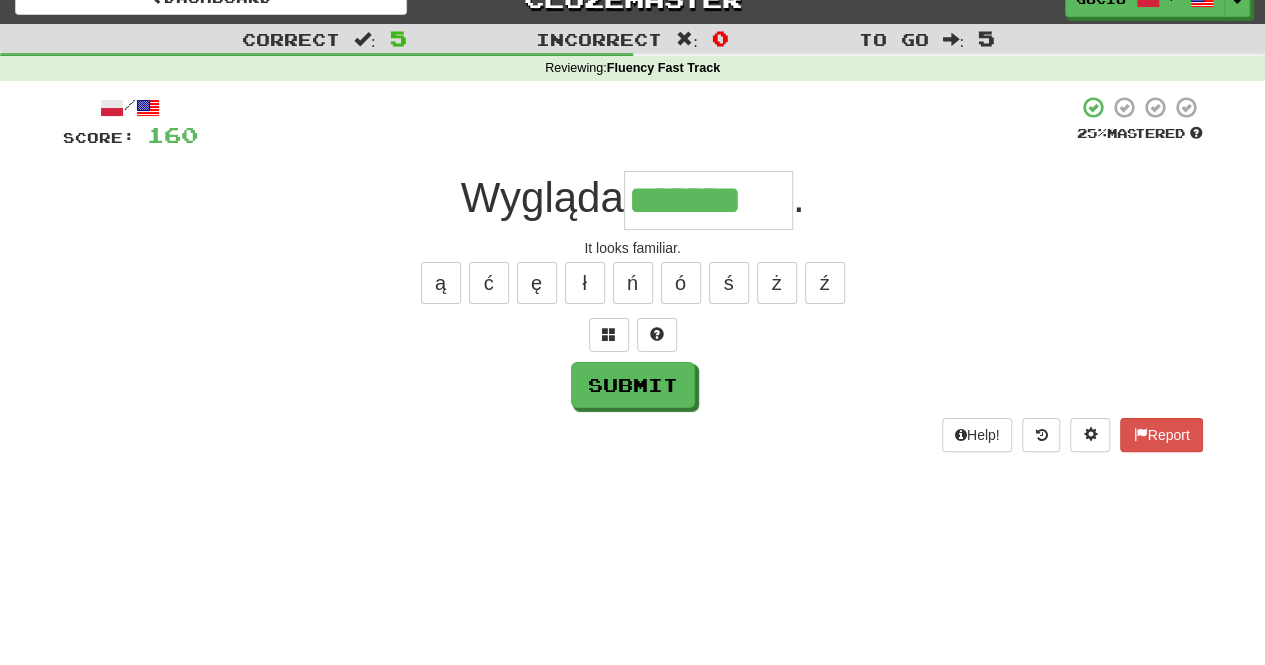 type on "*******" 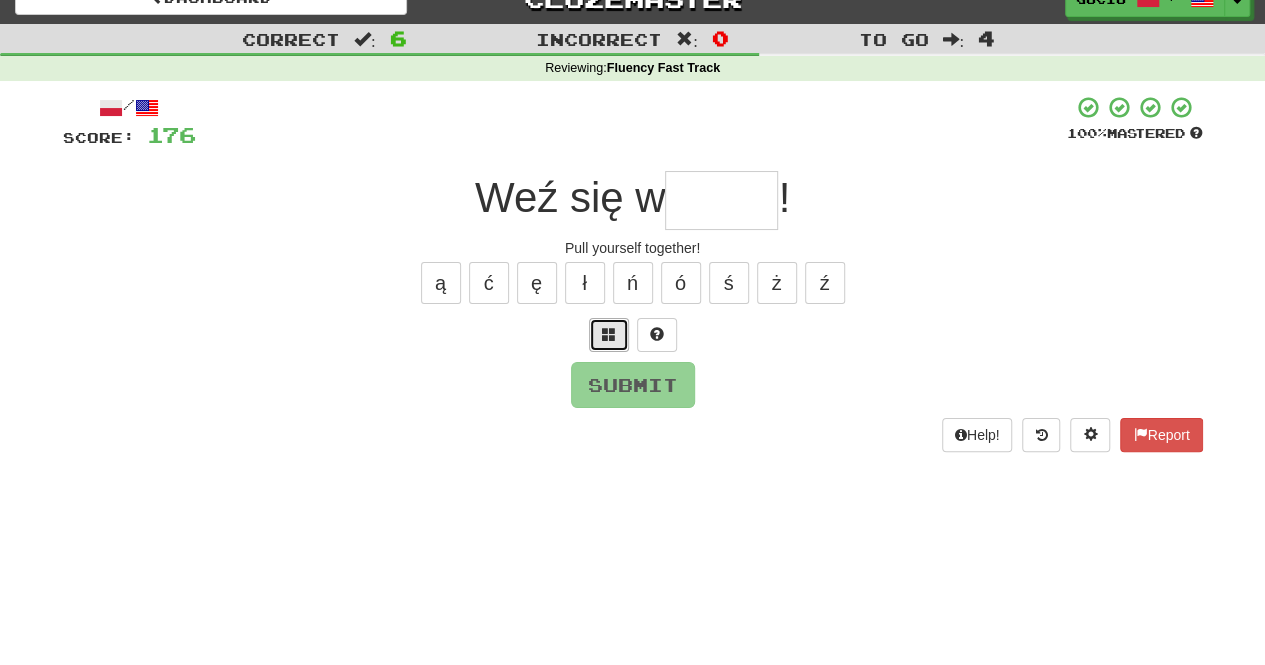 click at bounding box center [609, 334] 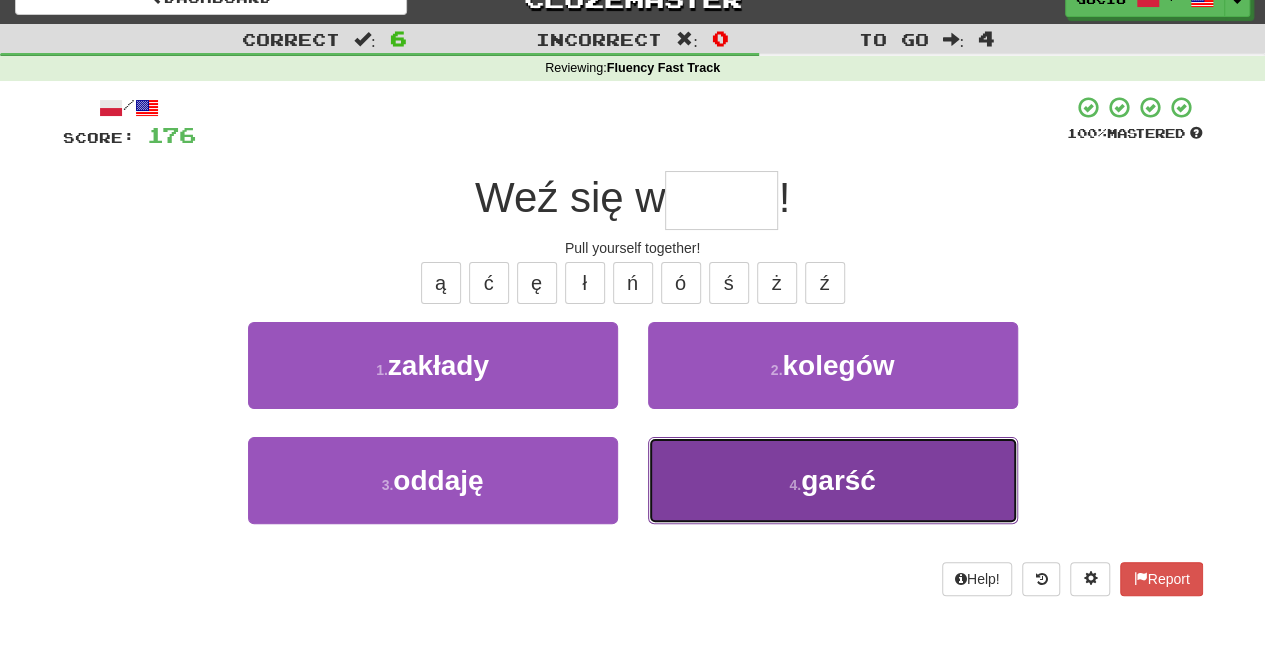 click on "4 . garść" at bounding box center [833, 480] 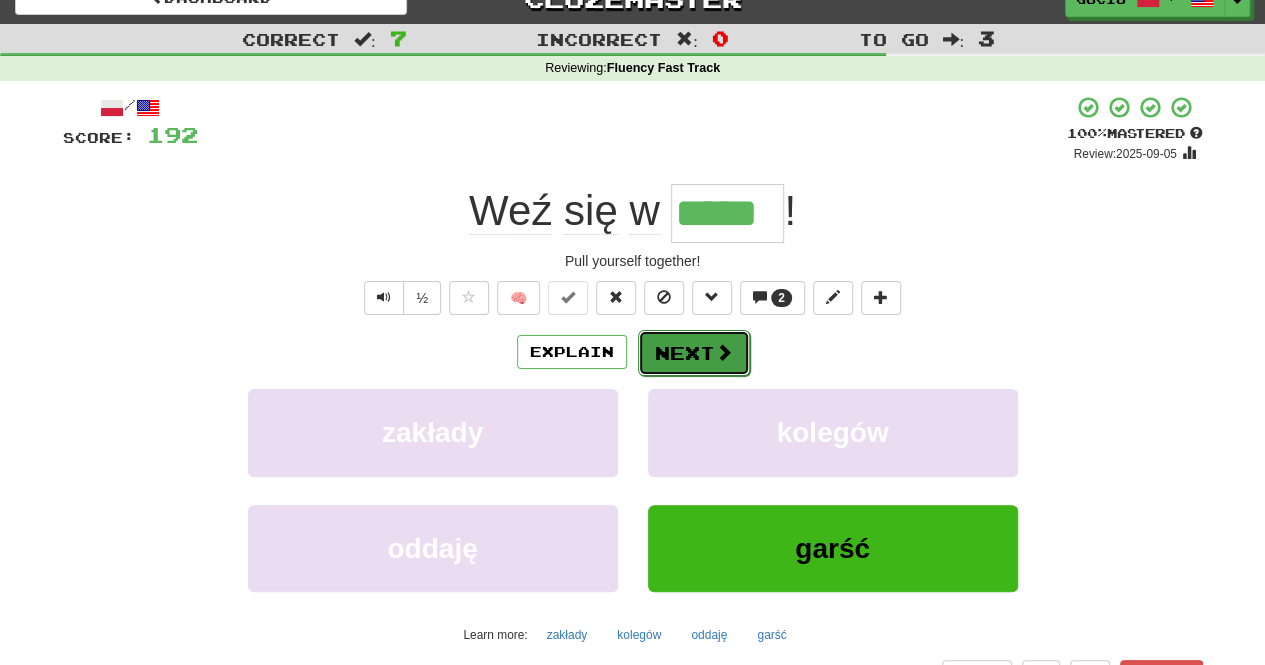 click on "Next" at bounding box center [694, 353] 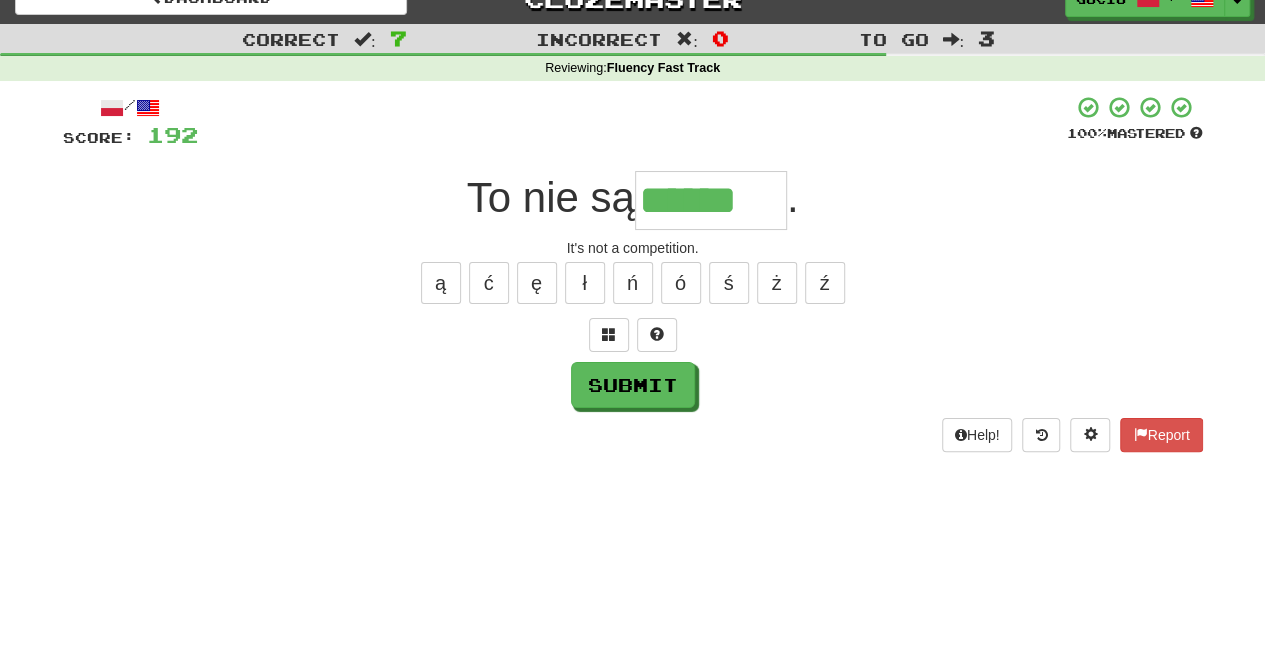 type on "******" 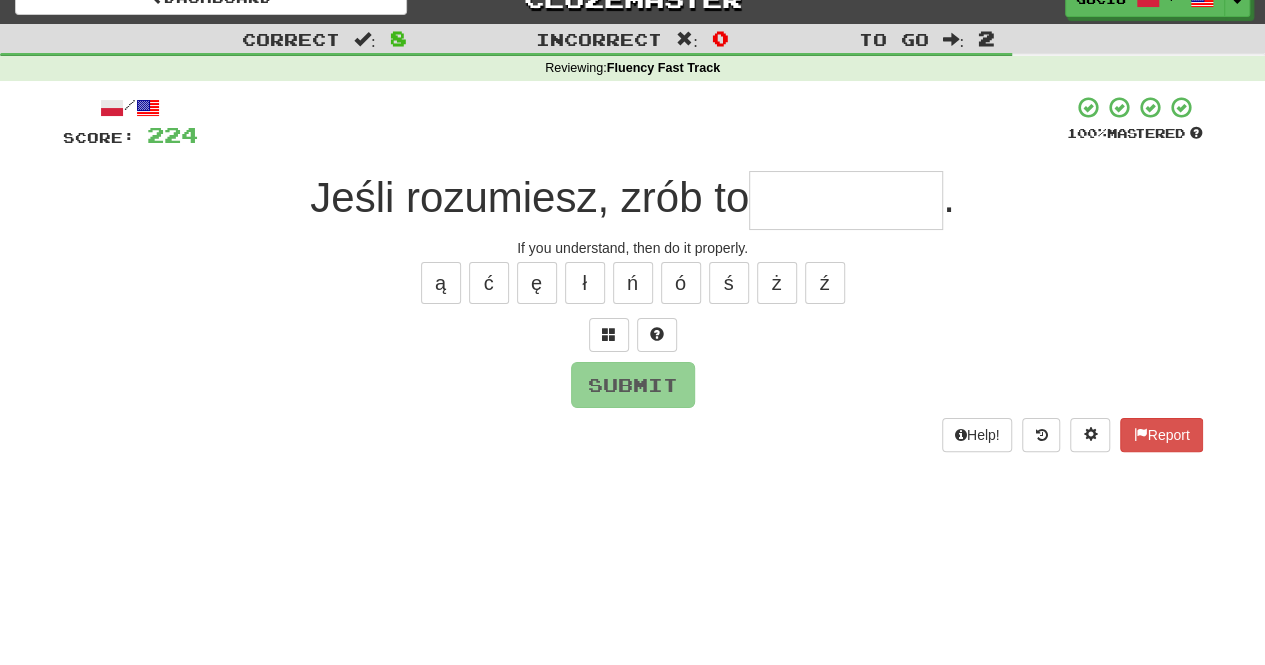 type on "*" 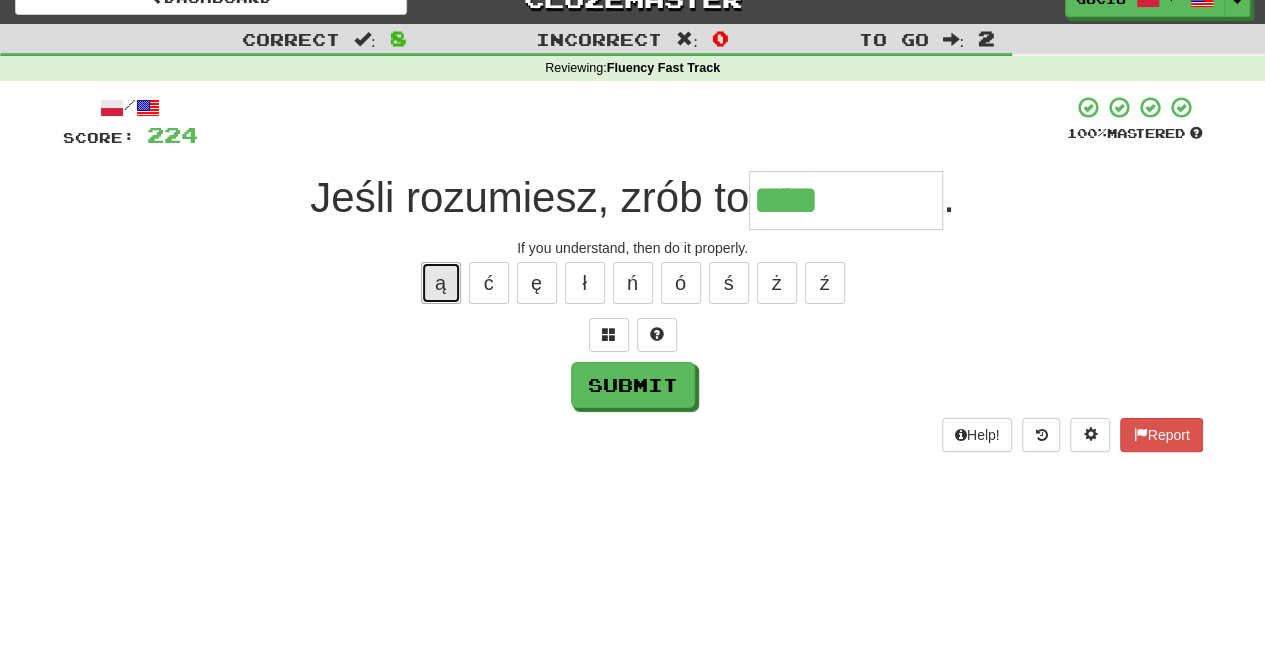 click on "ą" at bounding box center (441, 283) 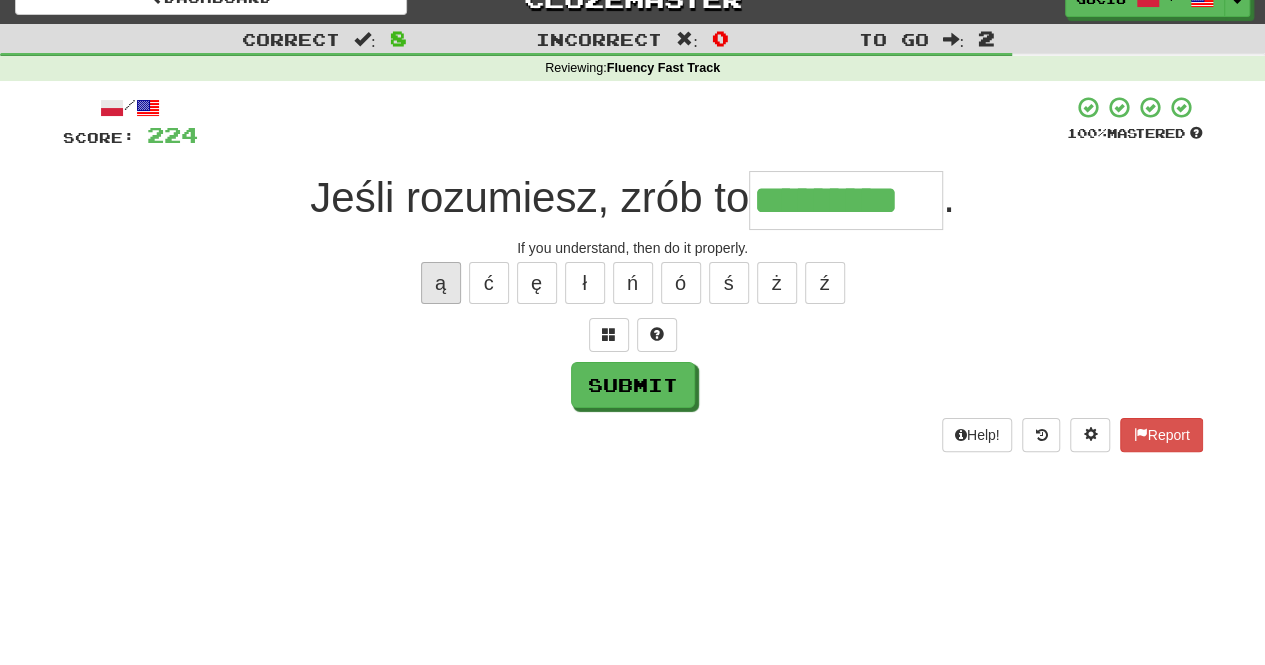 type on "*********" 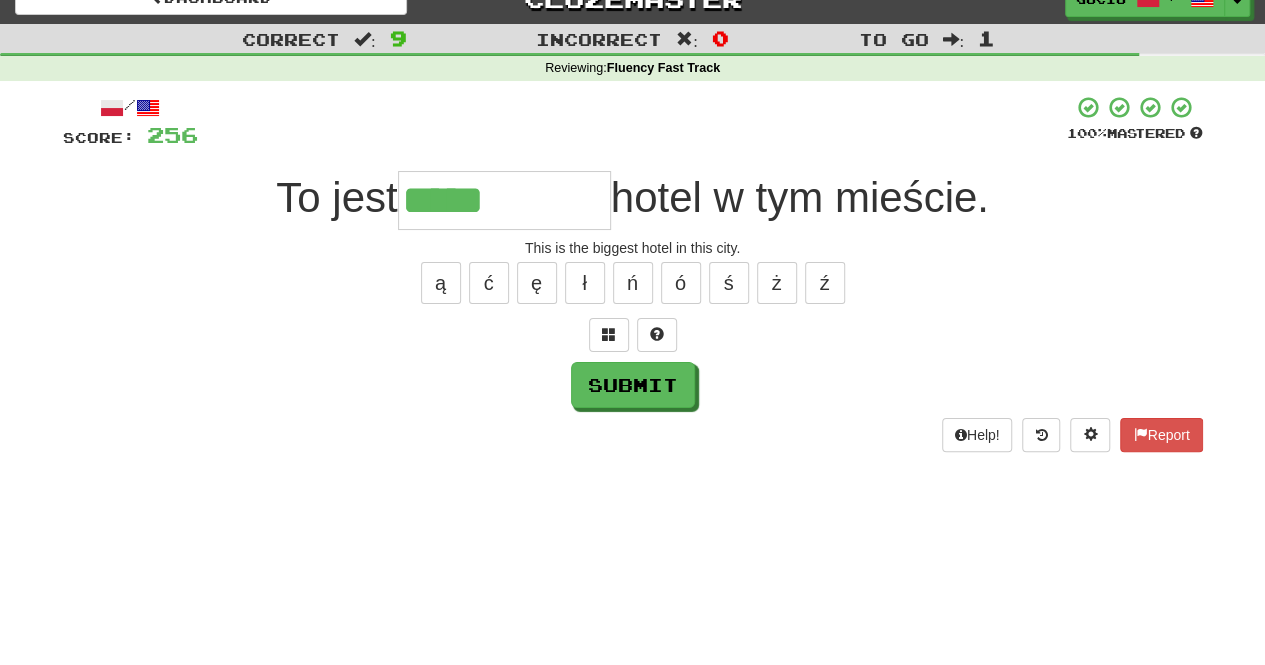 click on "ą ć ę ł ń ó ś ż ź" at bounding box center [633, 283] 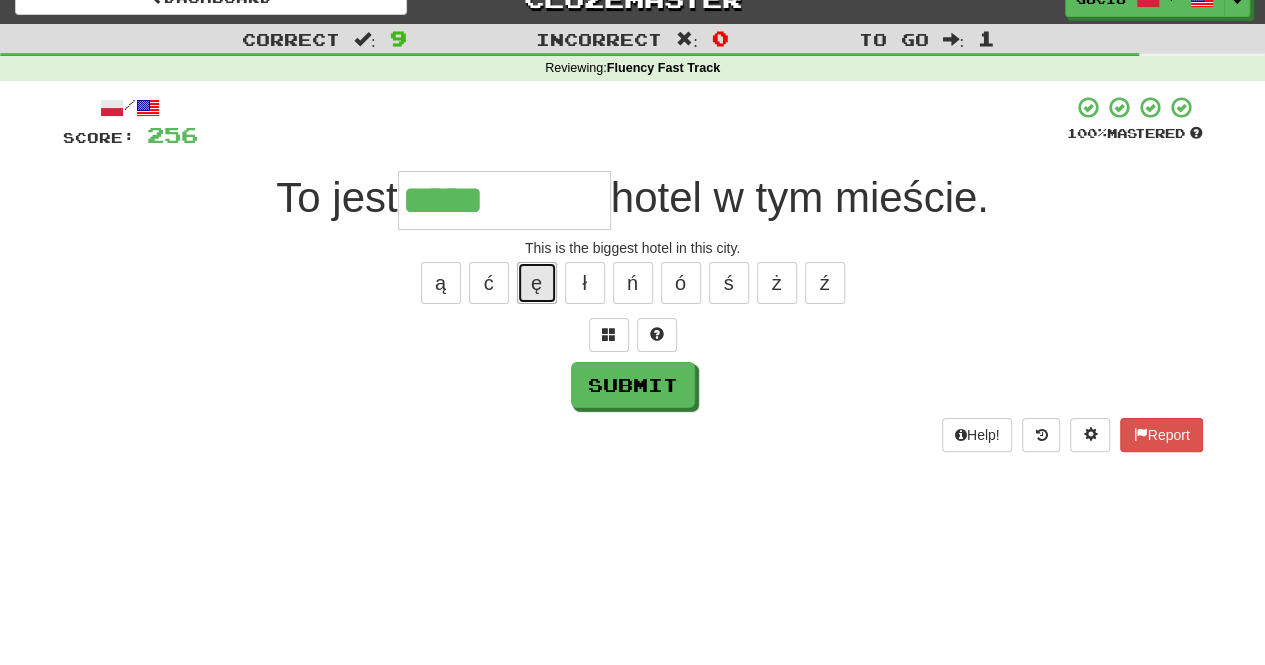 click on "ę" at bounding box center (537, 283) 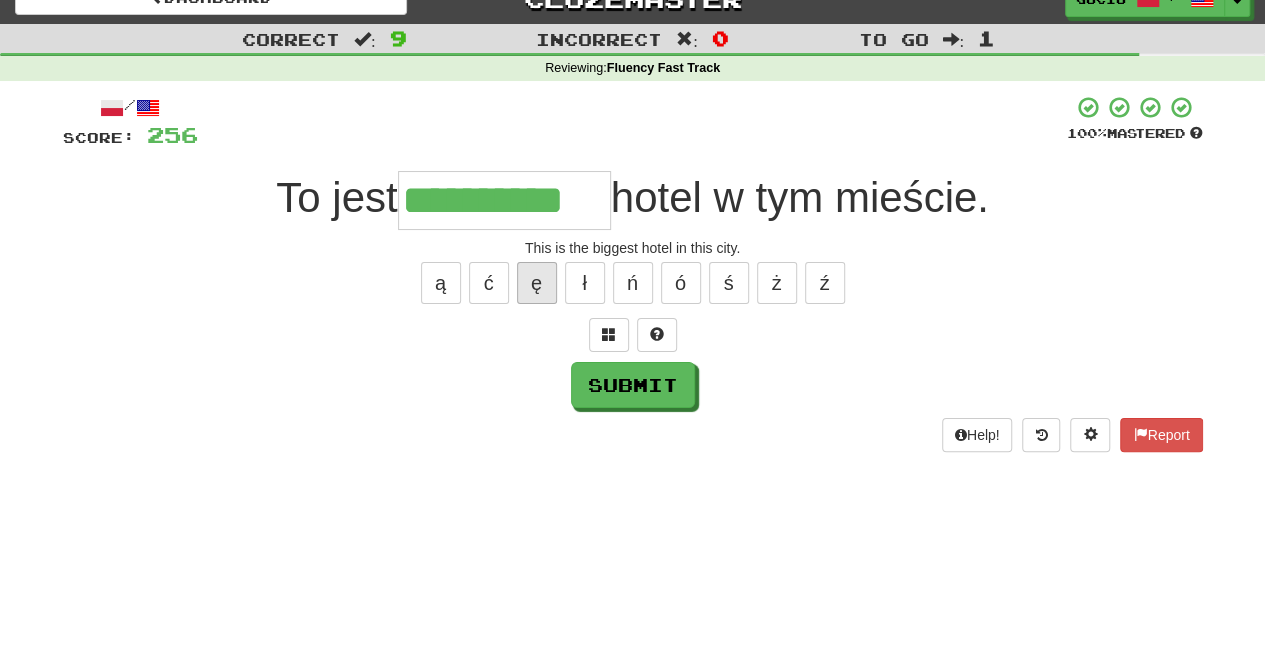 type on "**********" 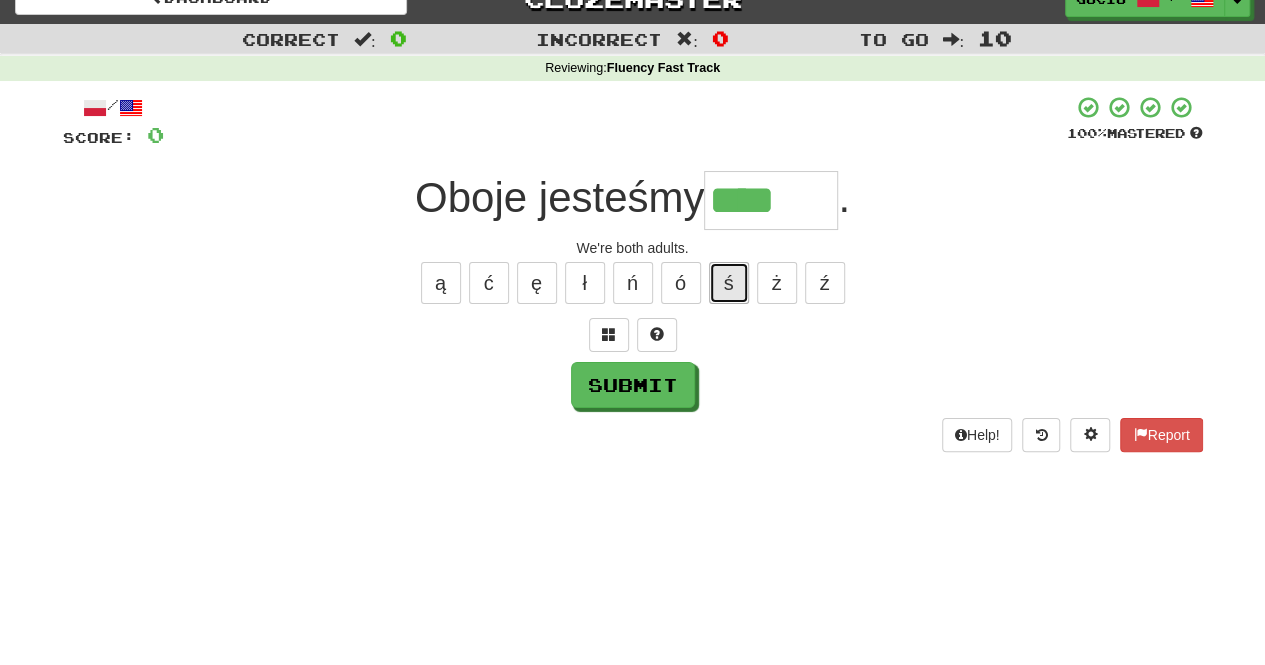 click on "ś" at bounding box center [729, 283] 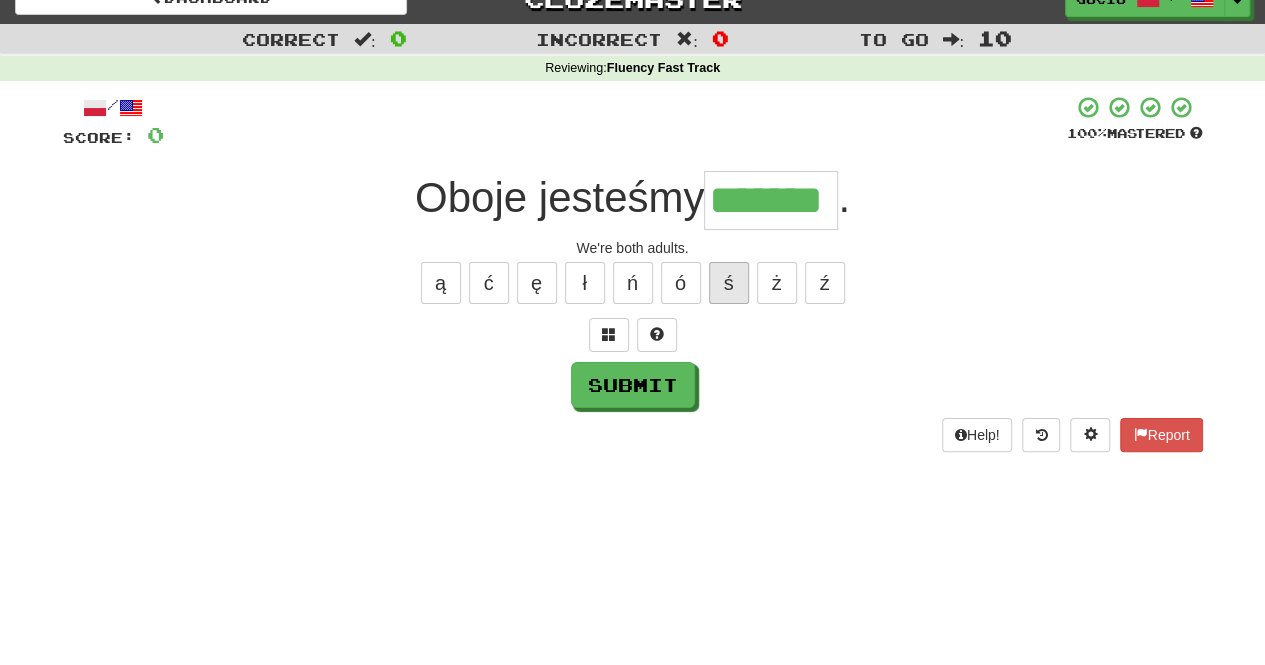 type on "*******" 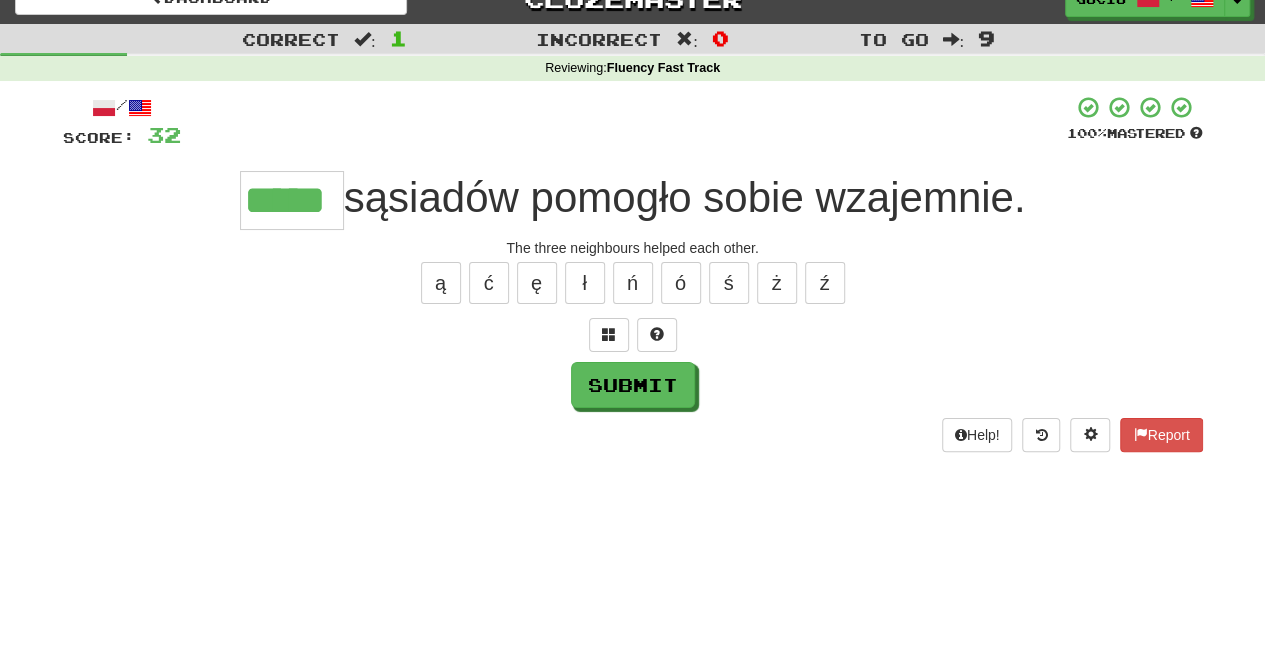 type on "*****" 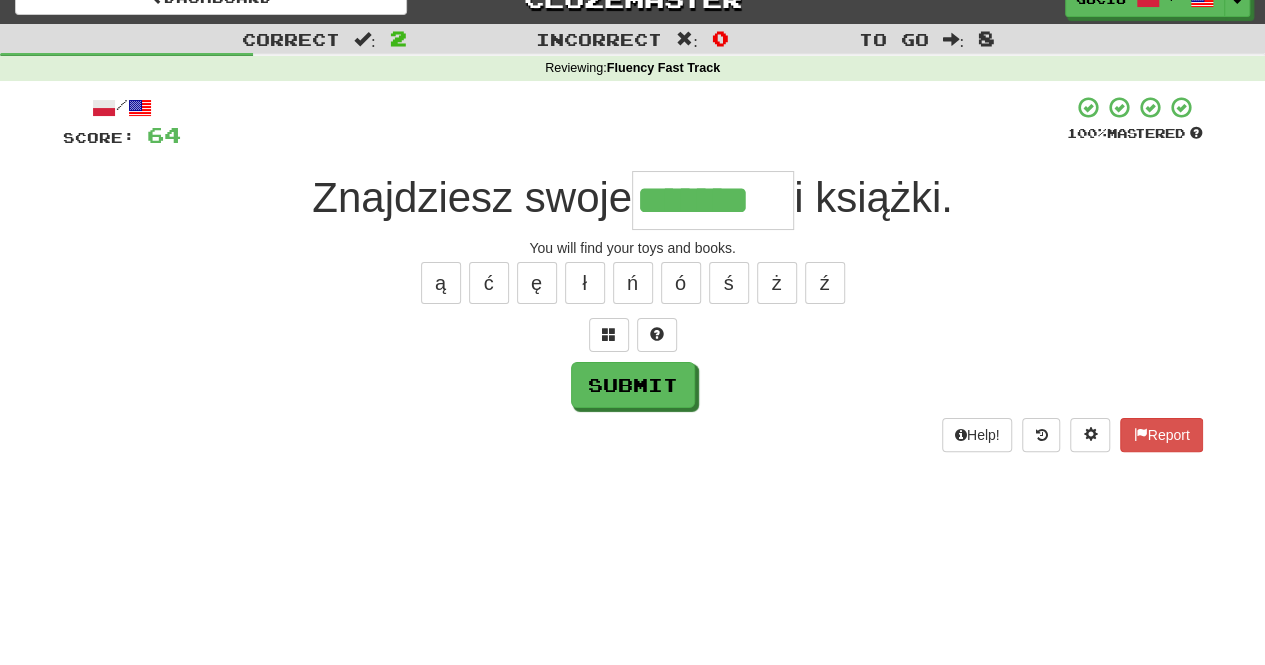 type on "*******" 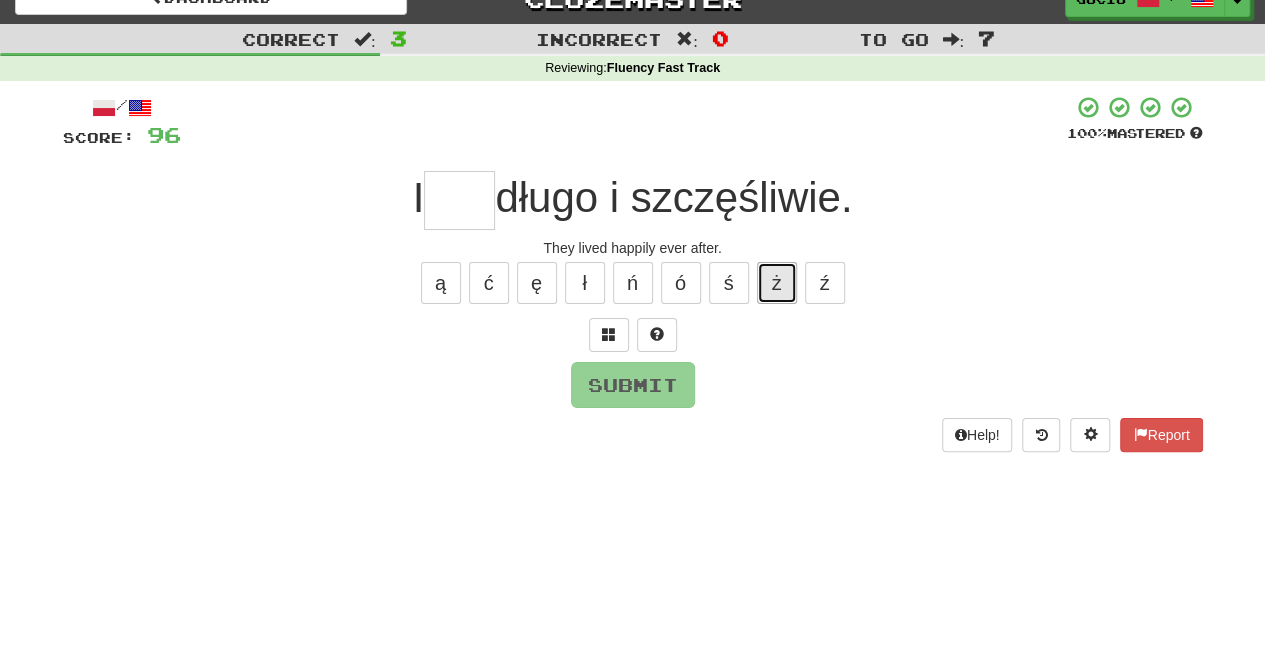 click on "ż" at bounding box center [777, 283] 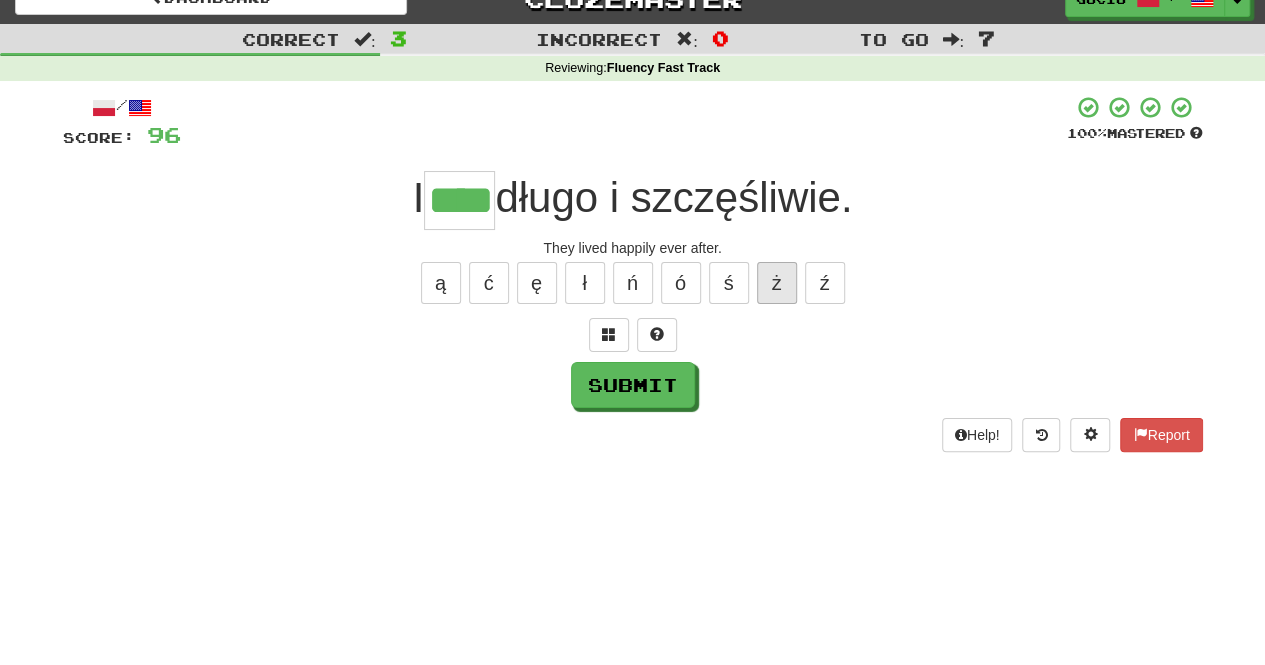 type on "****" 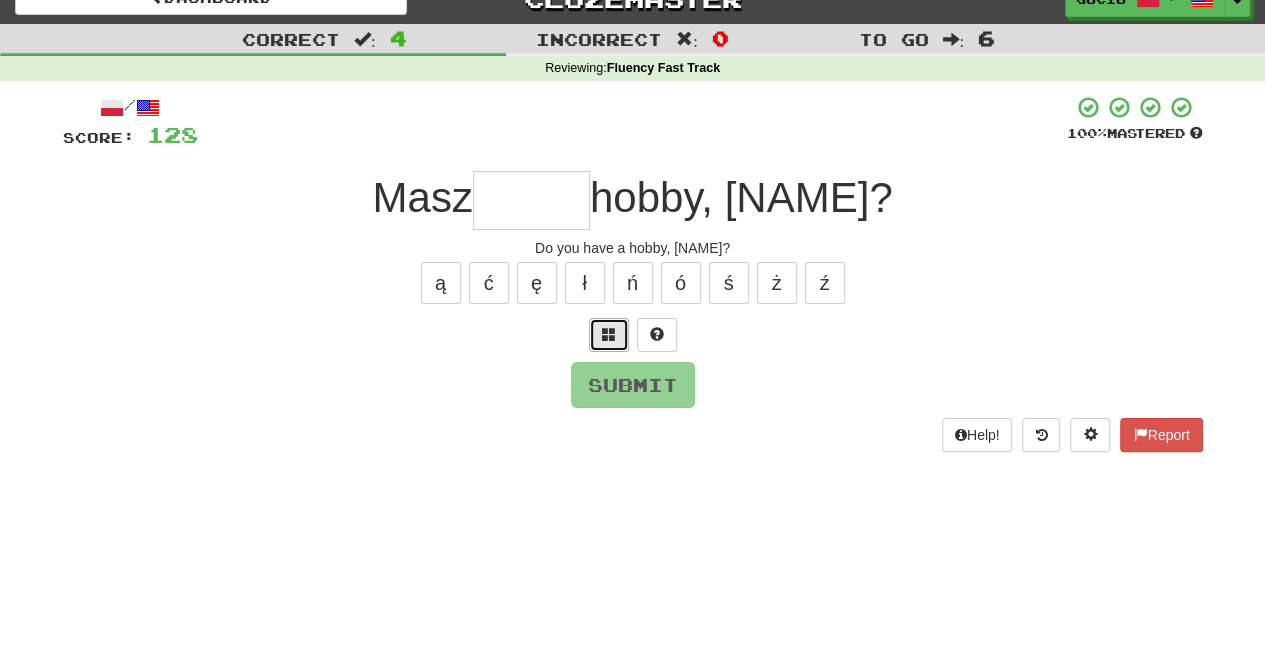 click at bounding box center (609, 334) 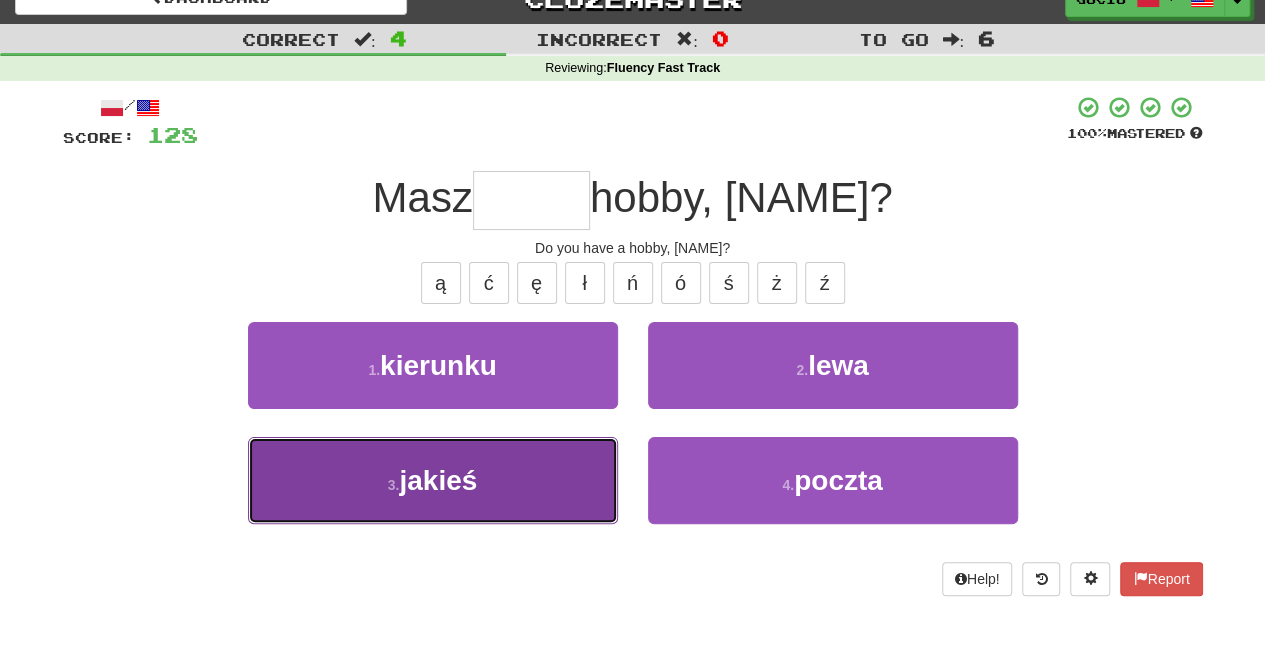 click on "3 . jakieś" at bounding box center [433, 480] 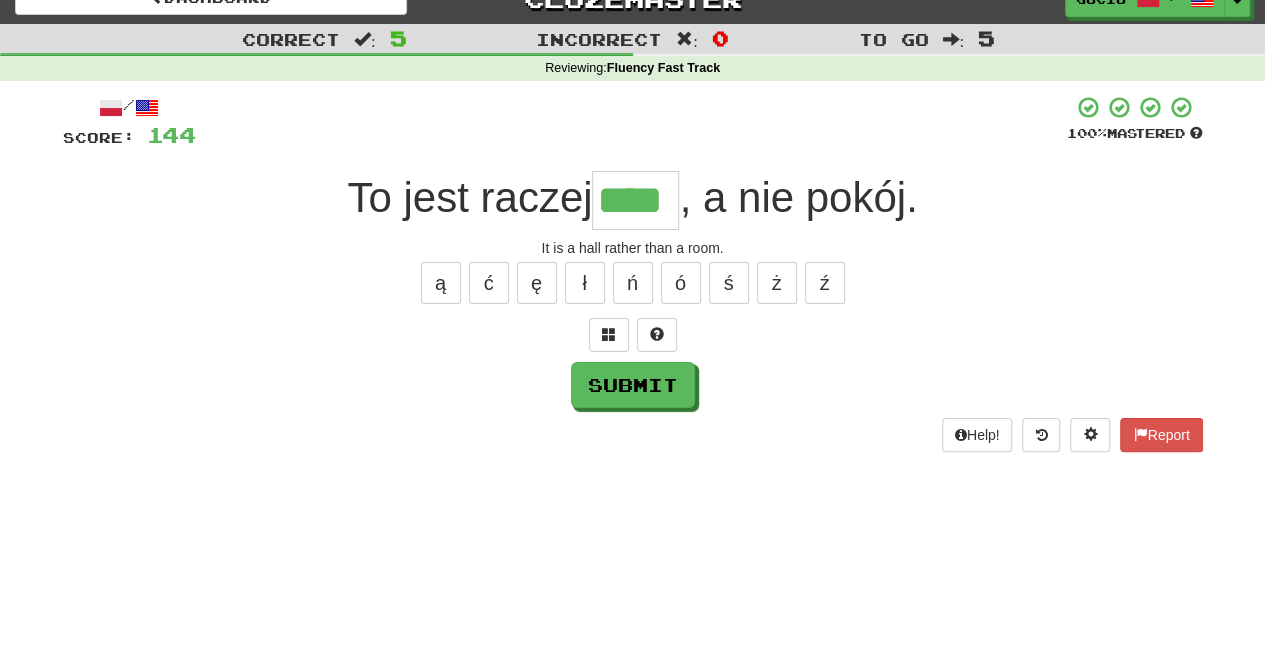 type on "****" 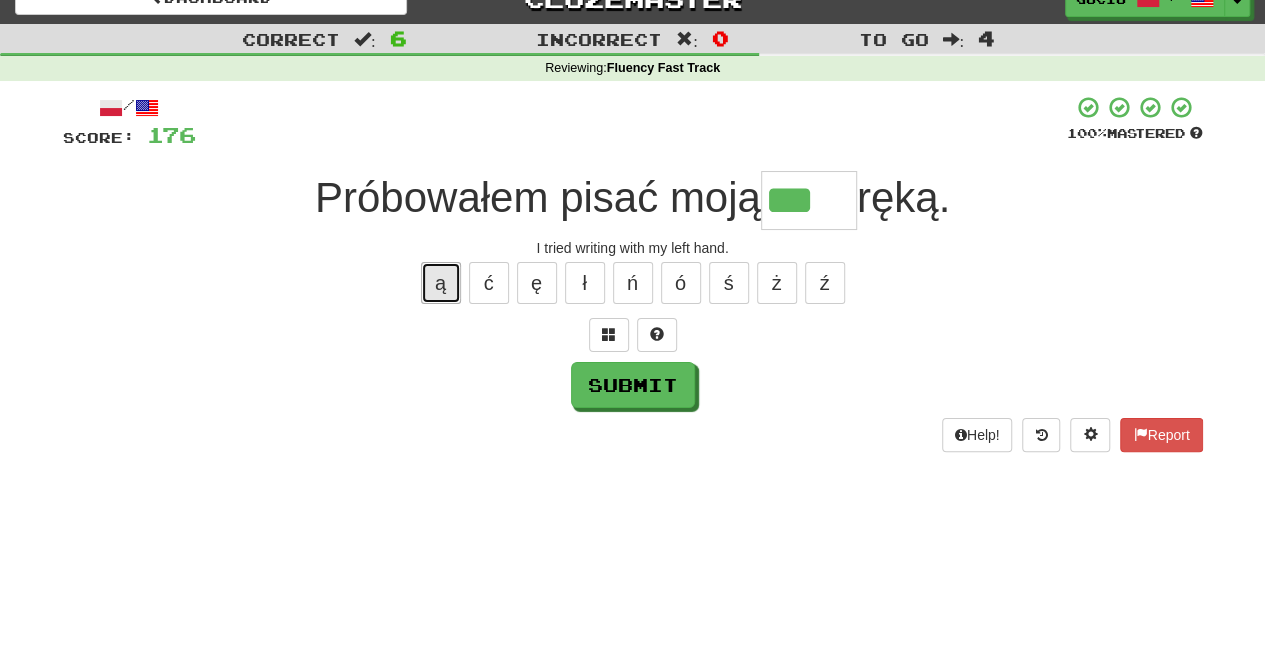 click on "ą" at bounding box center [441, 283] 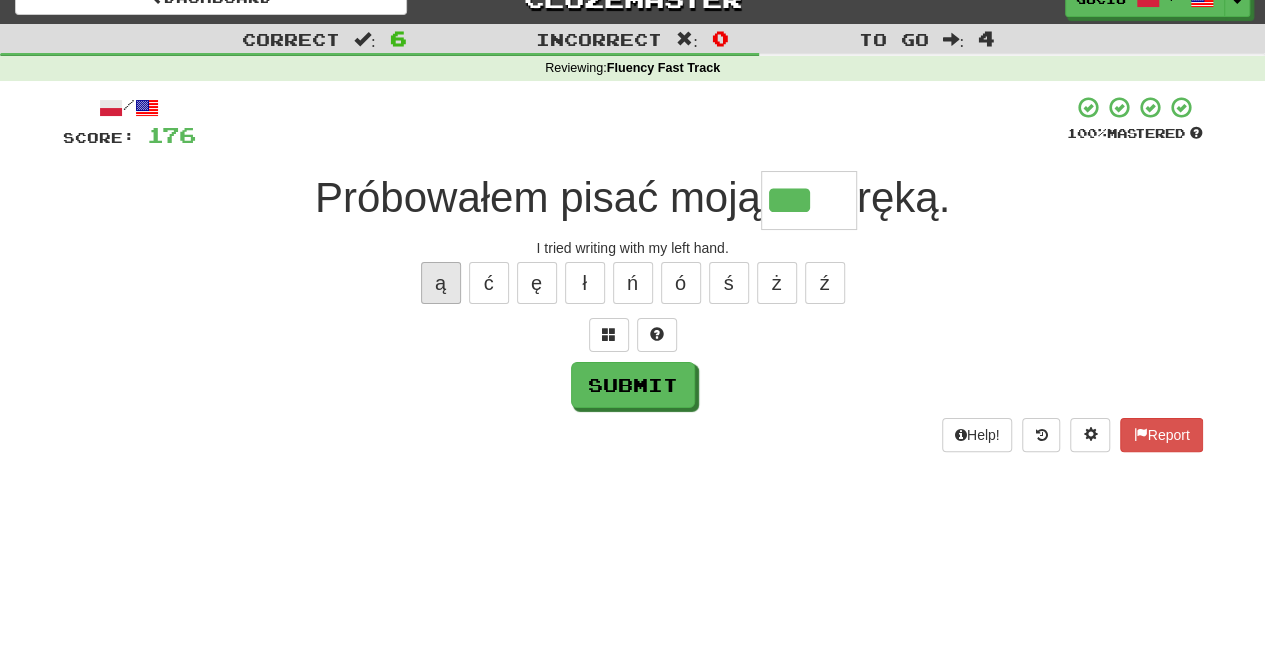 type on "****" 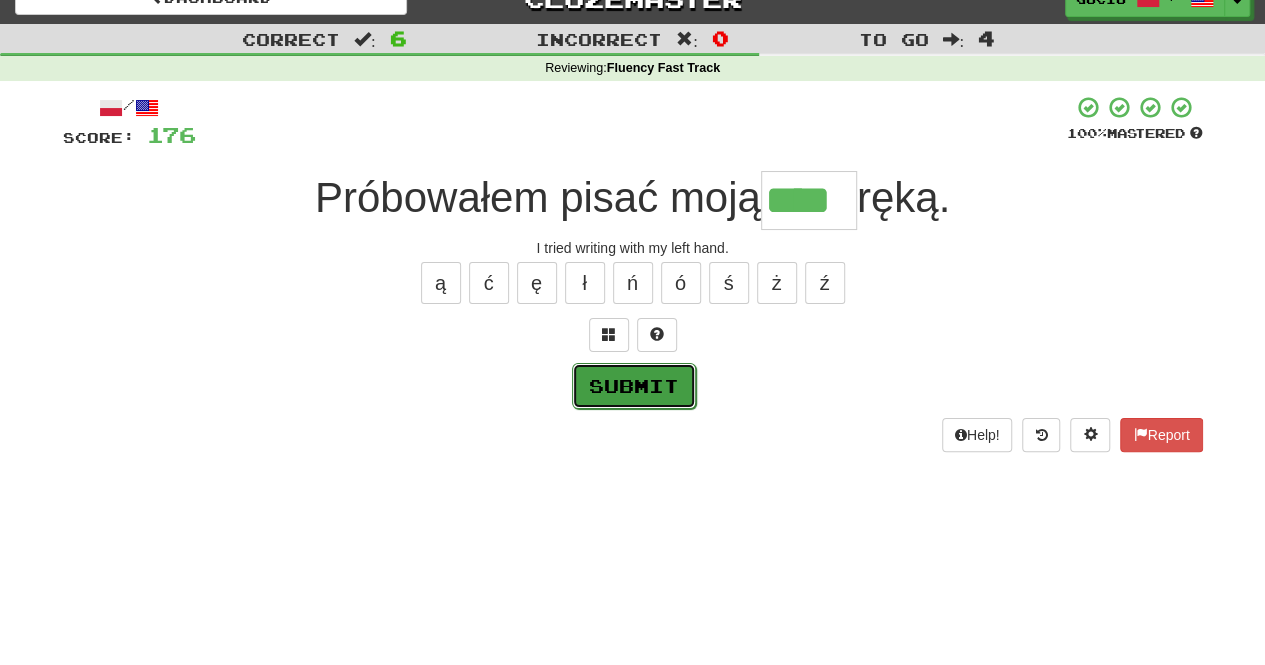 click on "Submit" at bounding box center [634, 386] 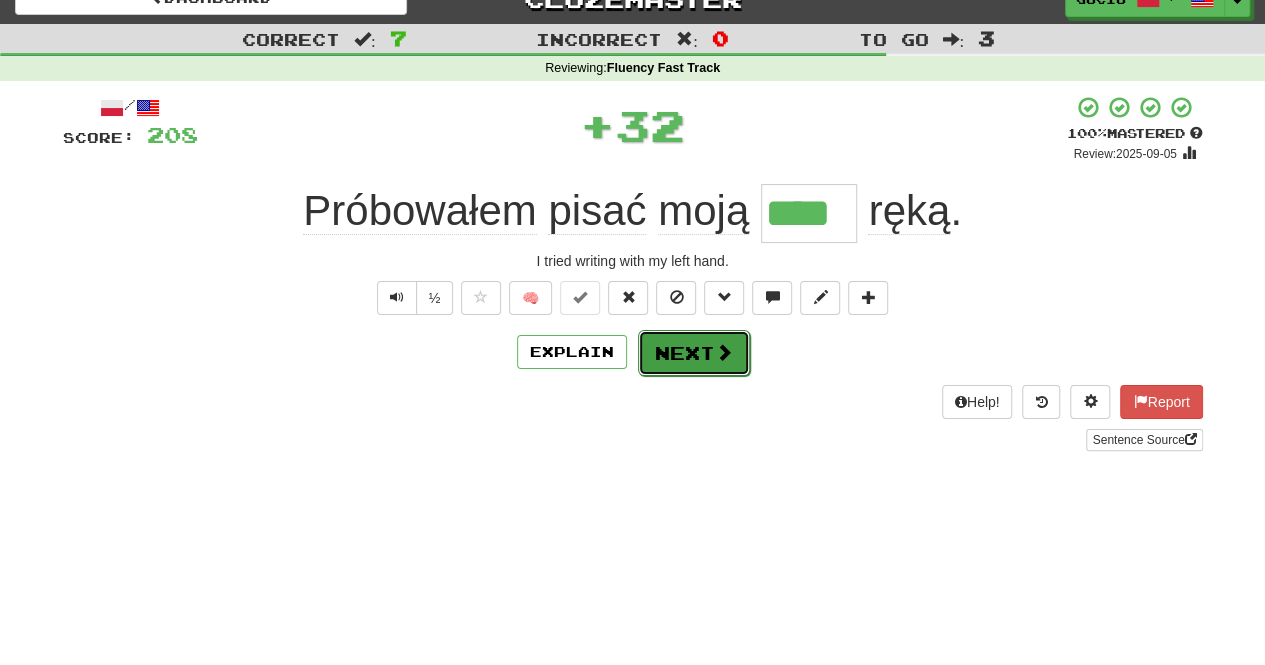 click on "Next" at bounding box center [694, 353] 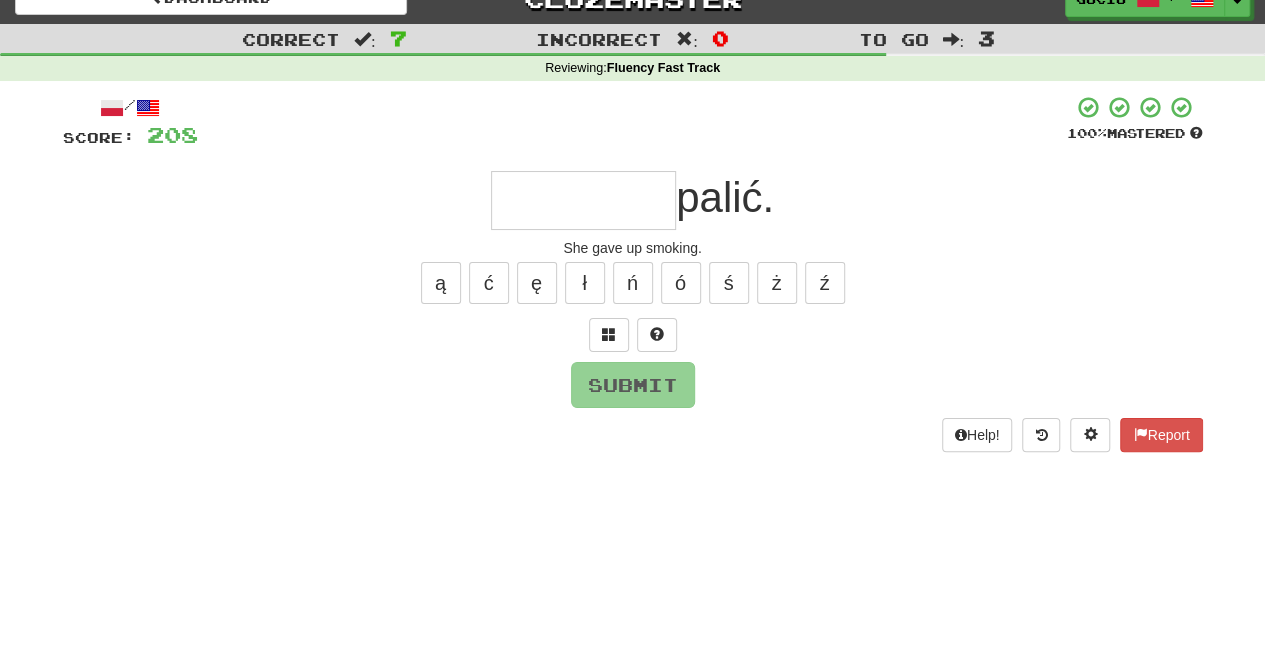 type on "*" 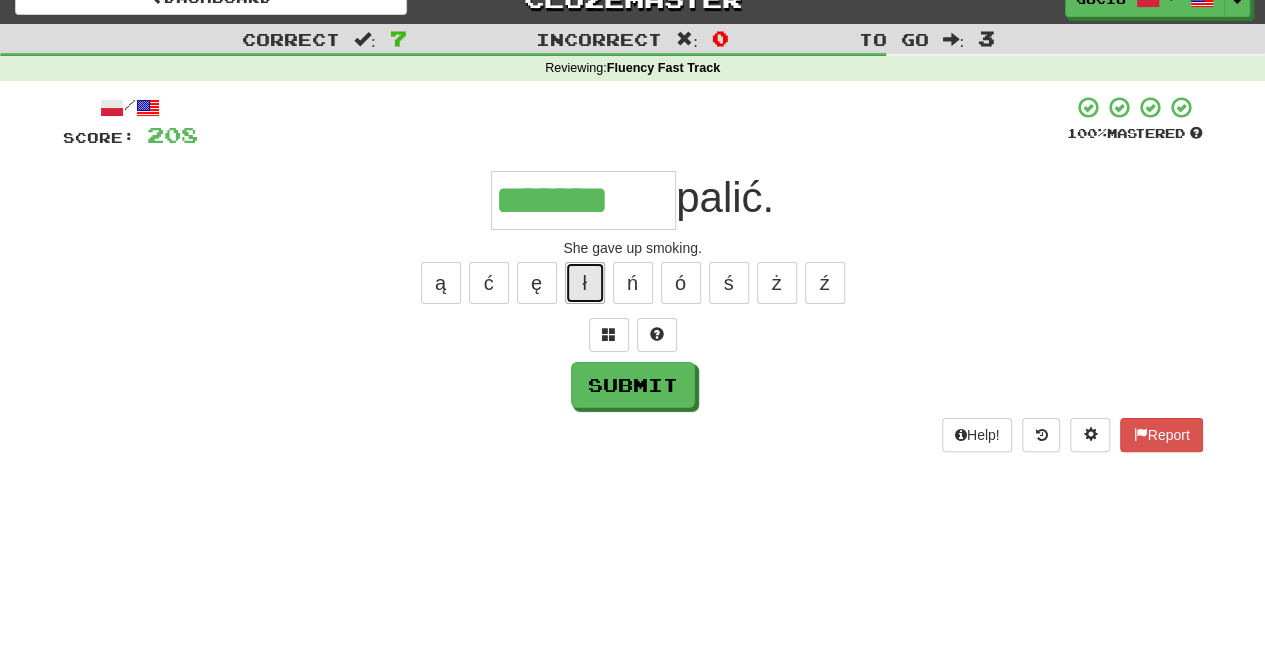 click on "ł" at bounding box center (585, 283) 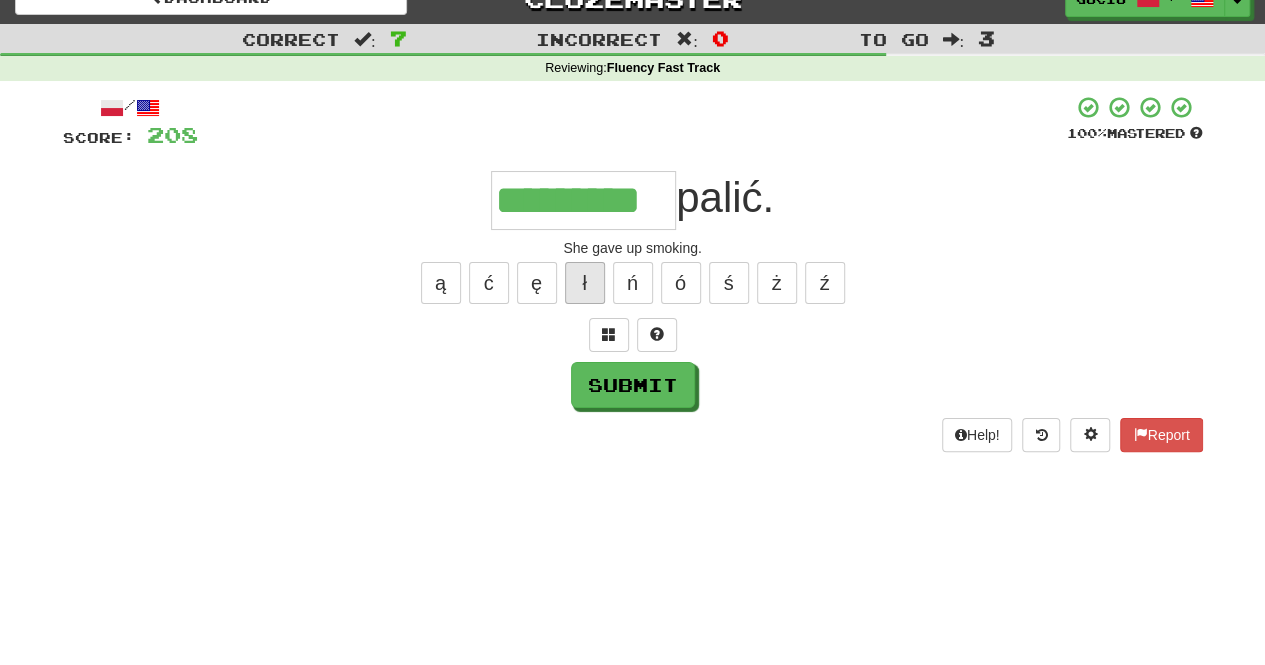 type on "*********" 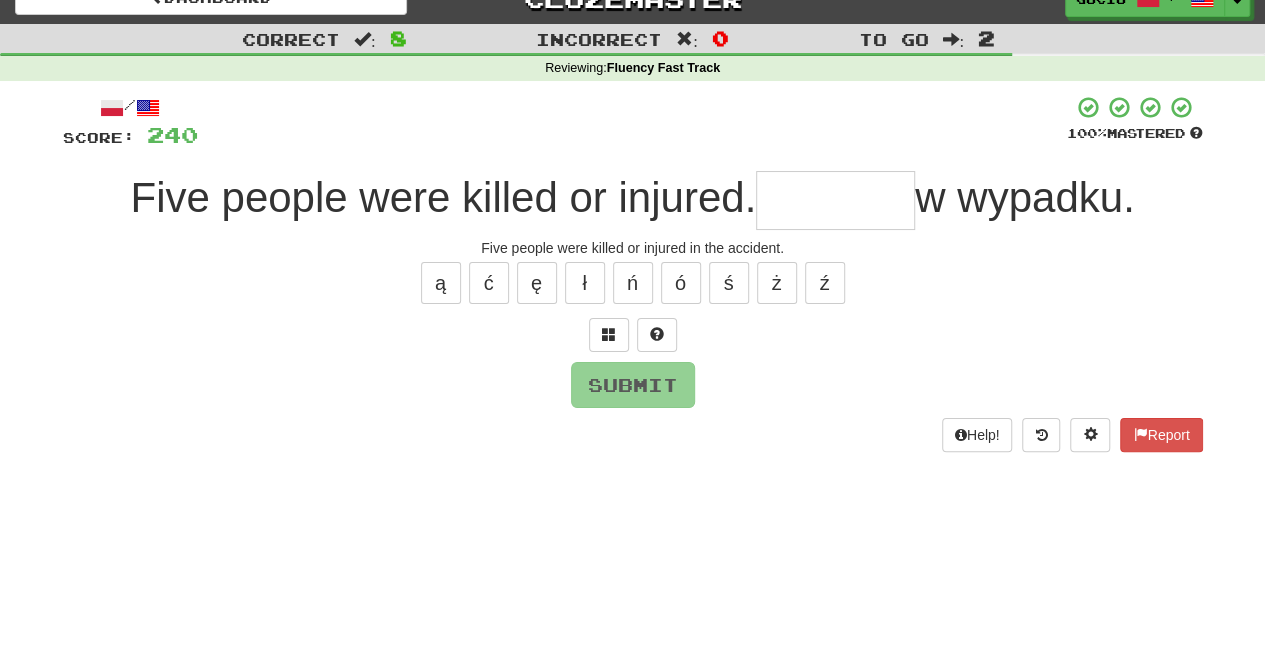 type on "*" 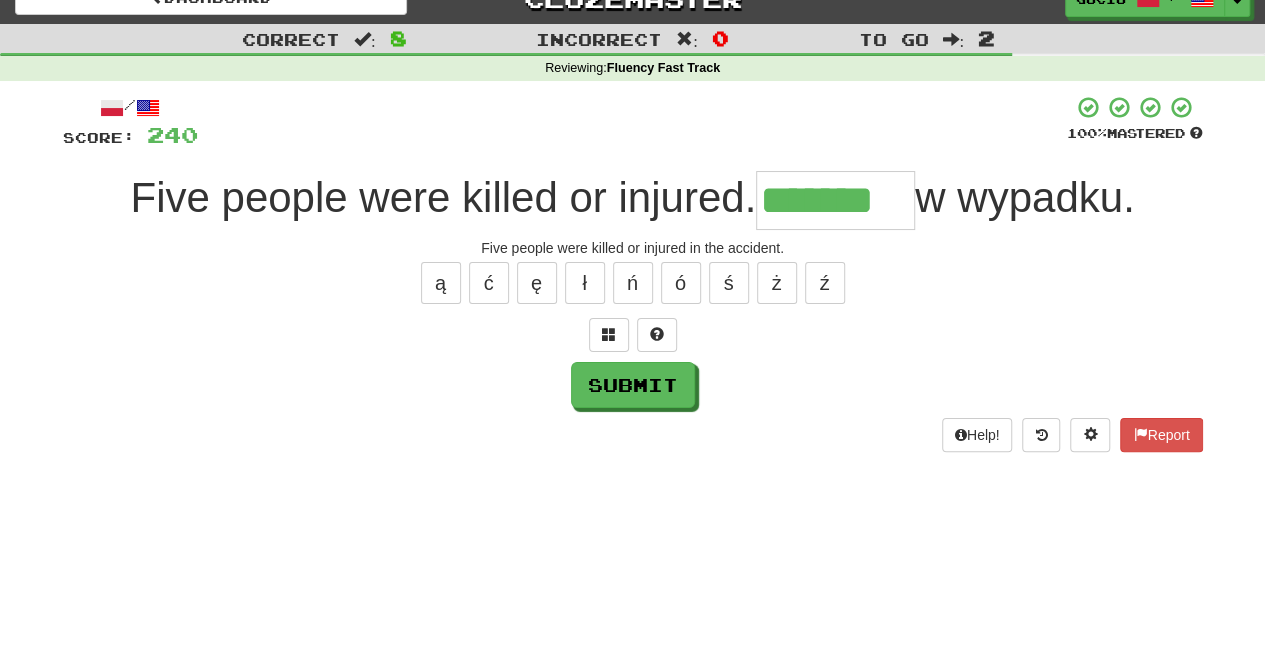type on "*******" 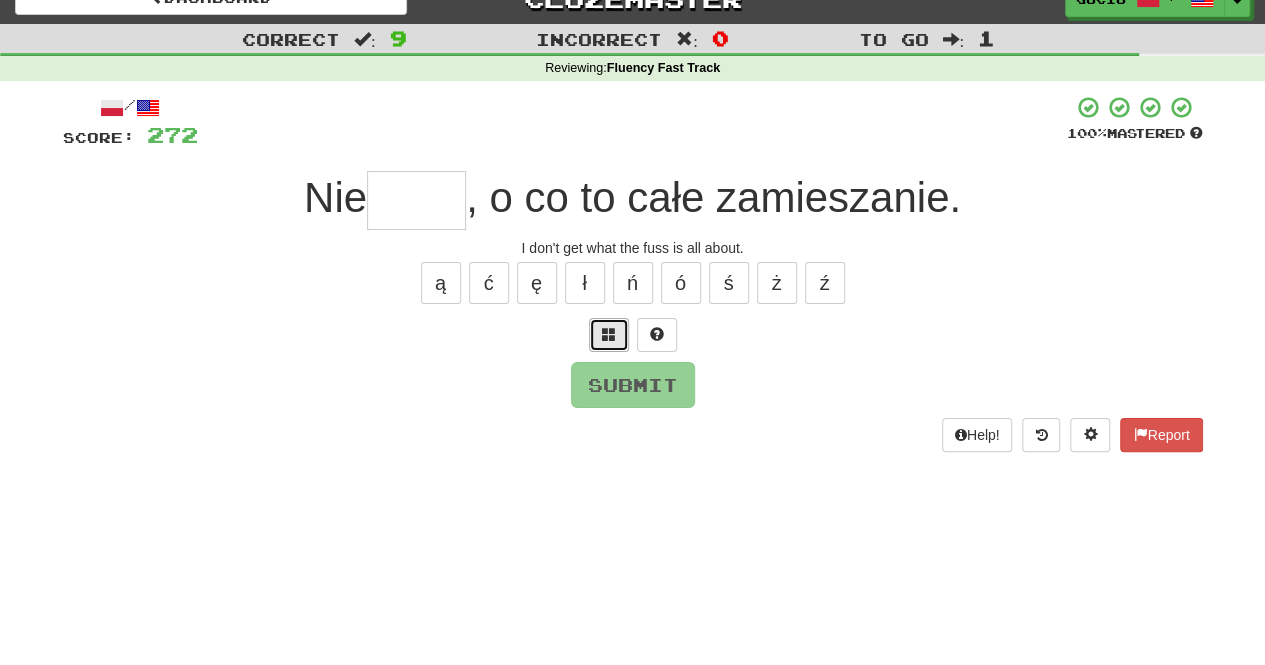 click at bounding box center (609, 334) 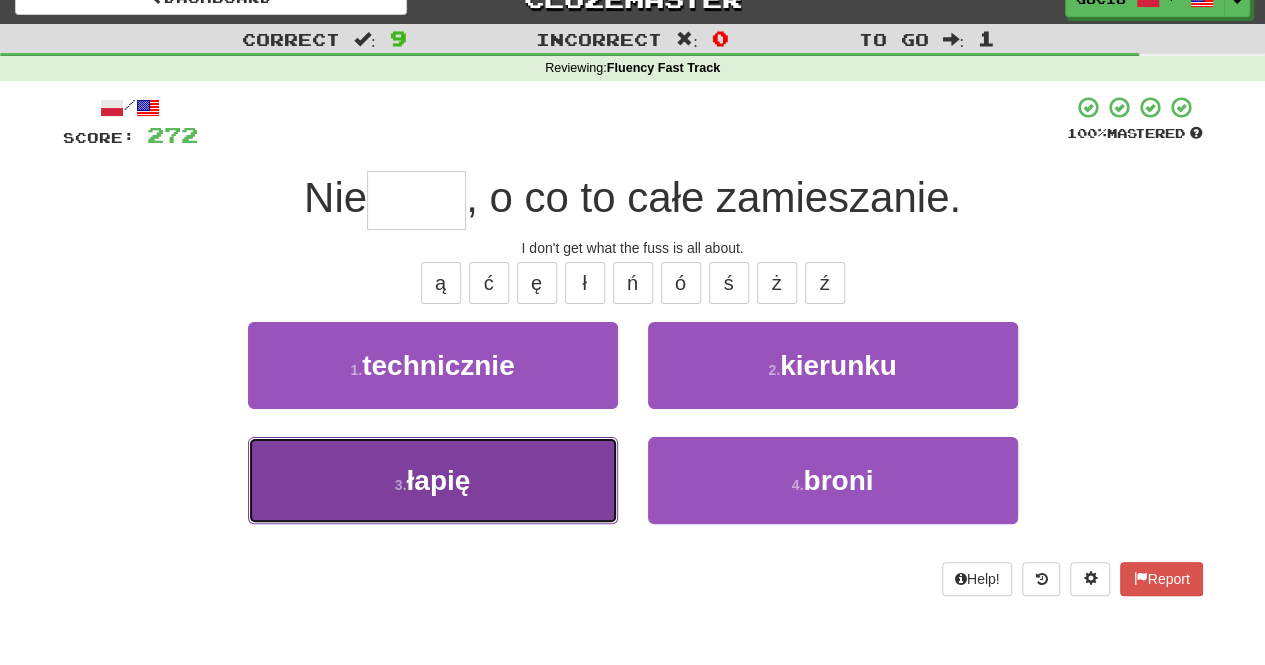 click on "3 . łapię" at bounding box center (433, 480) 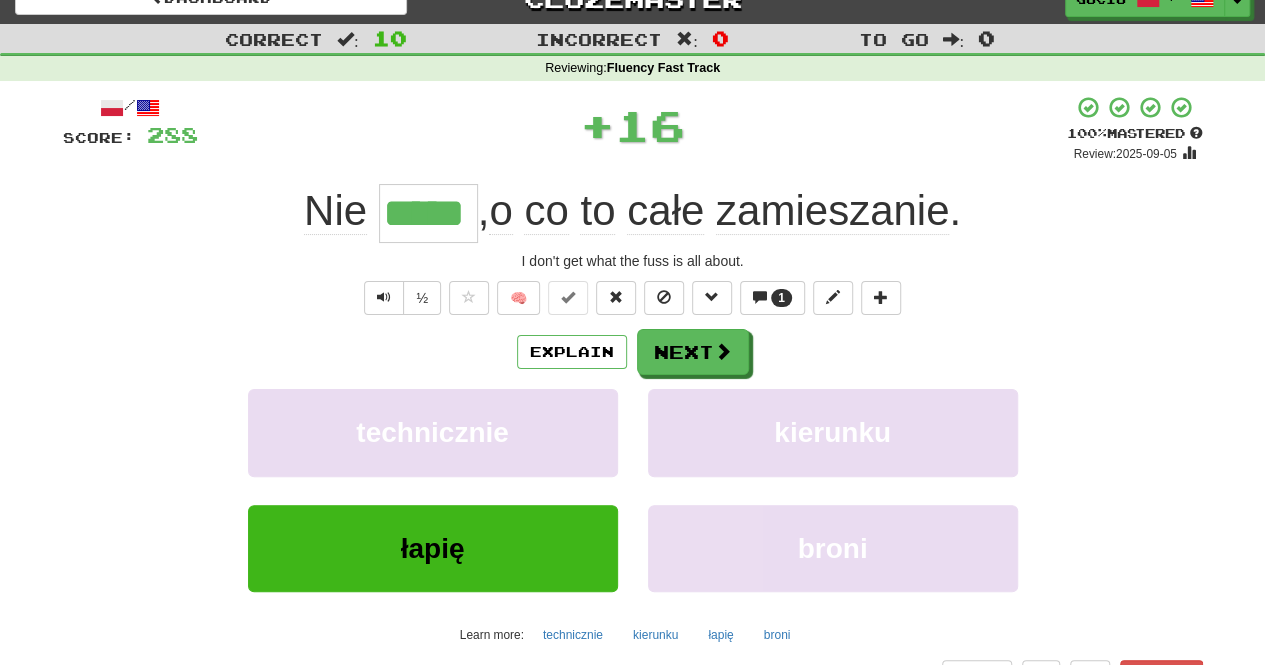 click on "/ Score: 288 + 16 100 % Mastered Review: 2025-09-05 Nie ***** , o co to całe zamieszanie . I don't get what the fuss is all about. ½ 🧠 1 Explain Next technicznie kierunku łapię broni Learn more: technicznie kierunku łapię broni Help! Report Sentence Source" at bounding box center (633, 410) 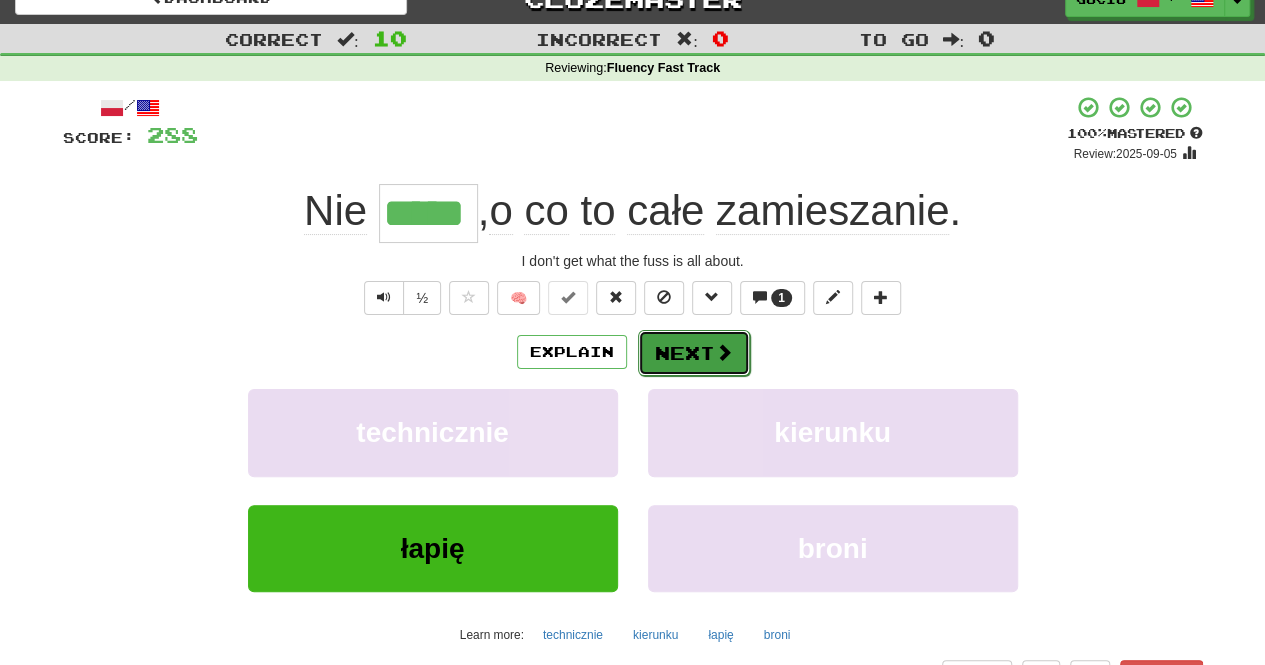 click on "Next" at bounding box center (694, 353) 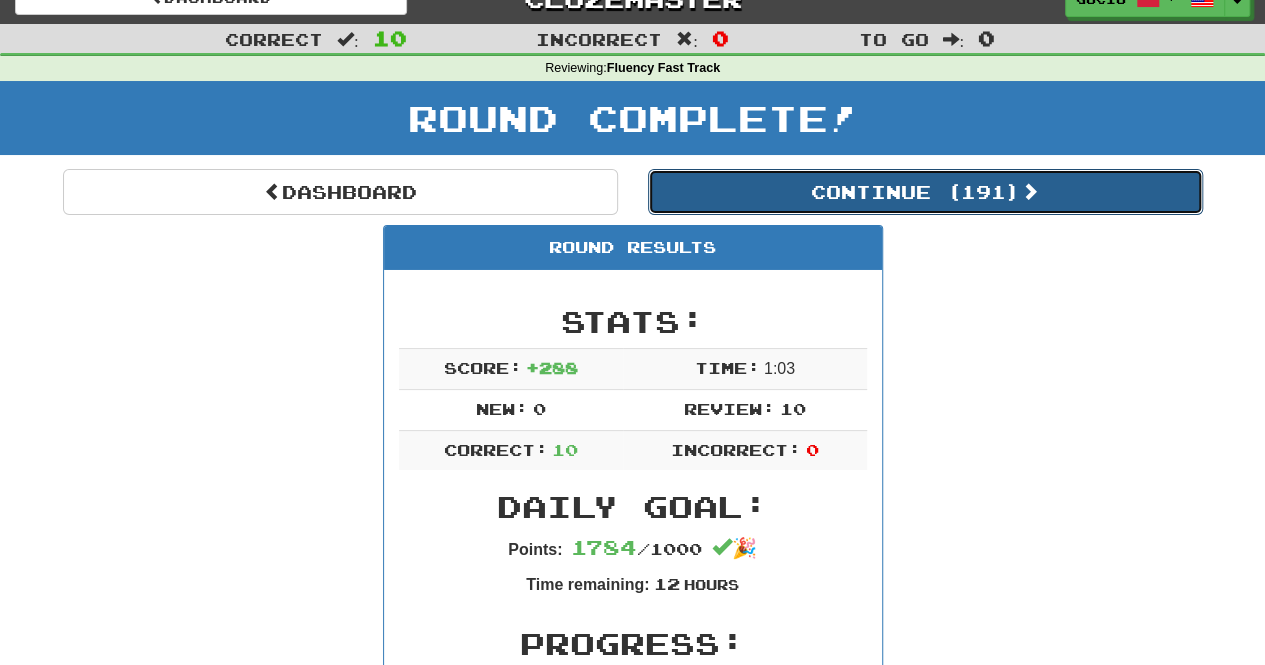 click on "Continue ( 191 )" at bounding box center (925, 192) 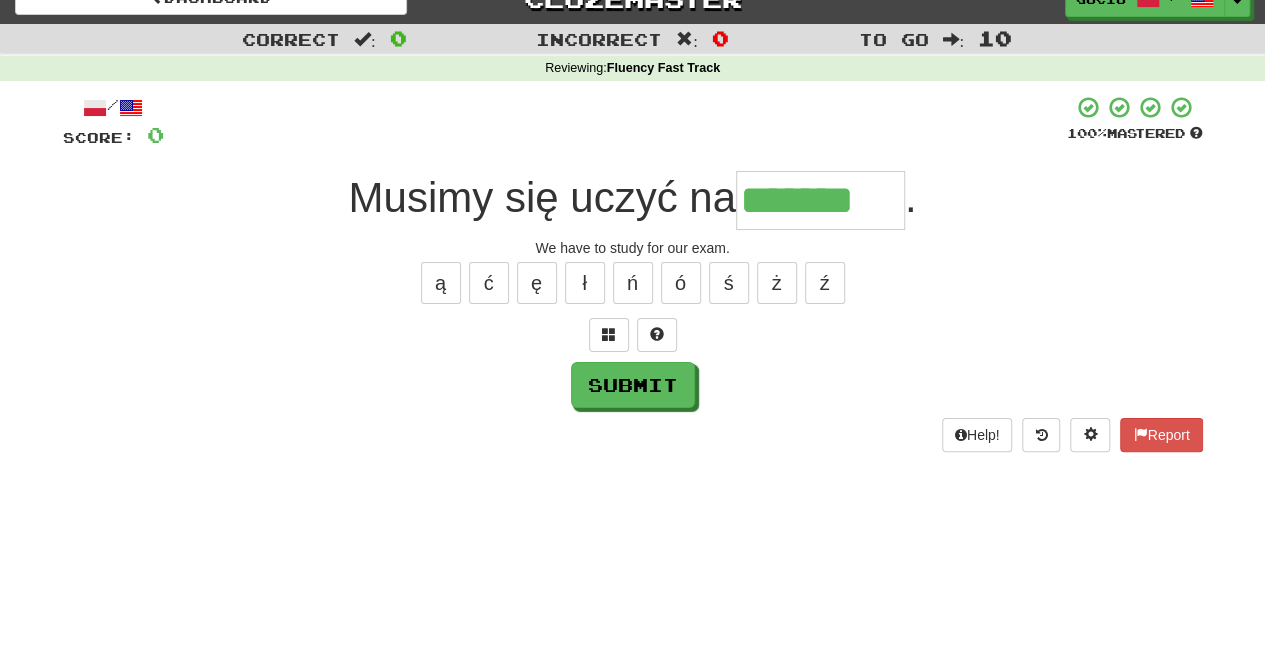 type on "*******" 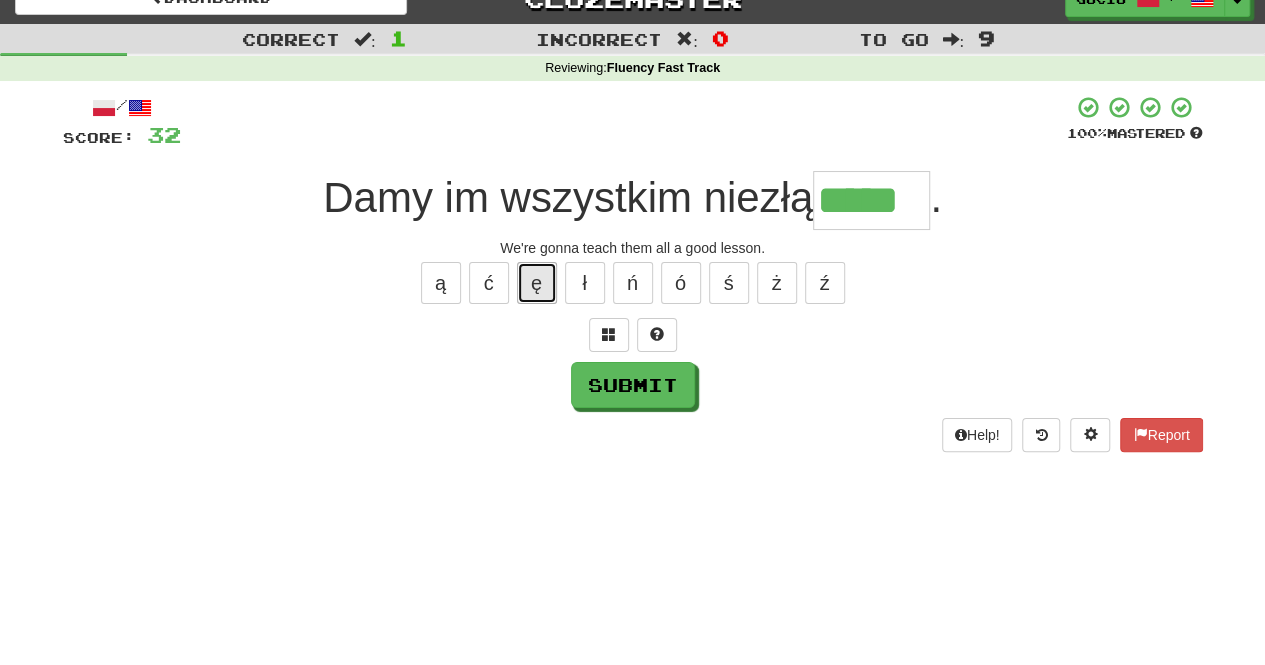 click on "ę" at bounding box center [537, 283] 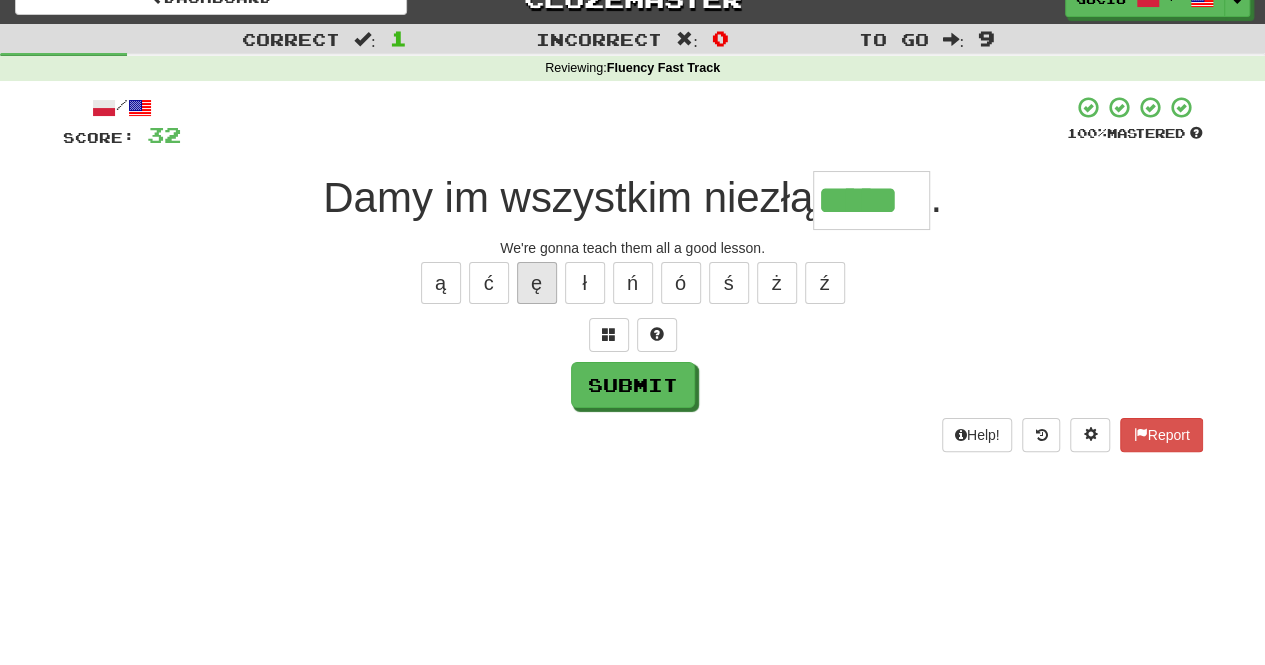 type on "******" 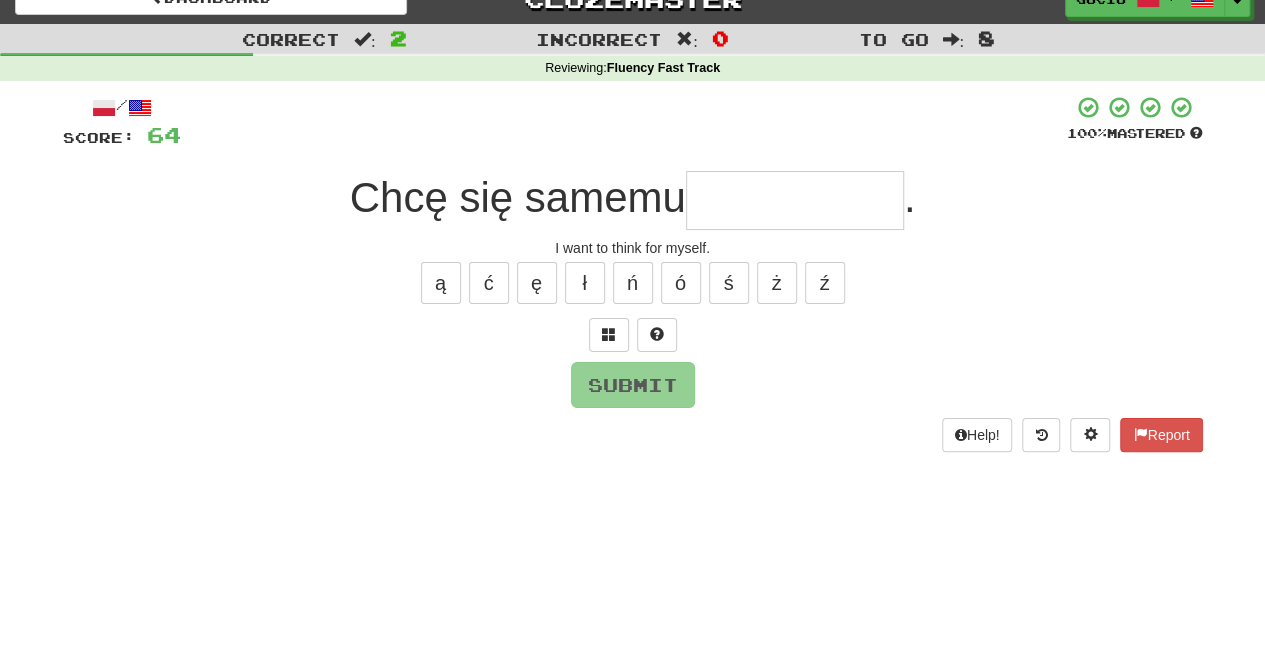 type on "*" 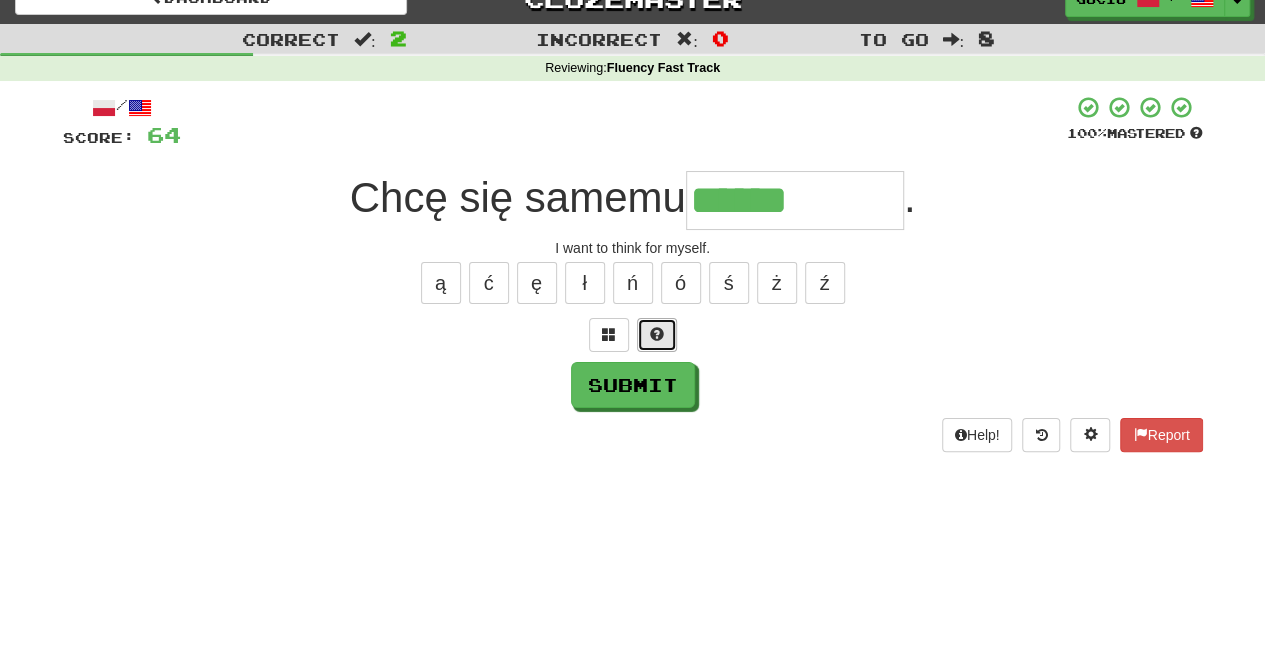click at bounding box center (657, 334) 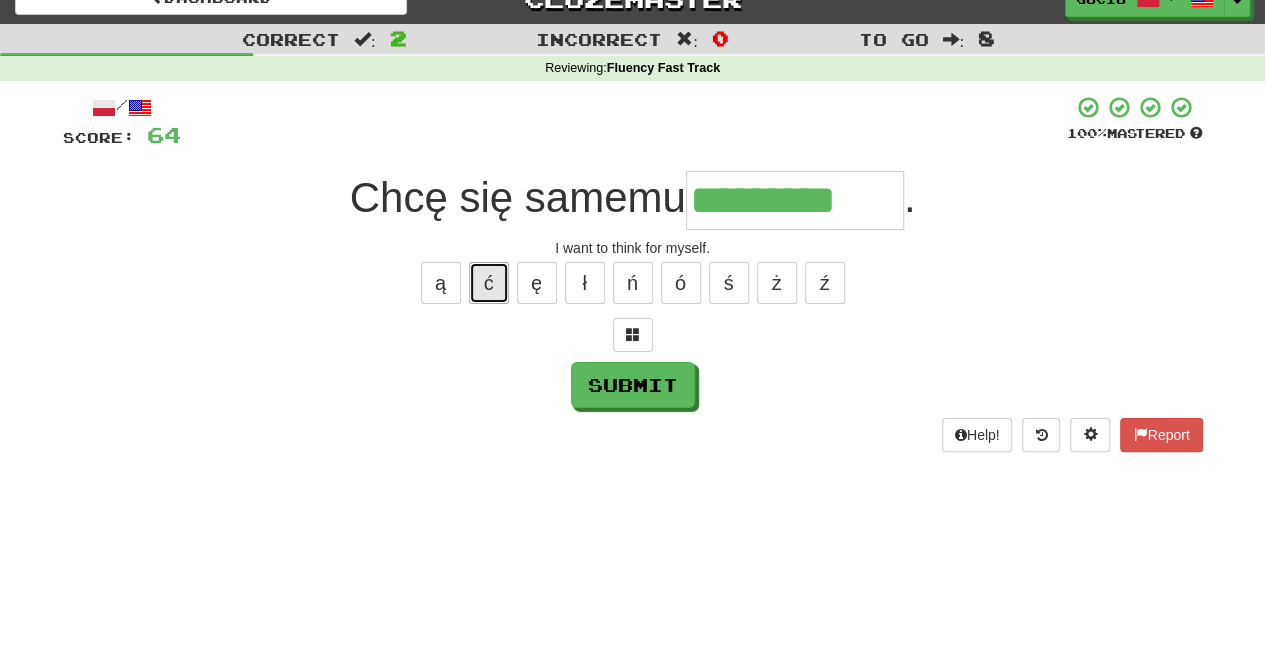 click on "ć" at bounding box center [489, 283] 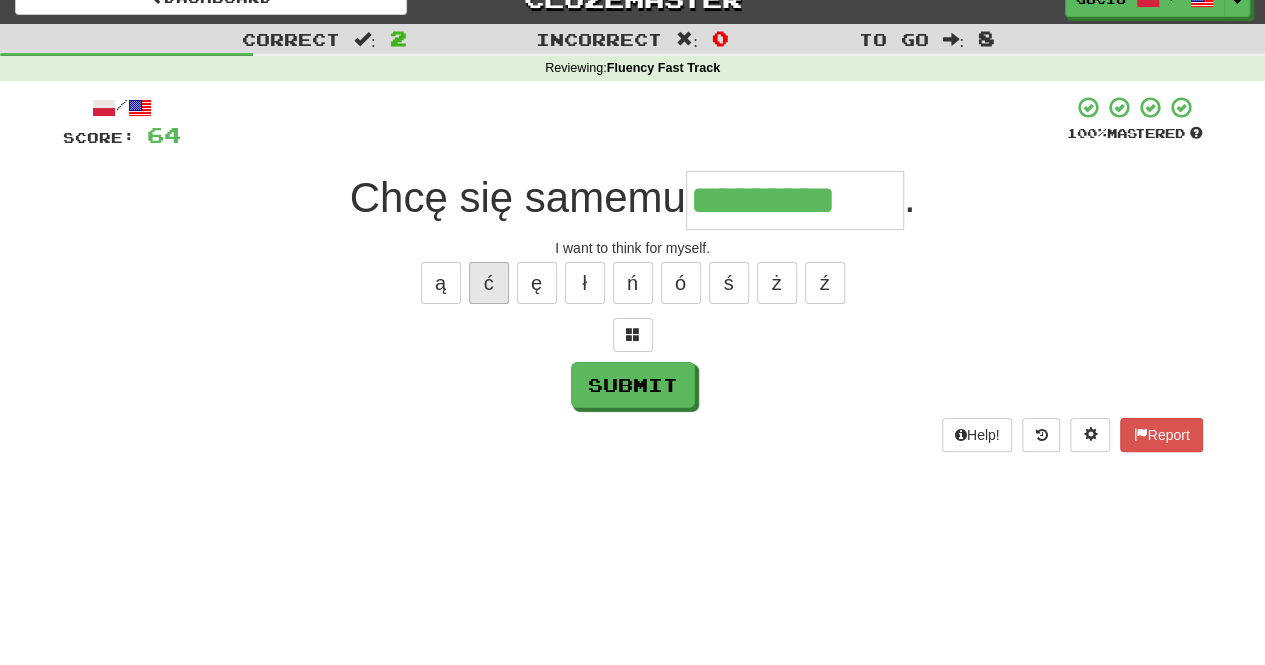 type on "**********" 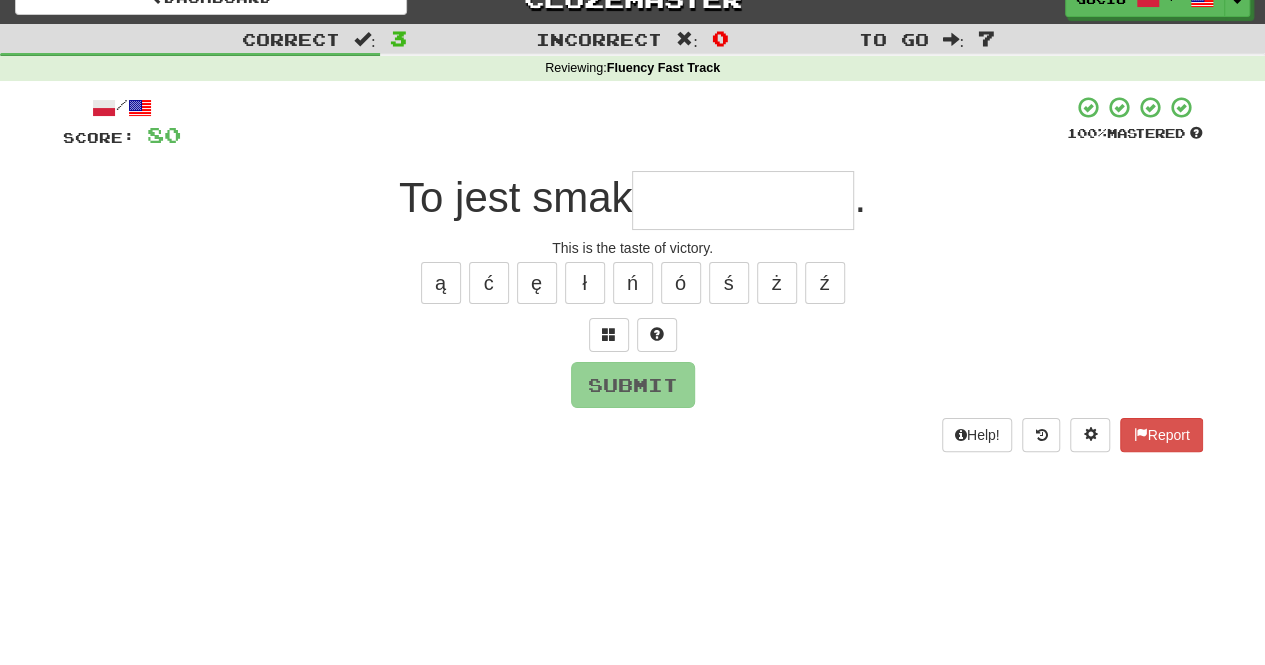 type on "*" 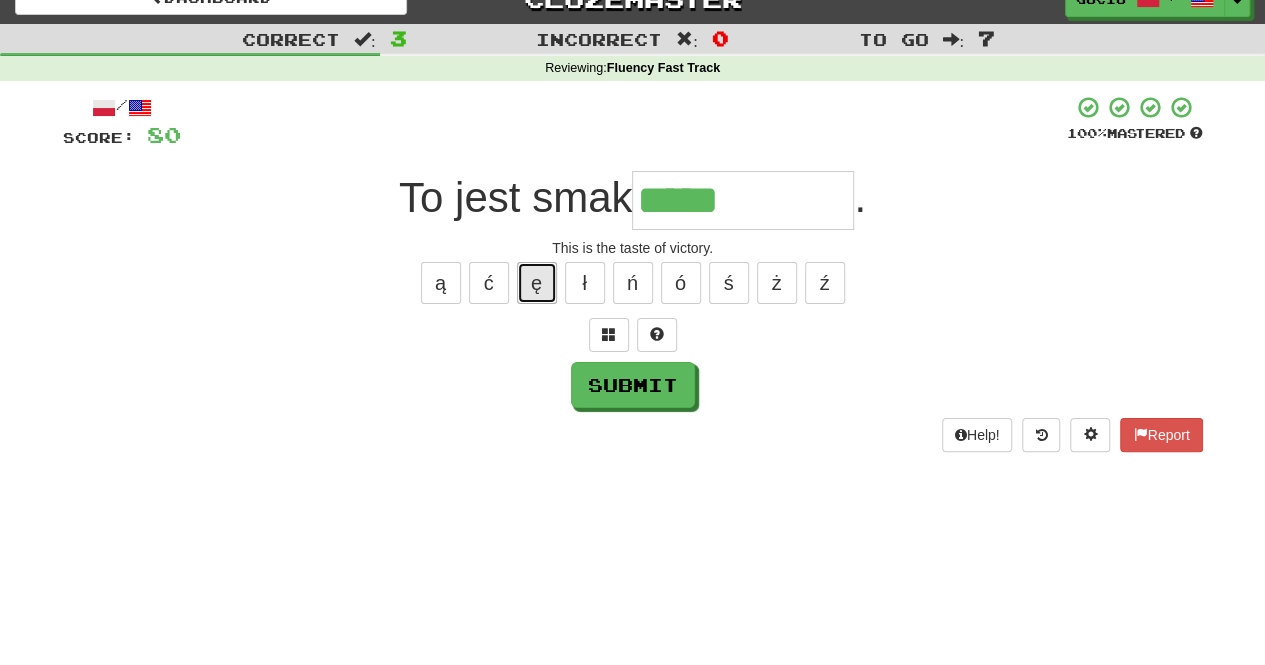 click on "ę" at bounding box center [537, 283] 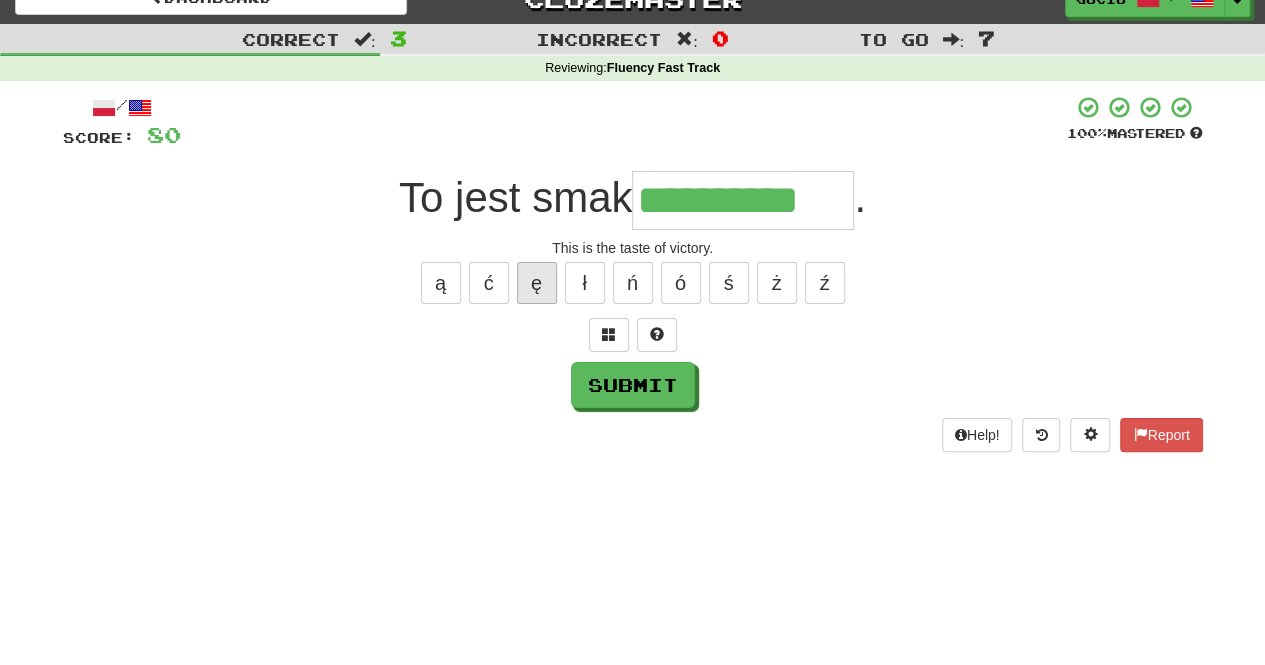 type on "**********" 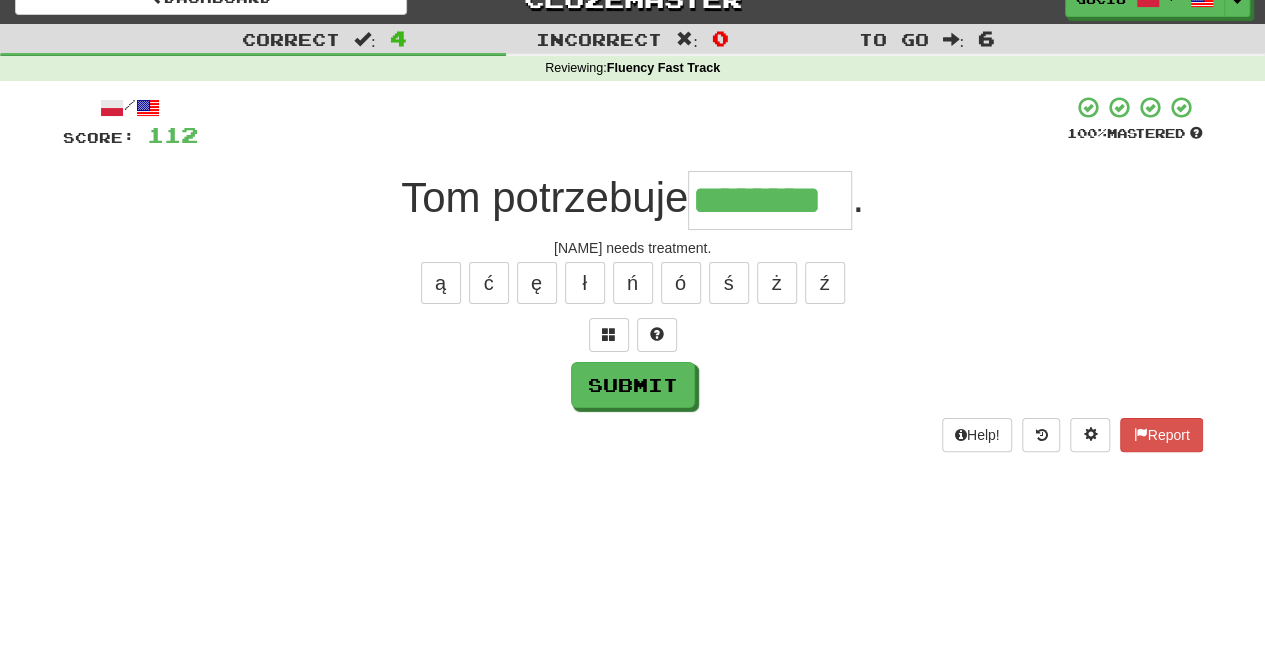 type on "********" 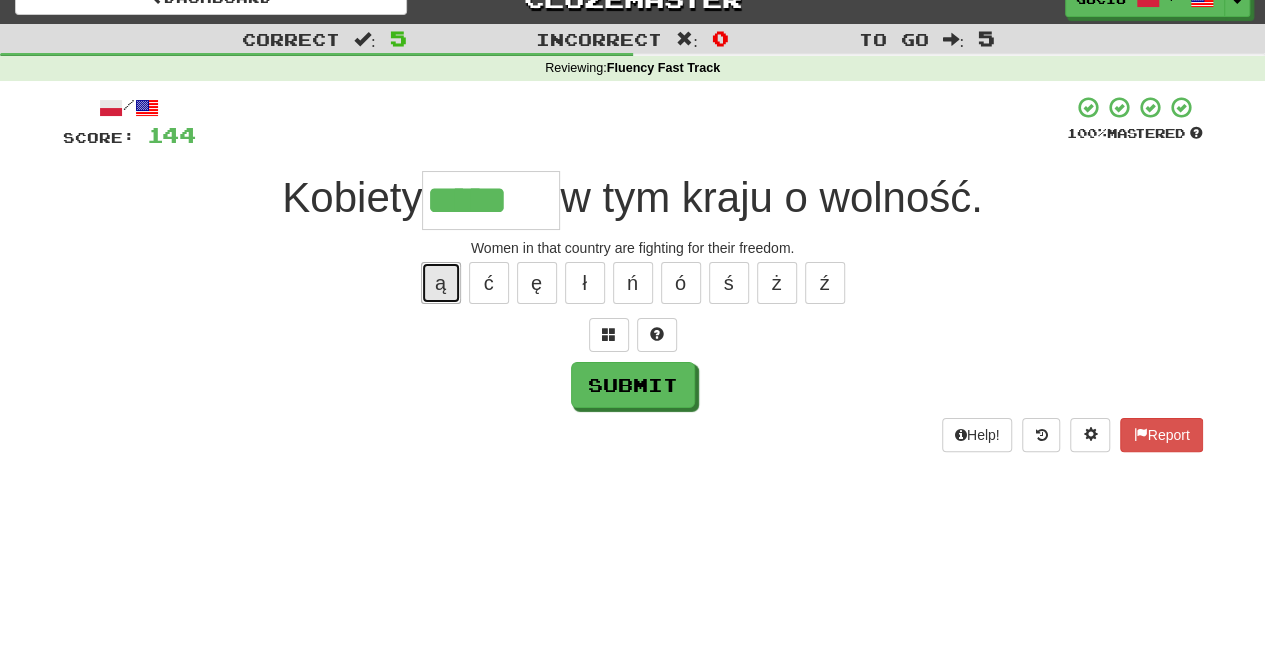 click on "ą" at bounding box center (441, 283) 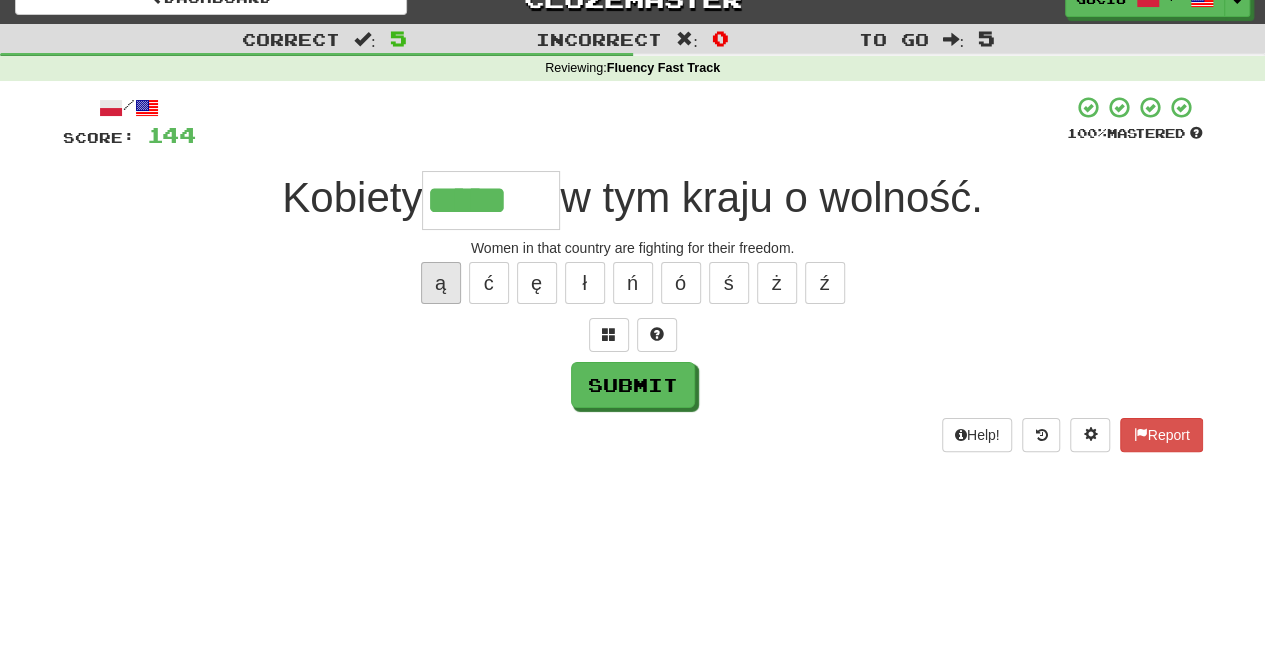 type on "******" 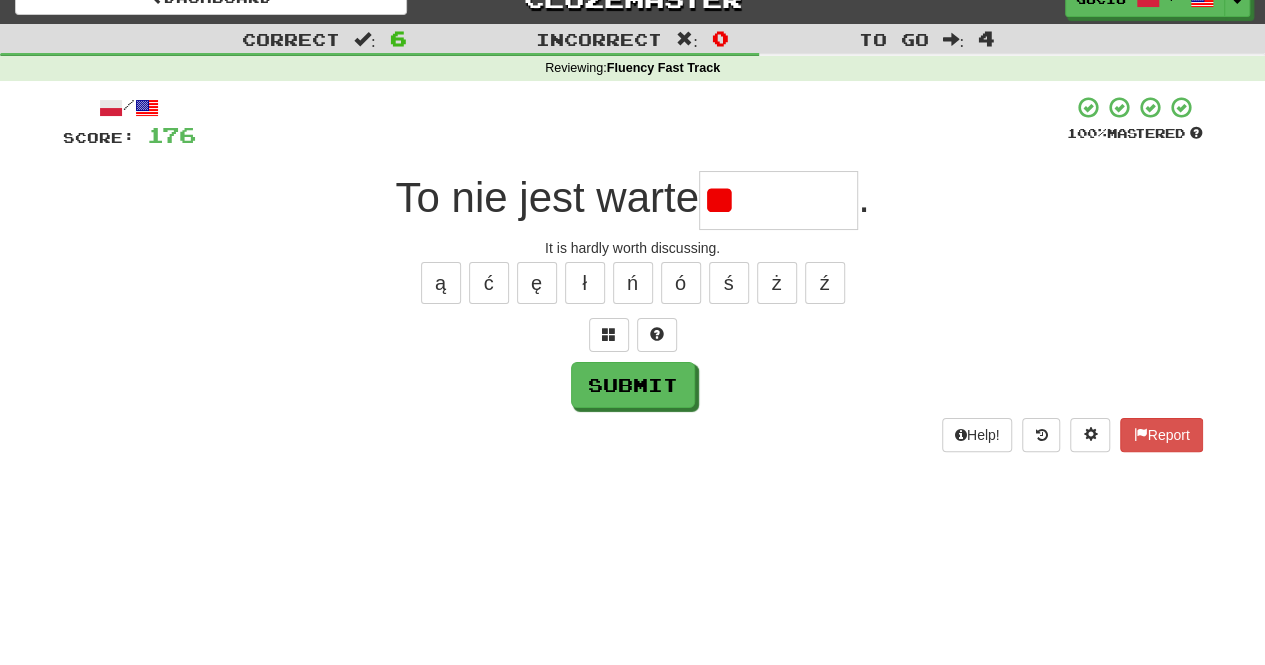 type on "*" 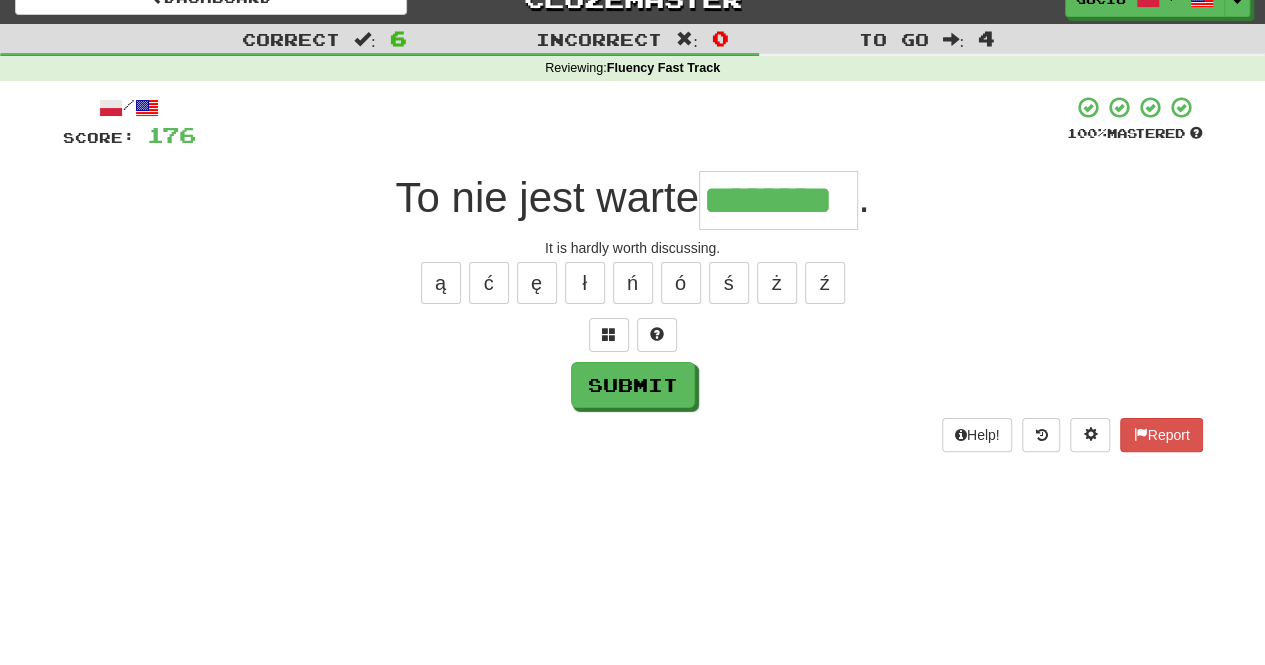 type on "********" 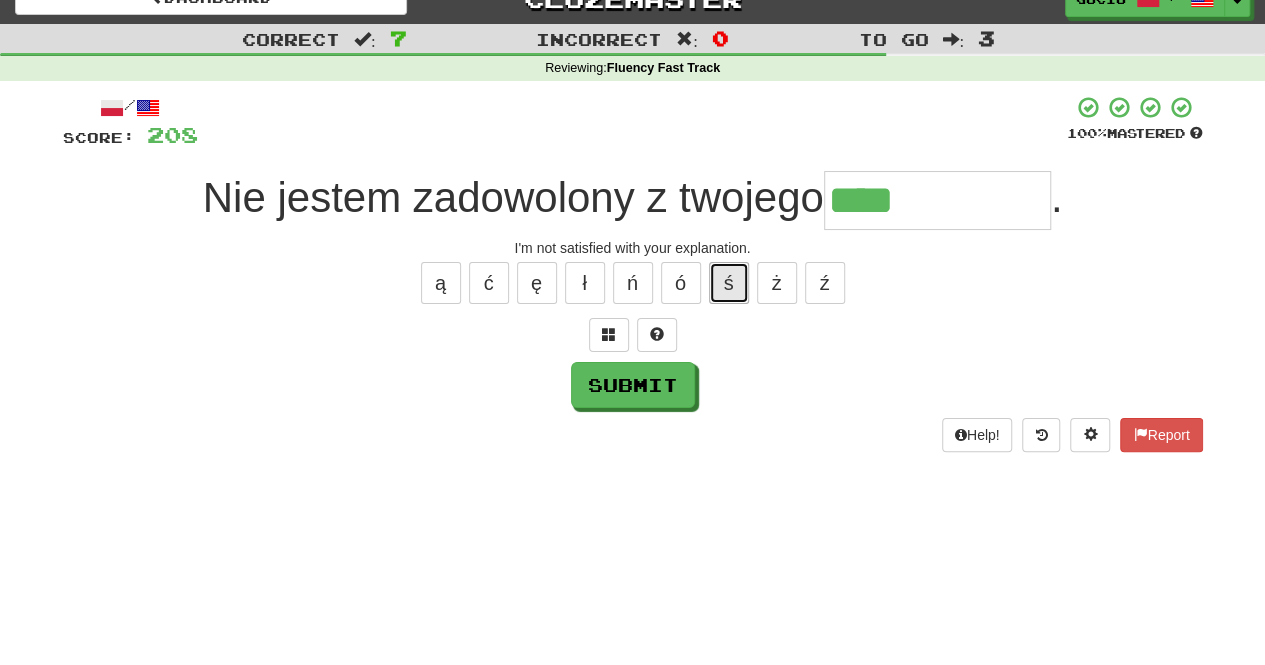 click on "ś" at bounding box center [729, 283] 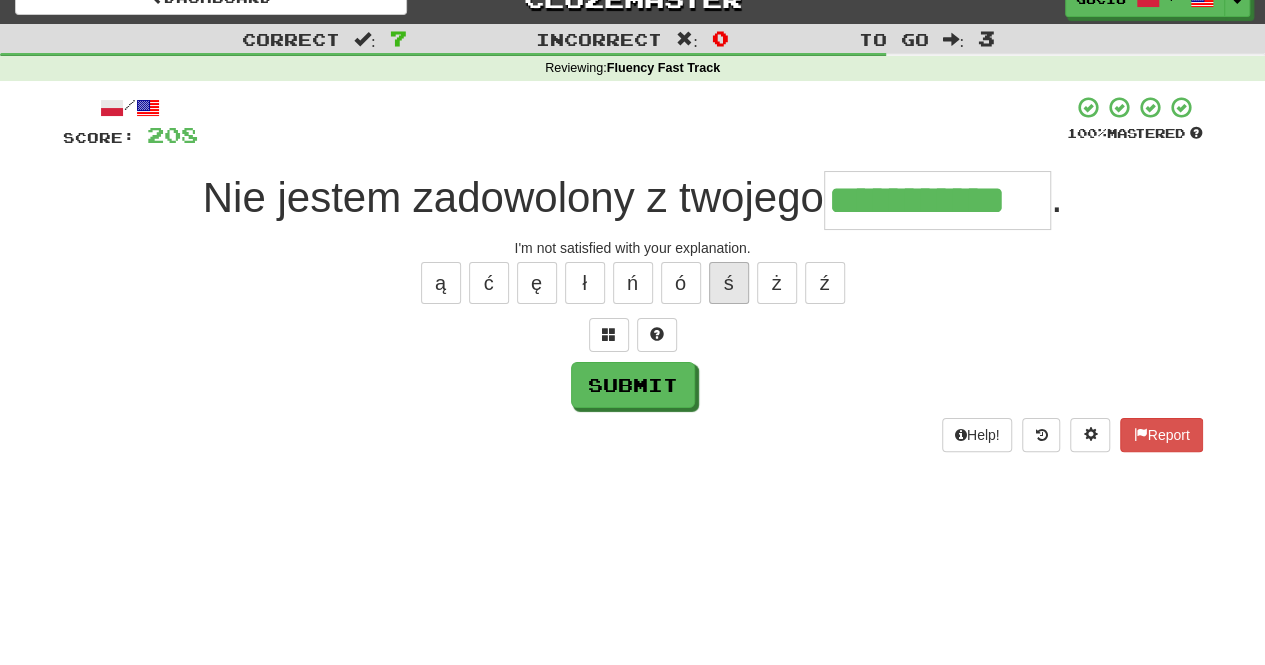 type on "**********" 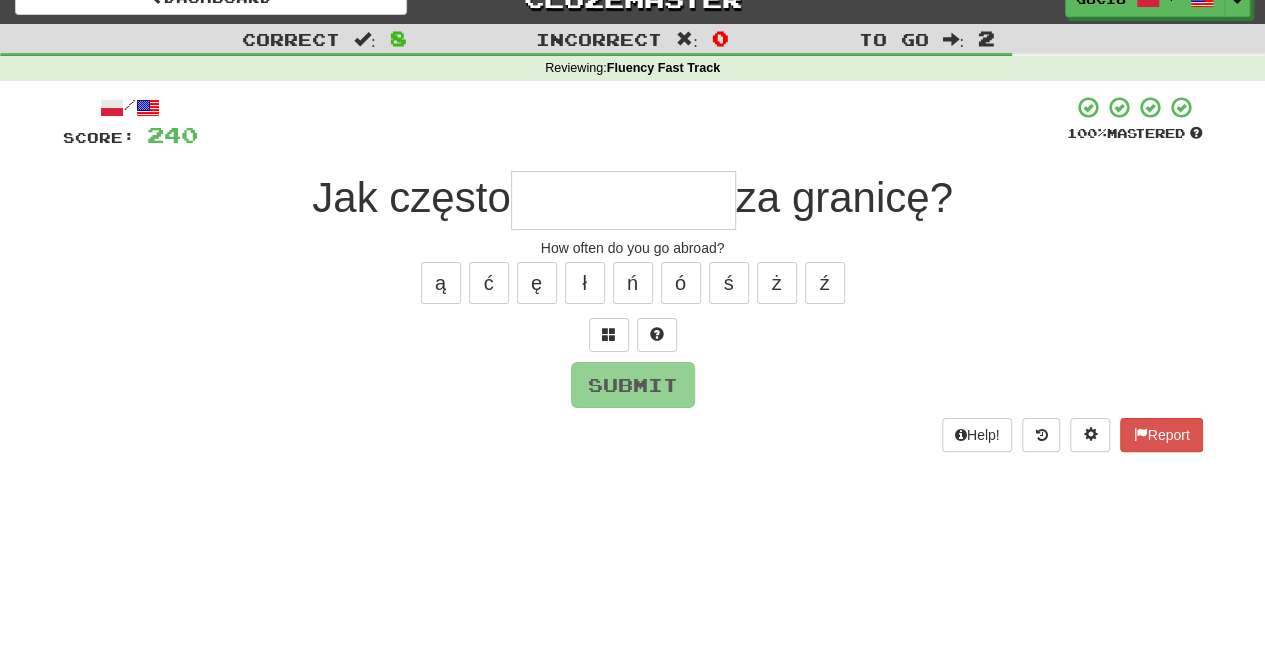 type on "*" 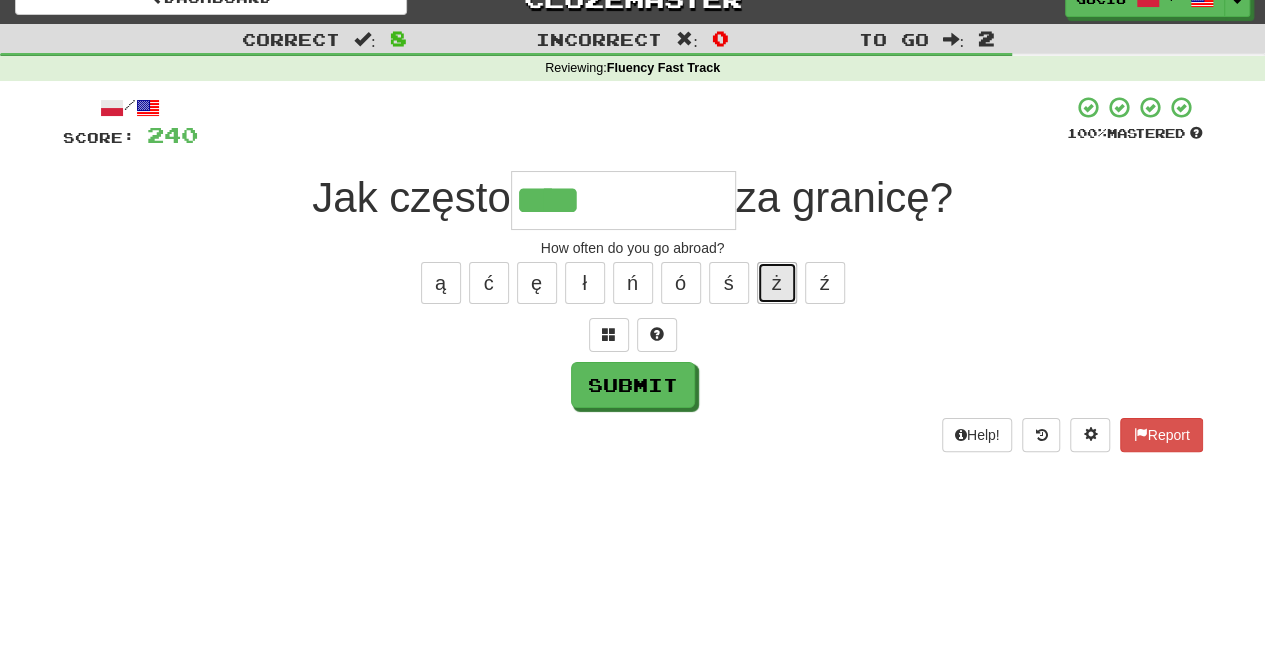 click on "ż" at bounding box center [777, 283] 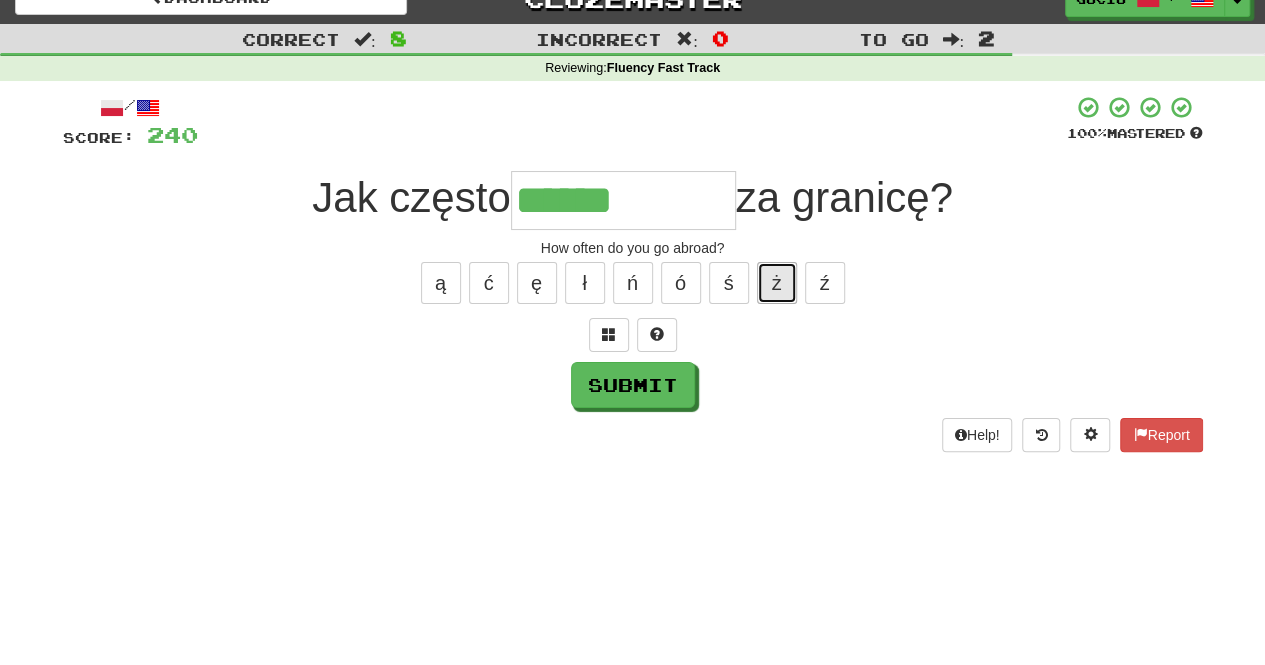 click on "ż" at bounding box center [777, 283] 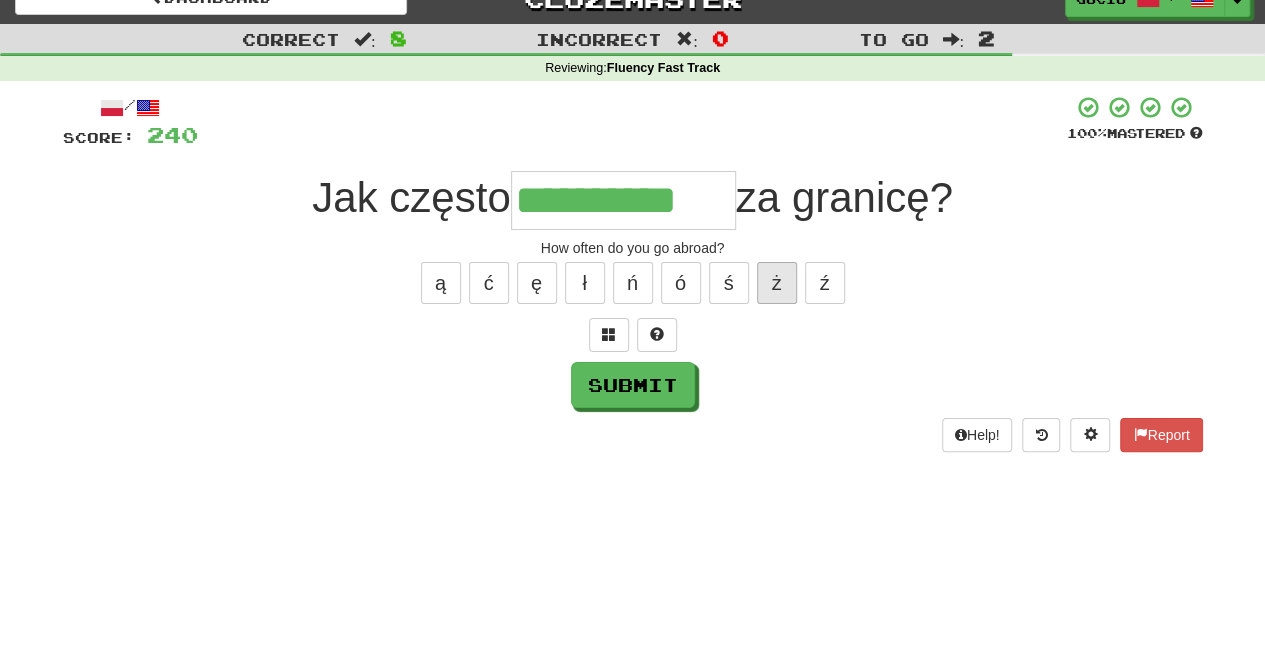 type on "**********" 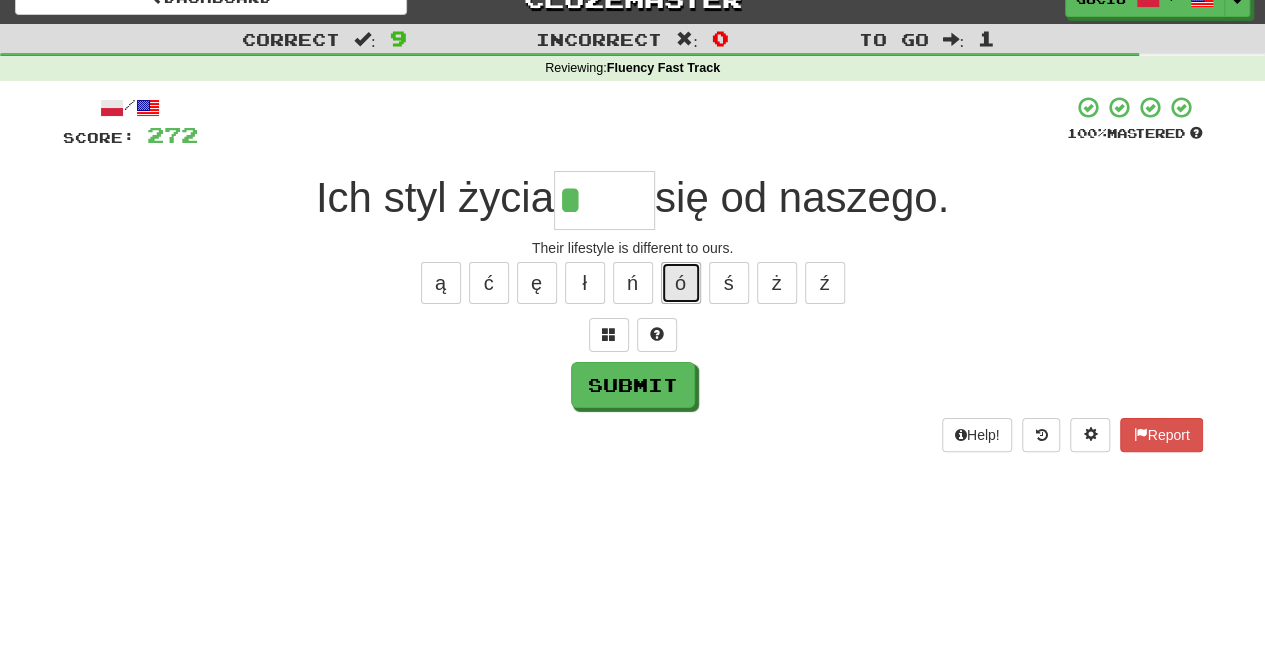 click on "ó" at bounding box center (681, 283) 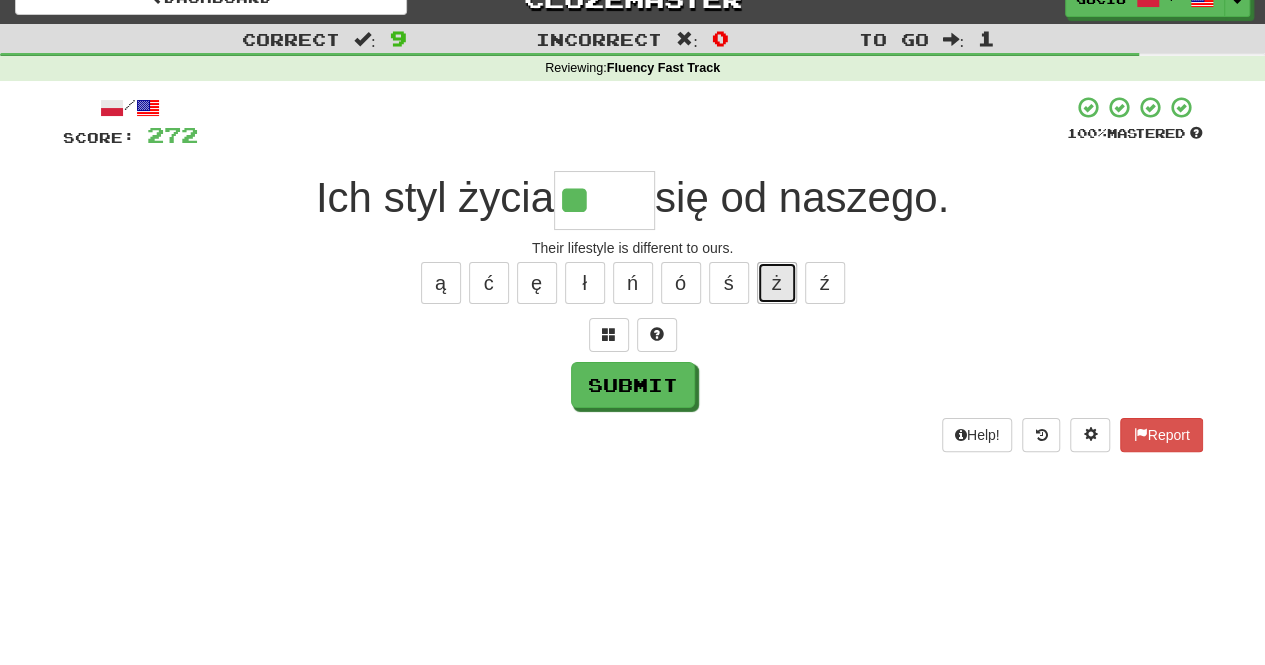 click on "ż" at bounding box center [777, 283] 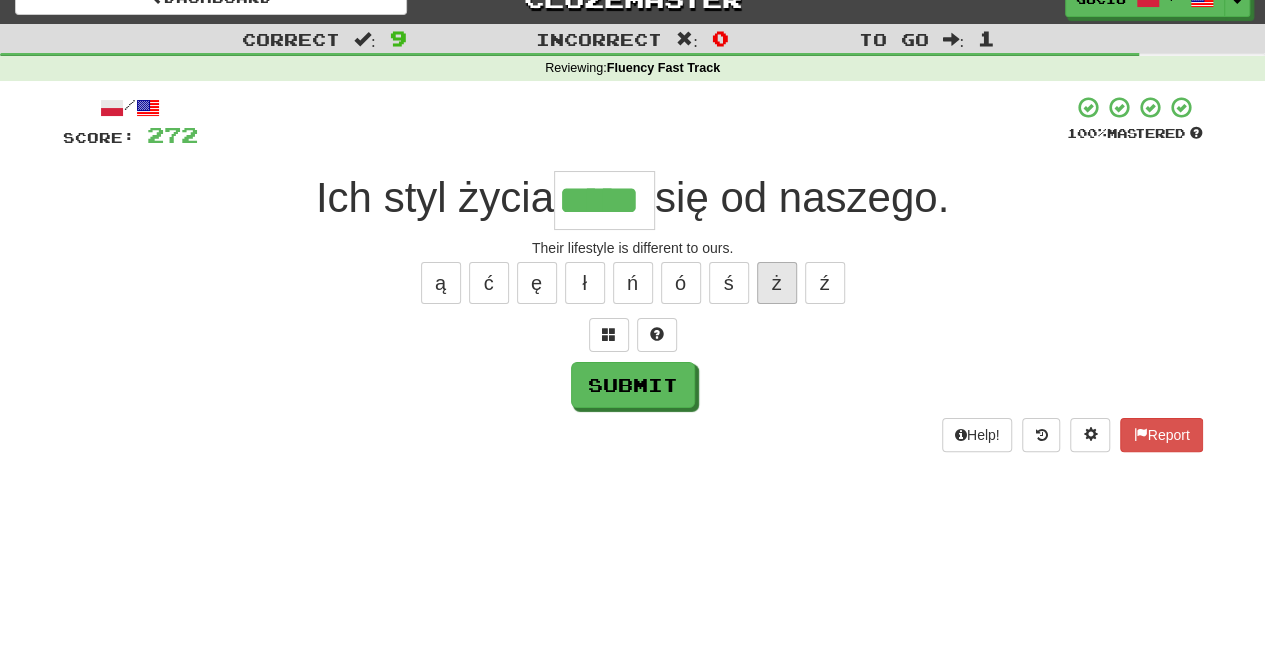 type on "*****" 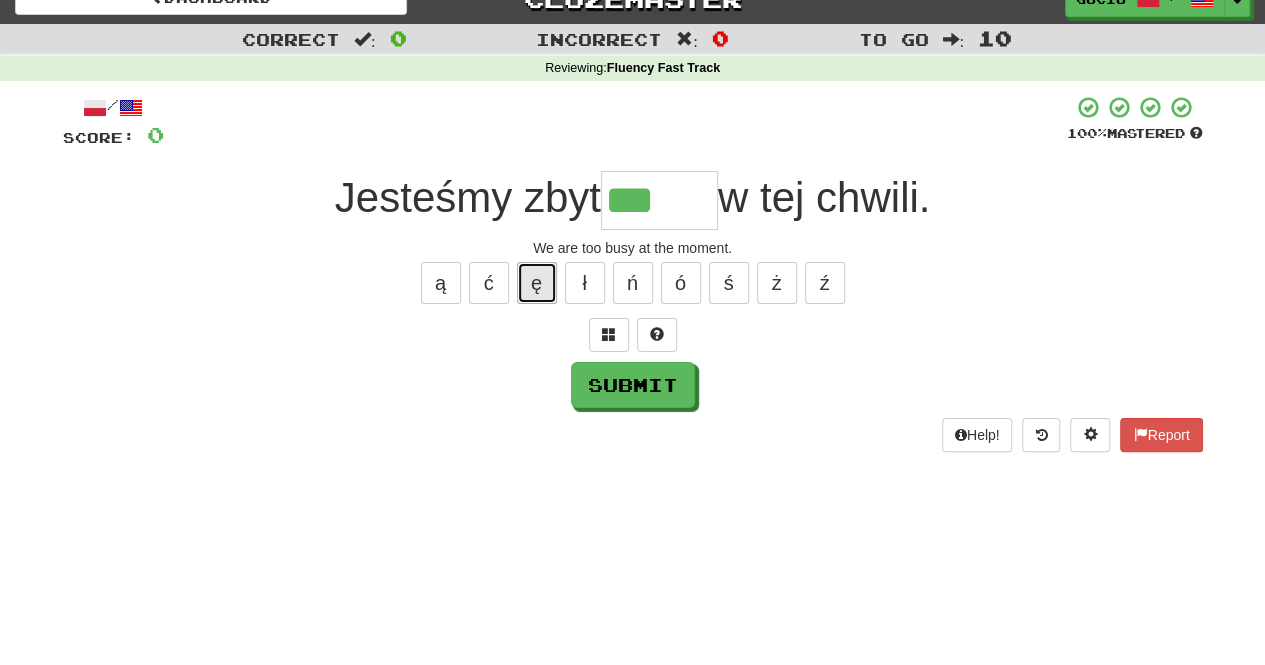 click on "ę" at bounding box center [537, 283] 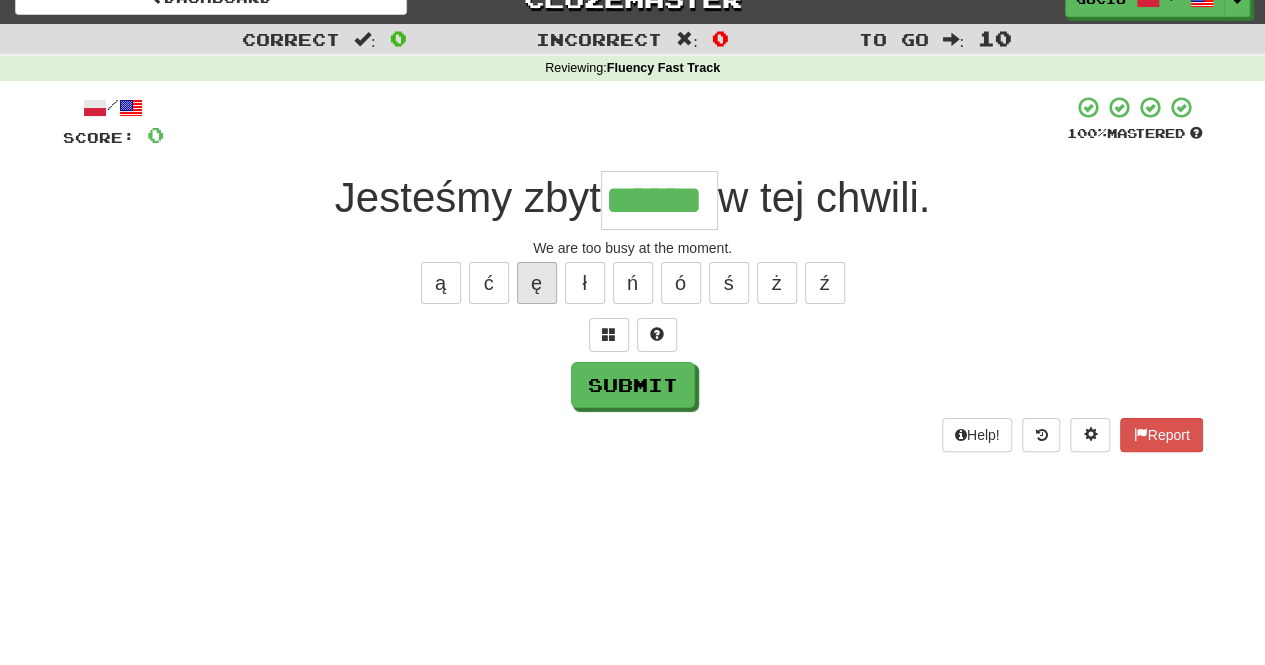 type on "******" 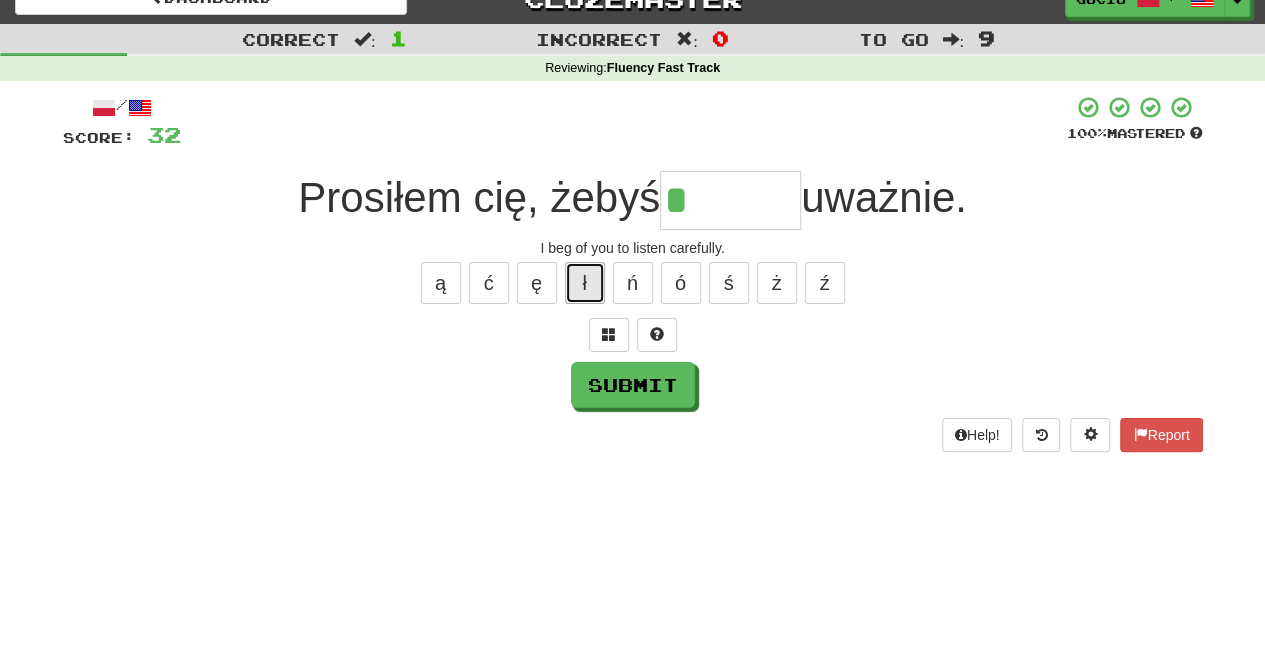 click on "ł" at bounding box center (585, 283) 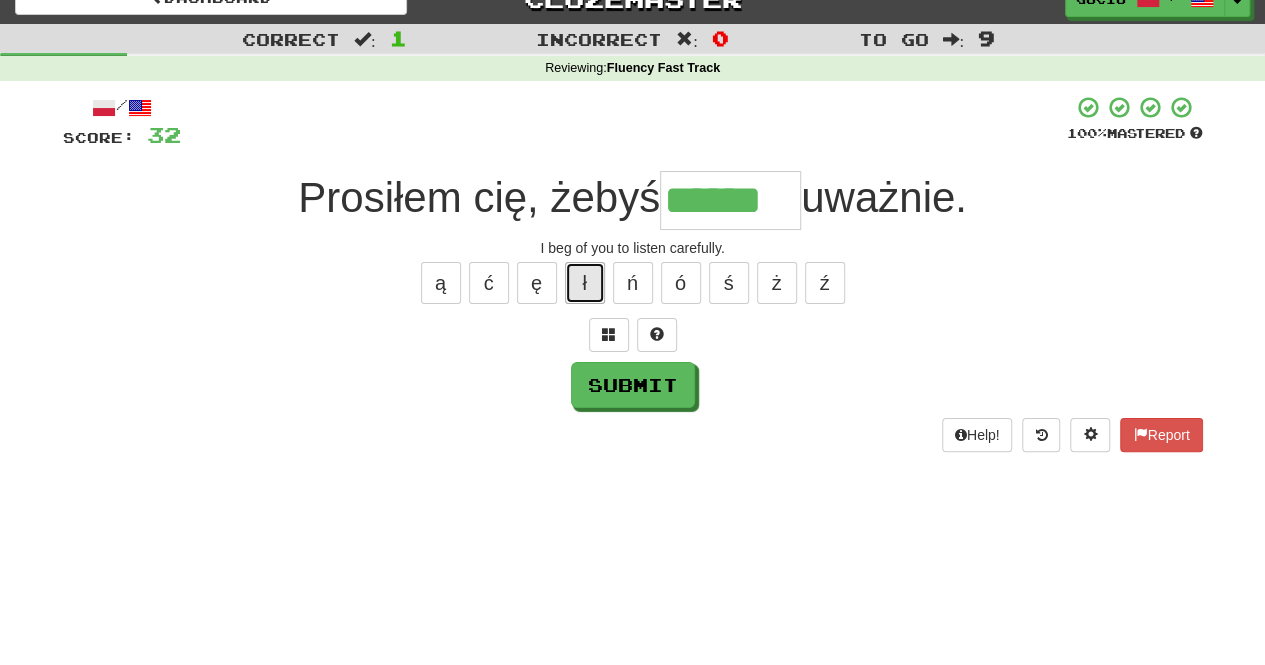 click on "ł" at bounding box center [585, 283] 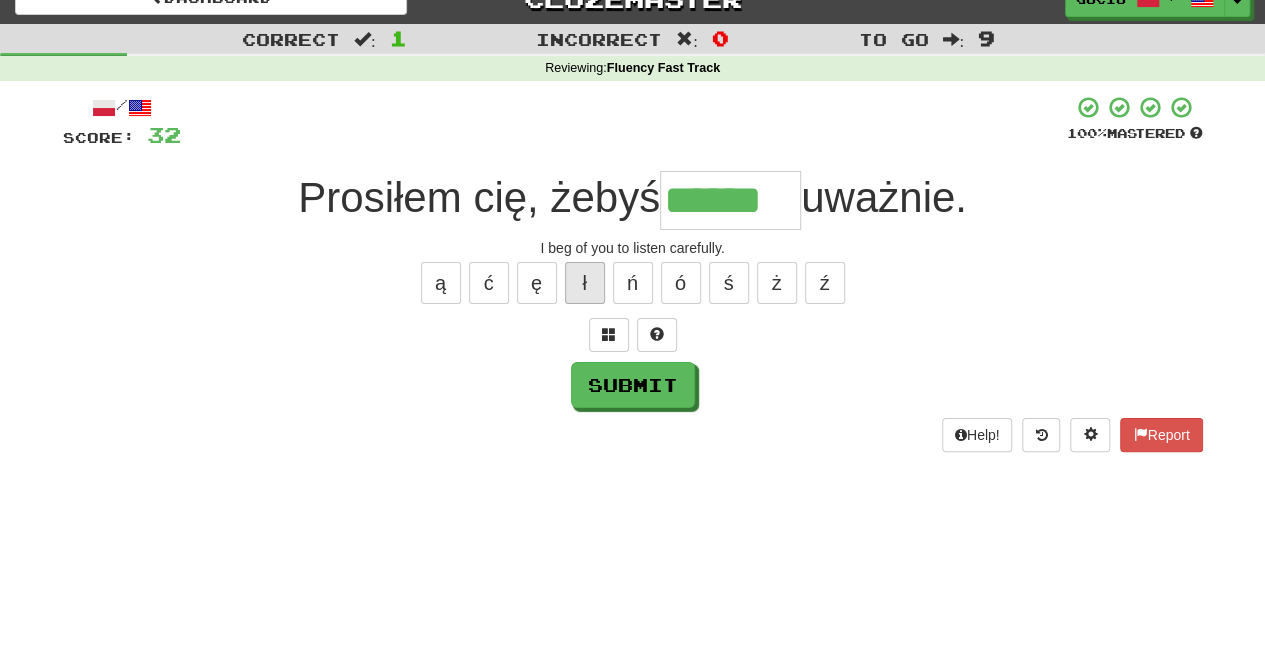 type on "*******" 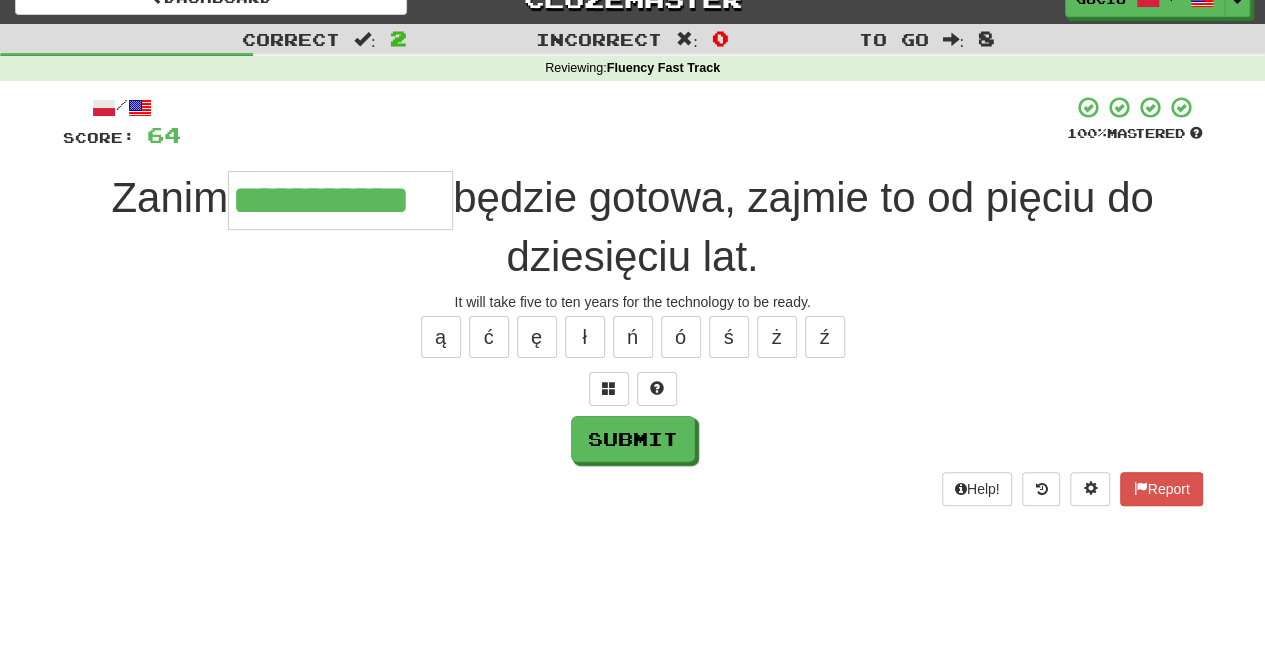type on "**********" 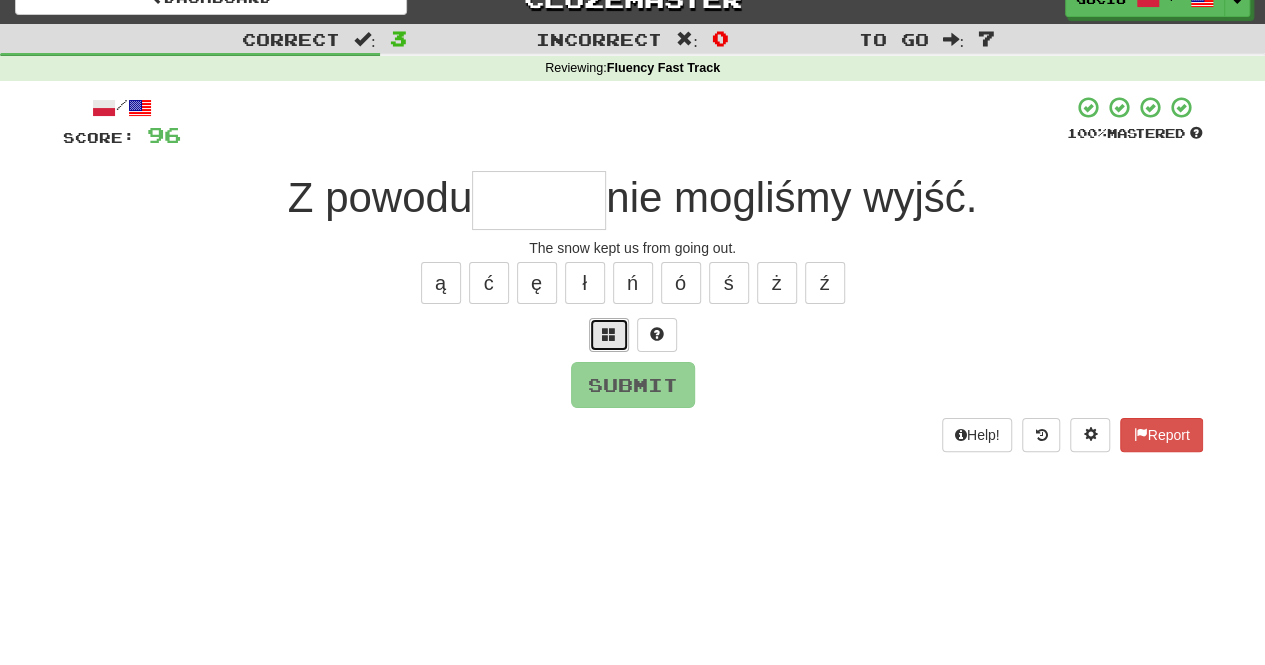 click at bounding box center [609, 335] 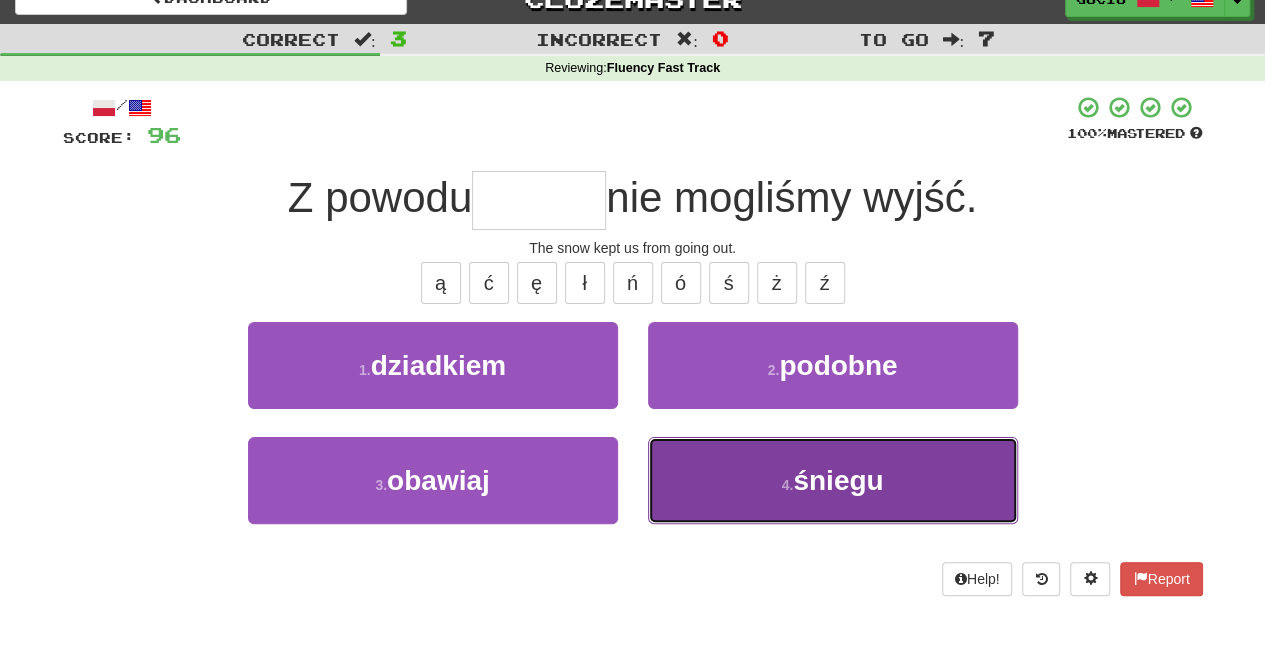 click on "4 .  śniegu" at bounding box center (833, 480) 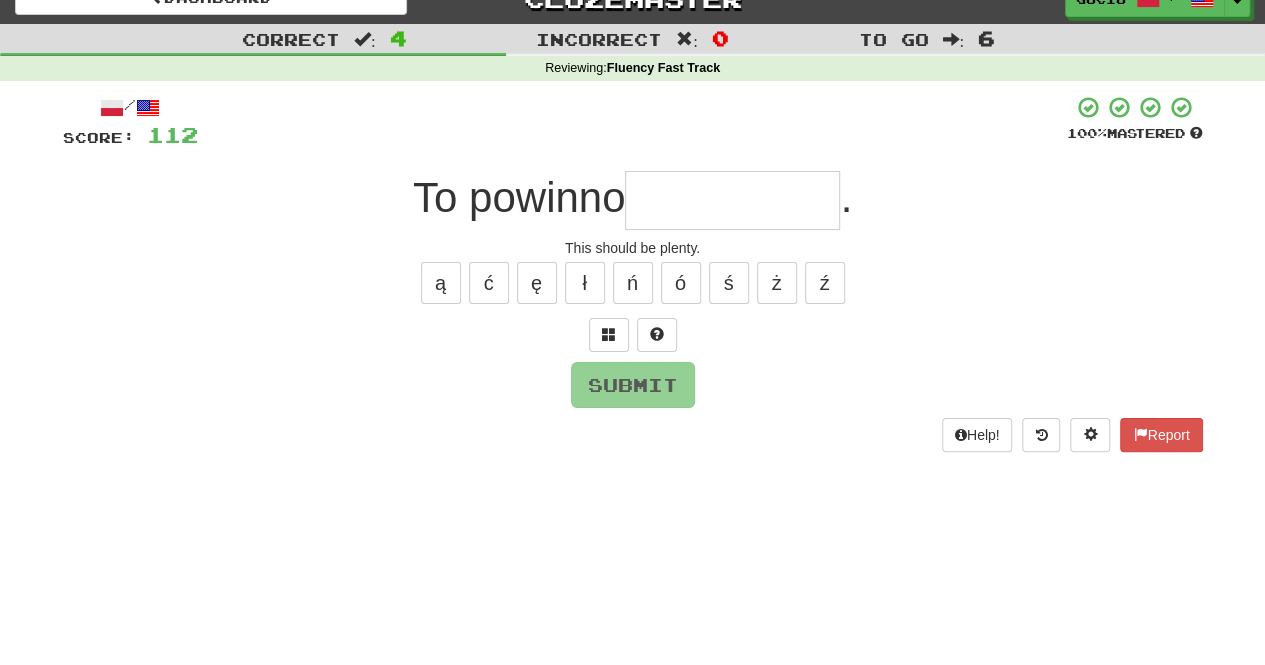 type on "**********" 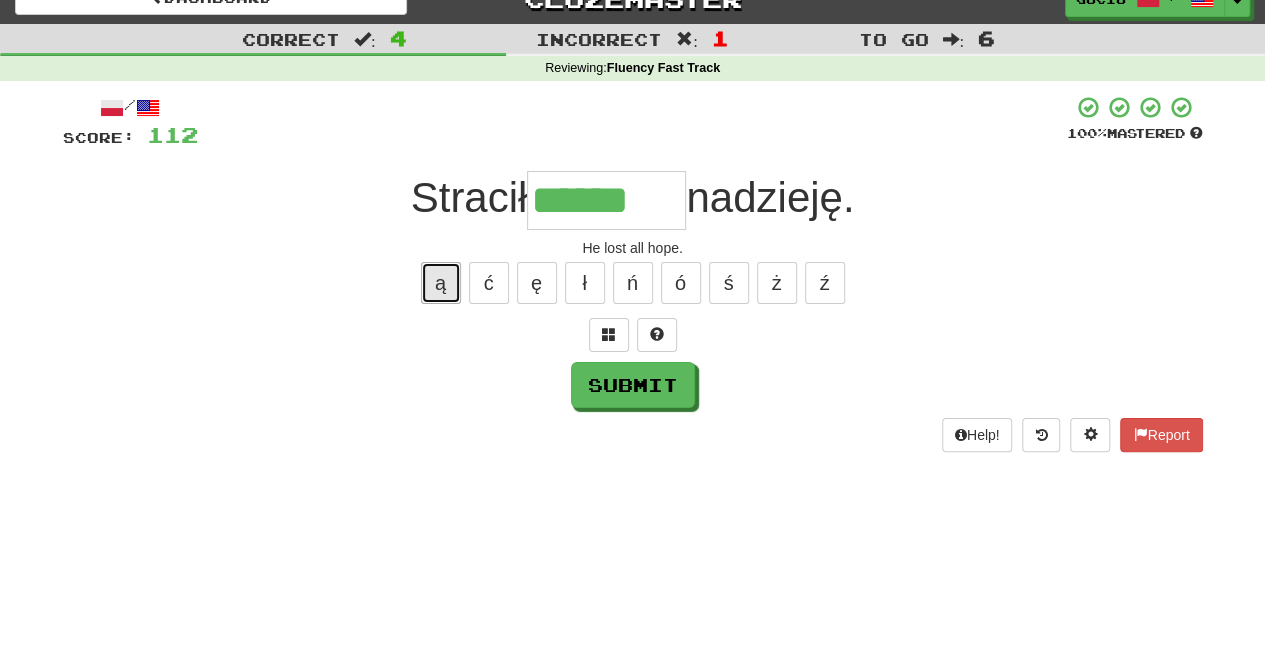 click on "ą" at bounding box center [441, 283] 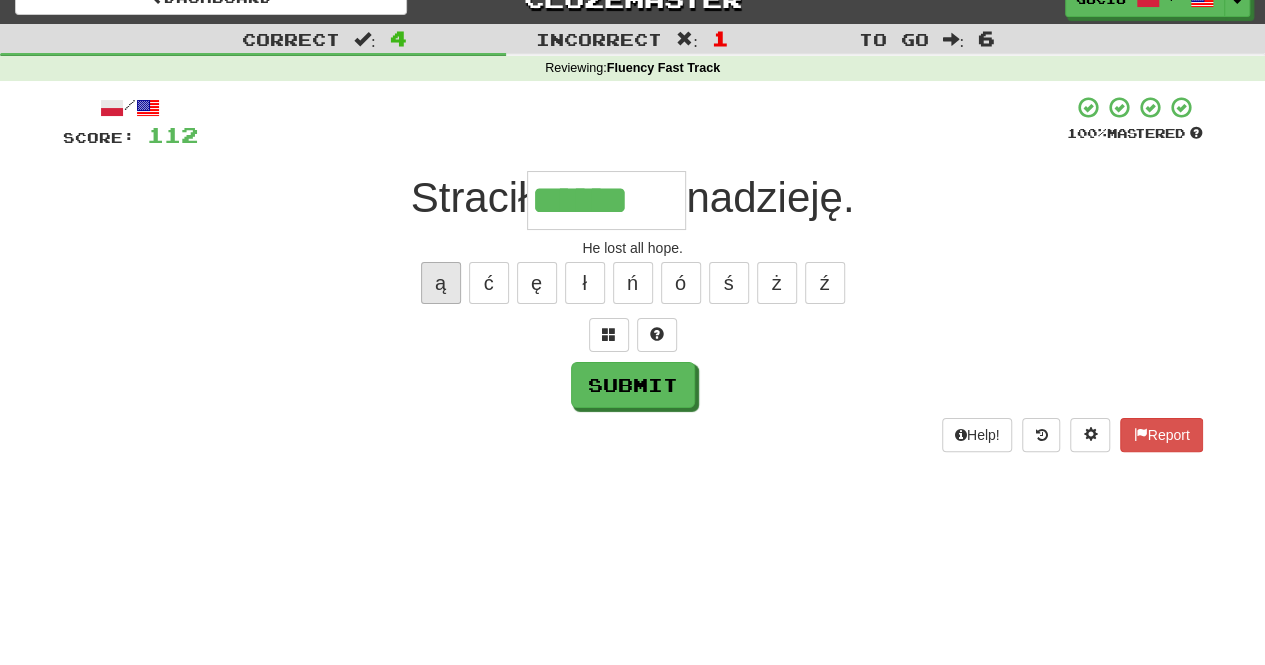 type on "*******" 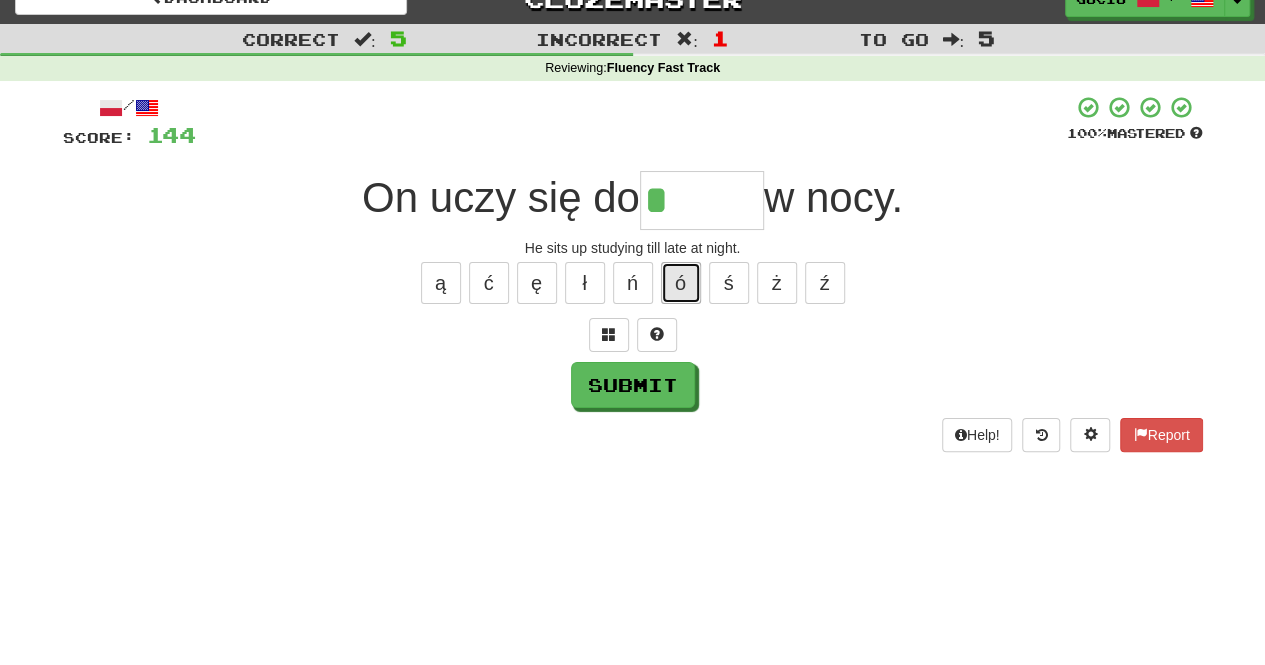 click on "ó" at bounding box center [681, 283] 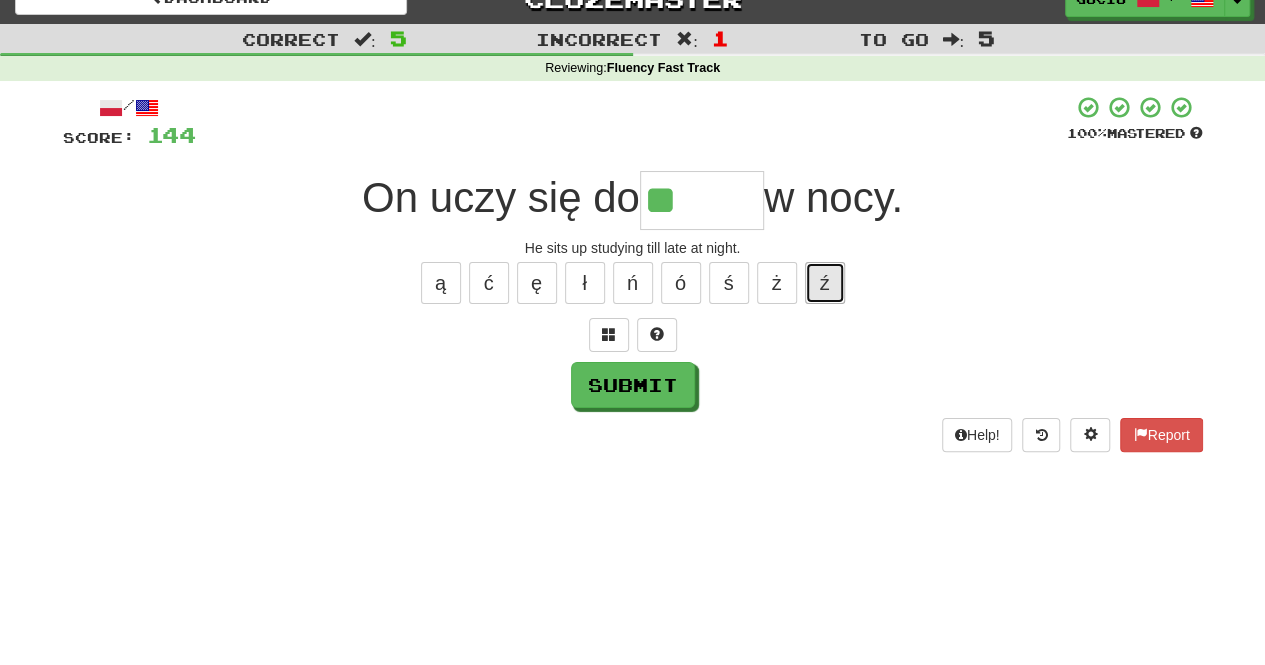 click on "ź" at bounding box center [825, 283] 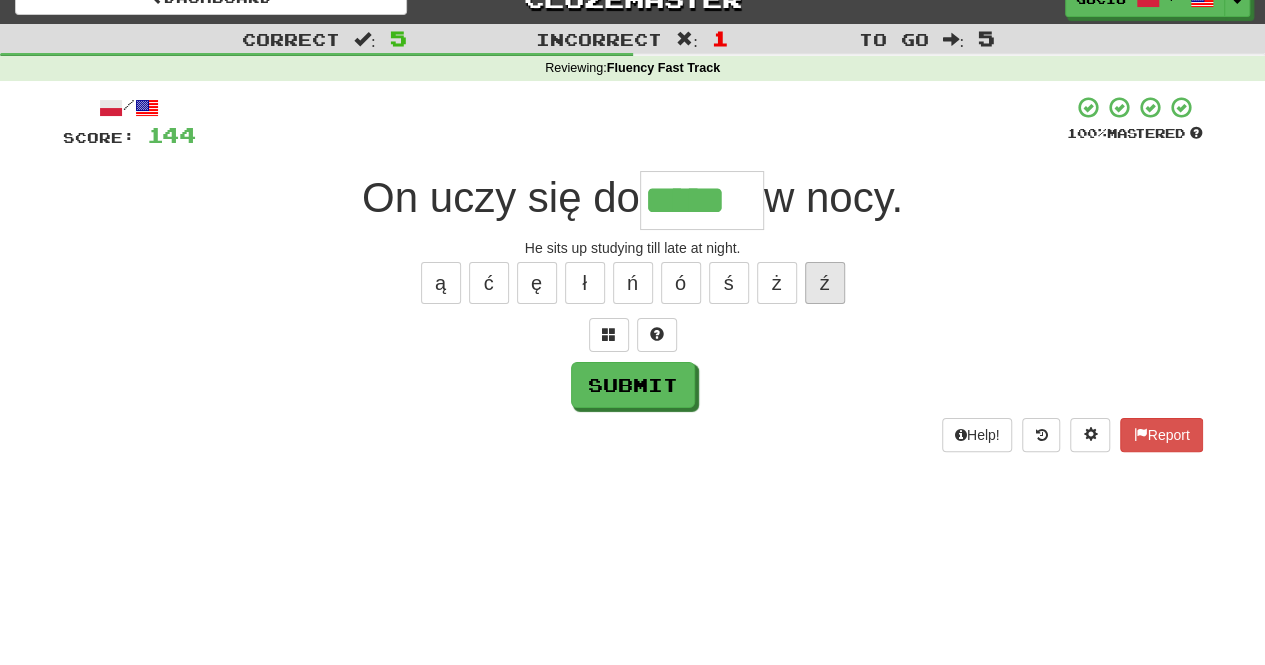 type on "*****" 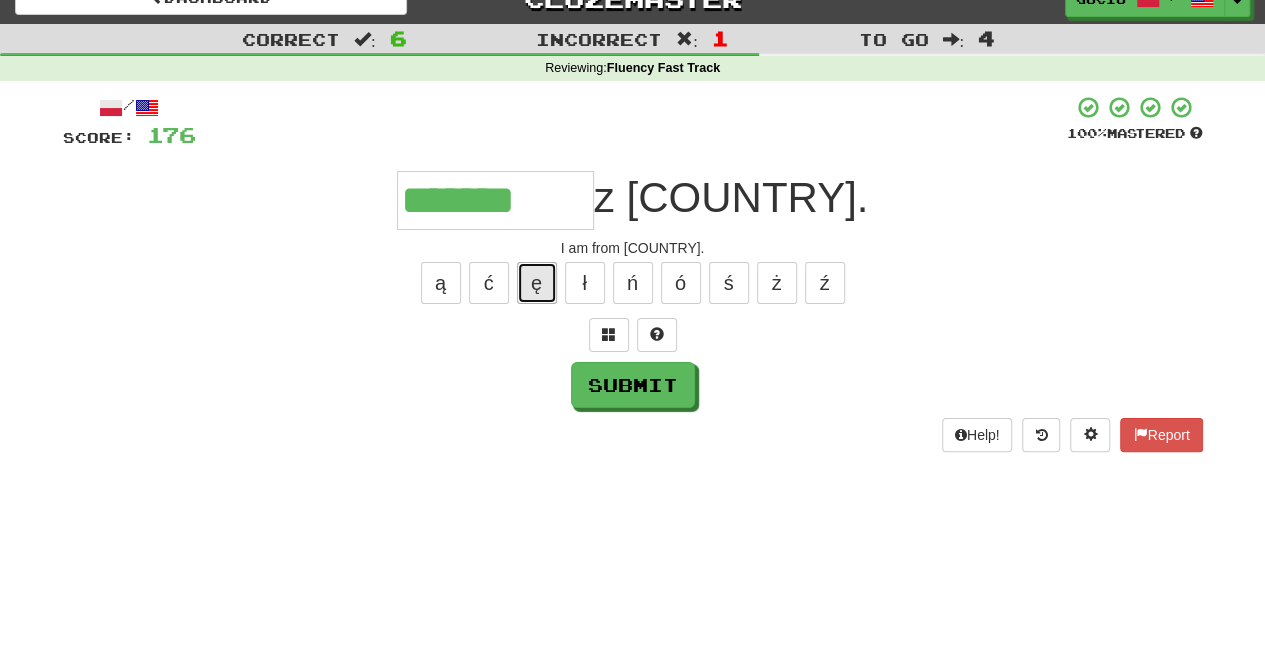click on "ę" at bounding box center (537, 283) 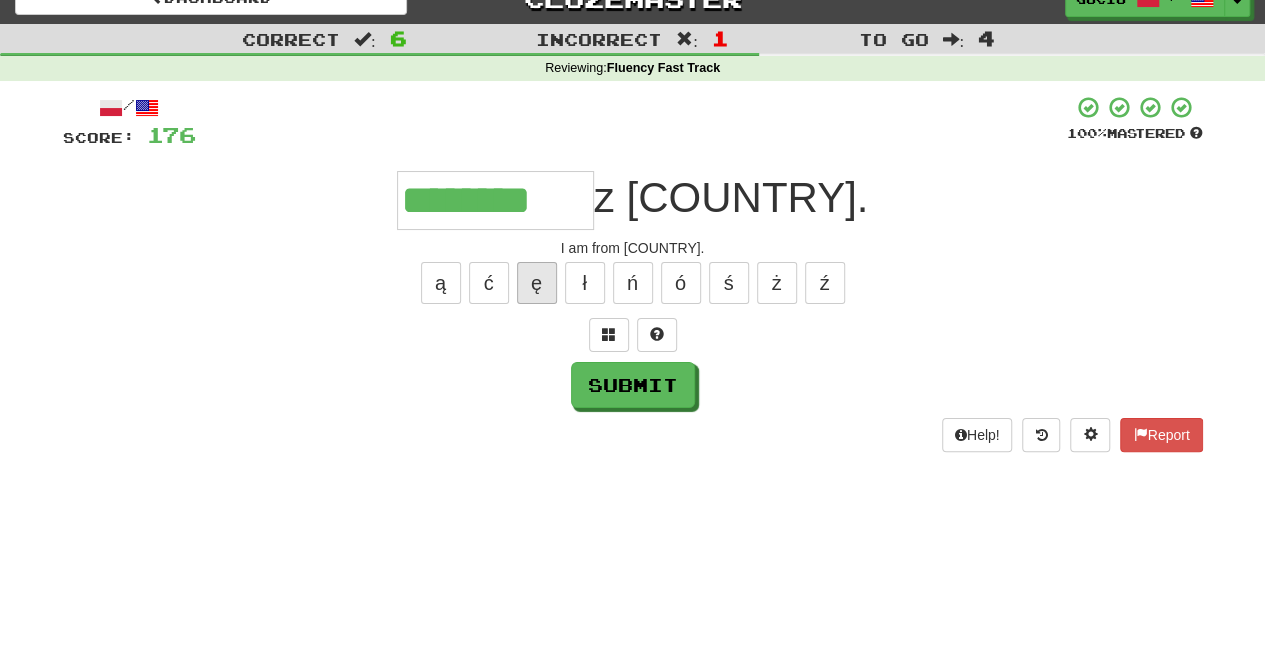 type on "********" 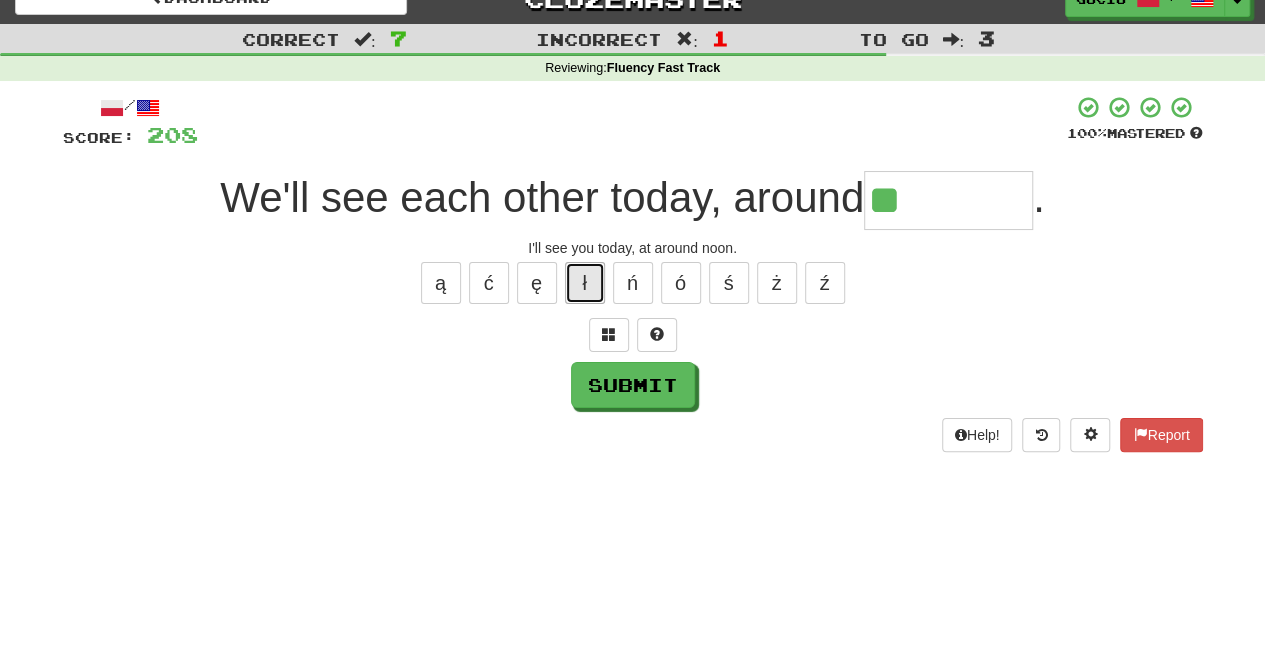 click on "ł" at bounding box center [585, 283] 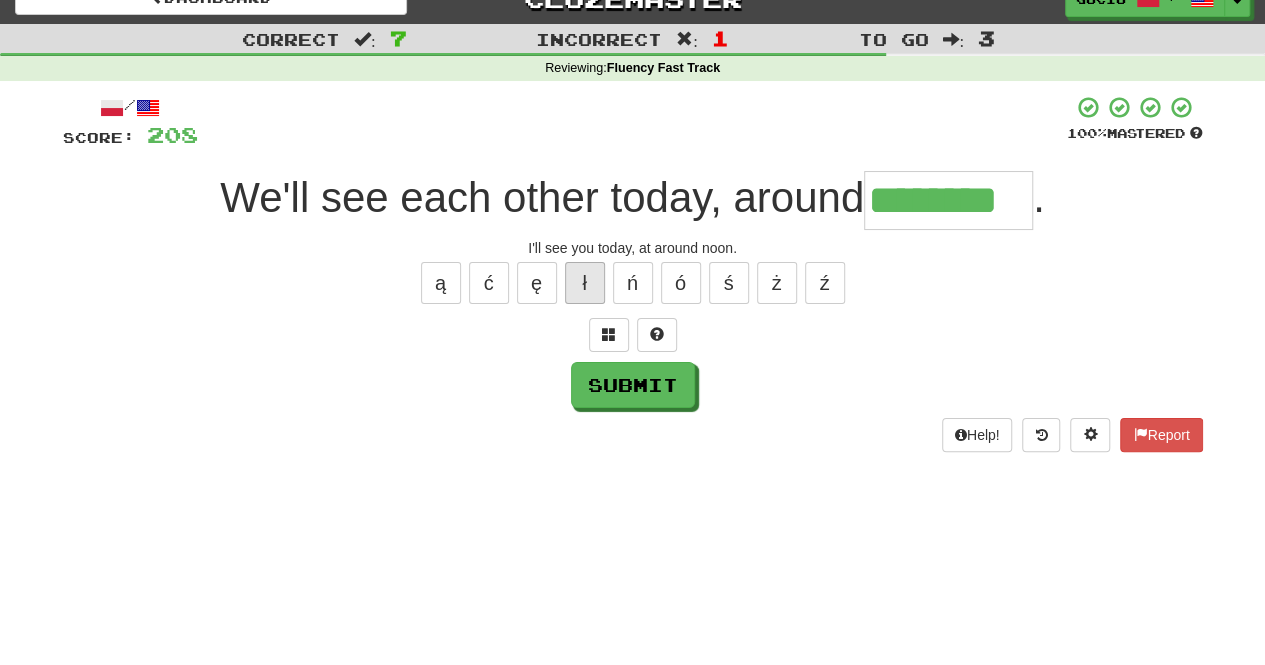 type on "********" 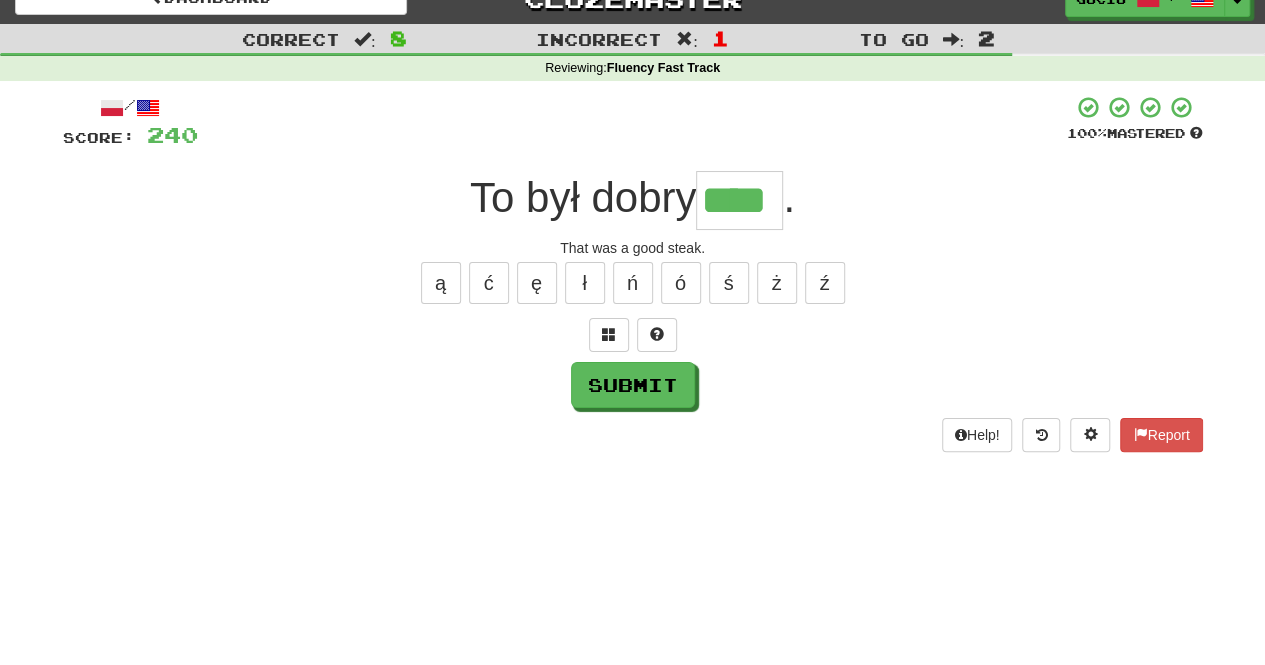 type on "****" 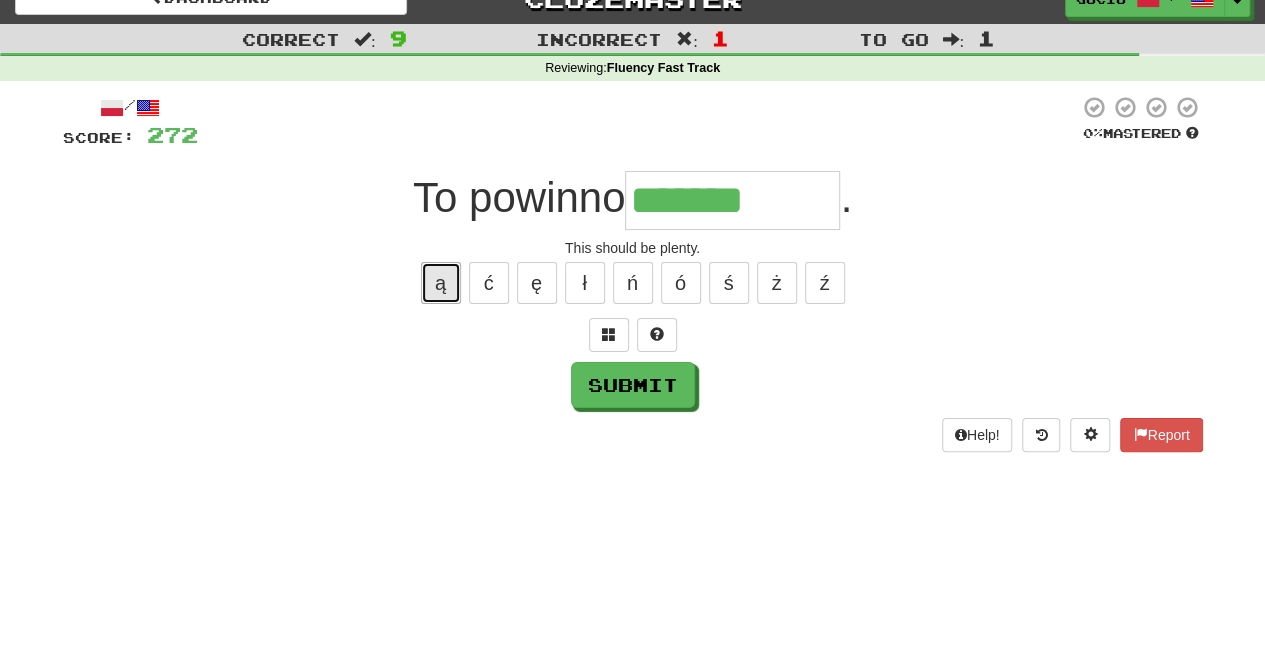 click on "ą" at bounding box center [441, 283] 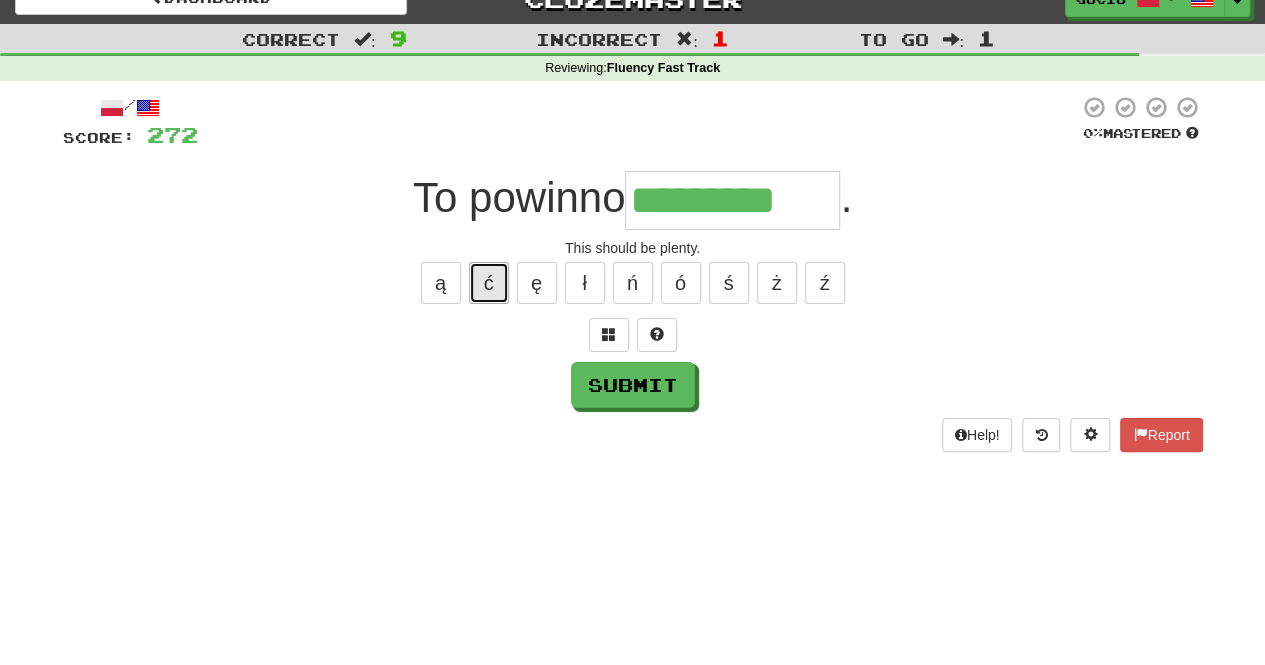click on "ć" at bounding box center (489, 283) 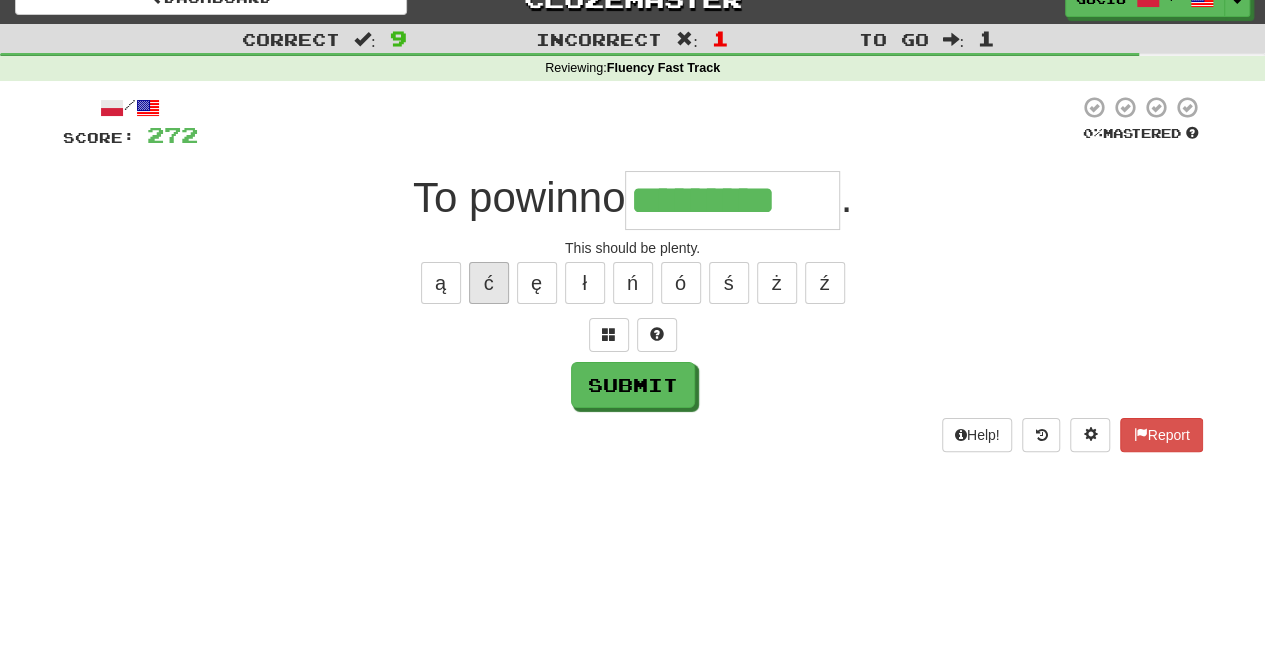 type on "**********" 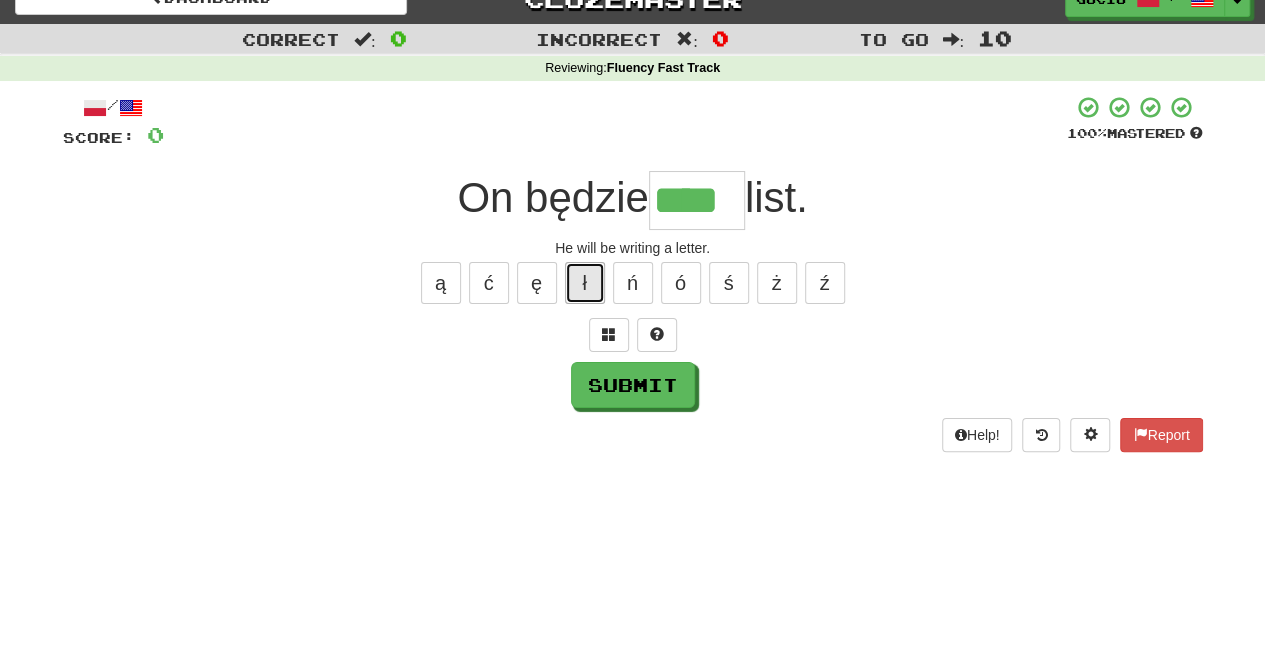 click on "ł" at bounding box center (585, 283) 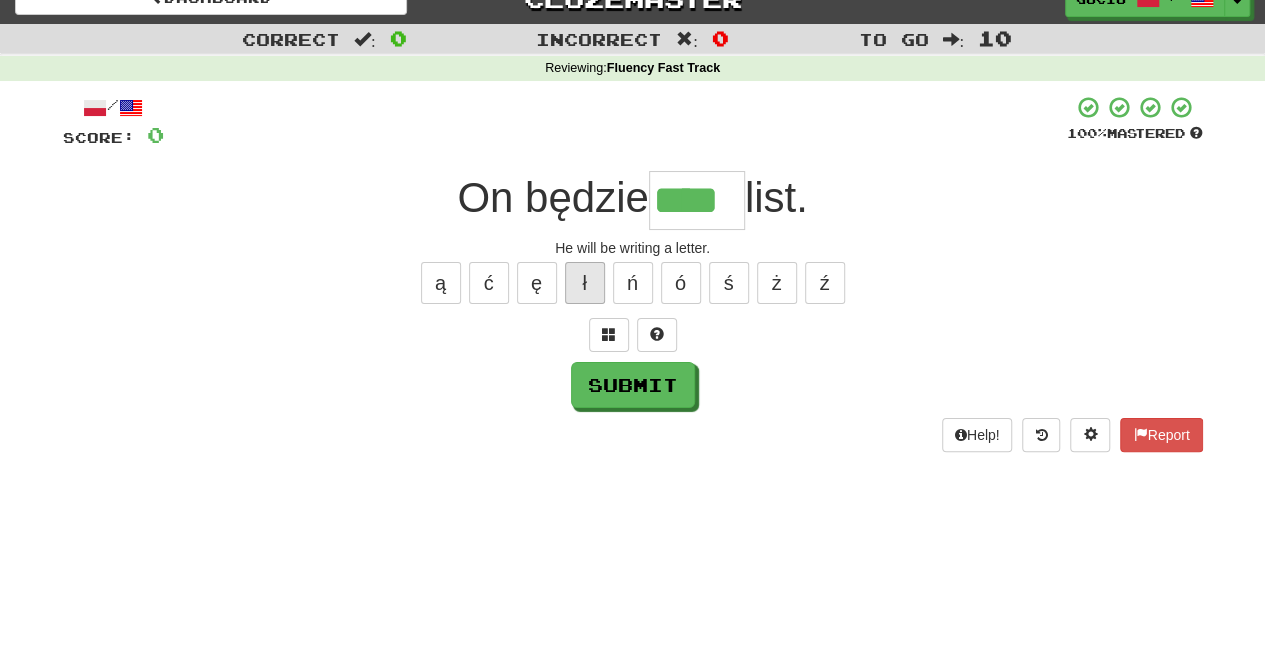 type on "*****" 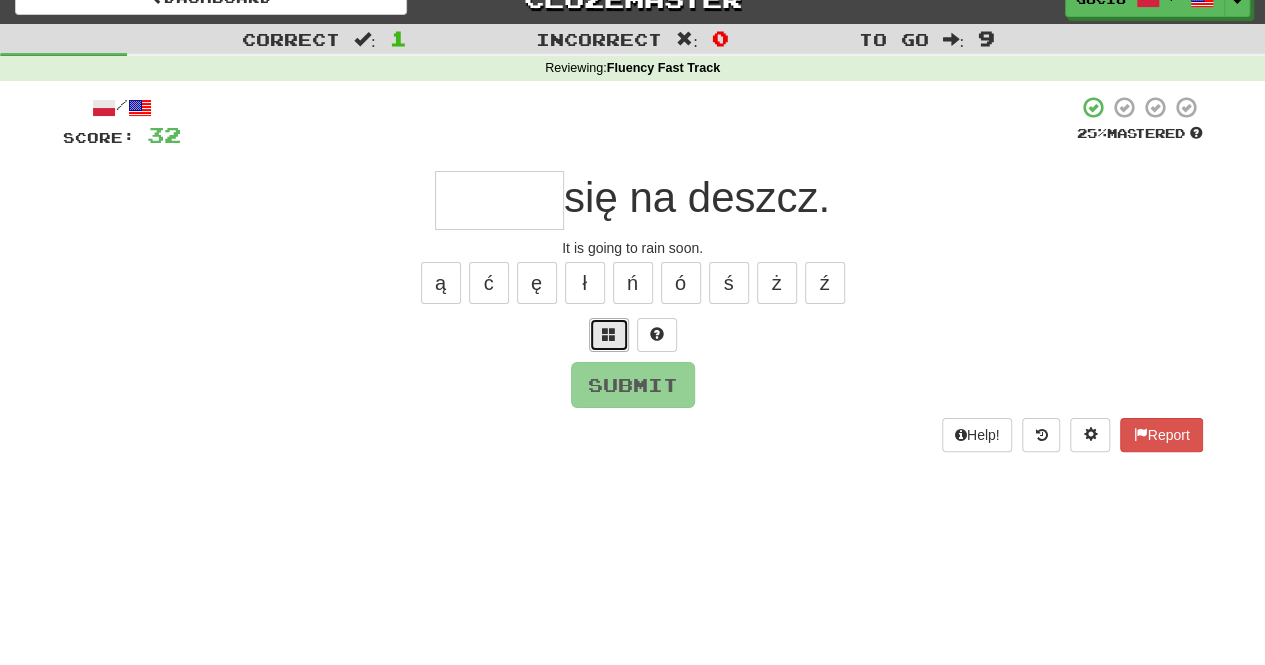 click at bounding box center [609, 335] 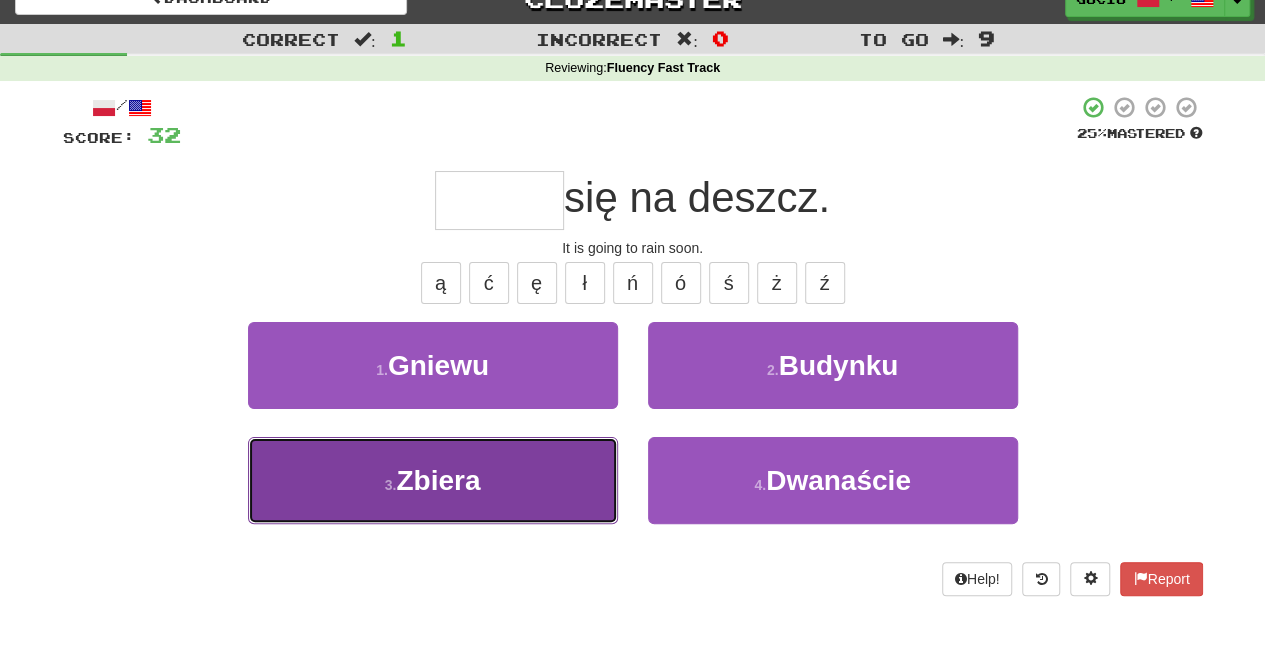 click on "3 . Zbiera" at bounding box center [433, 480] 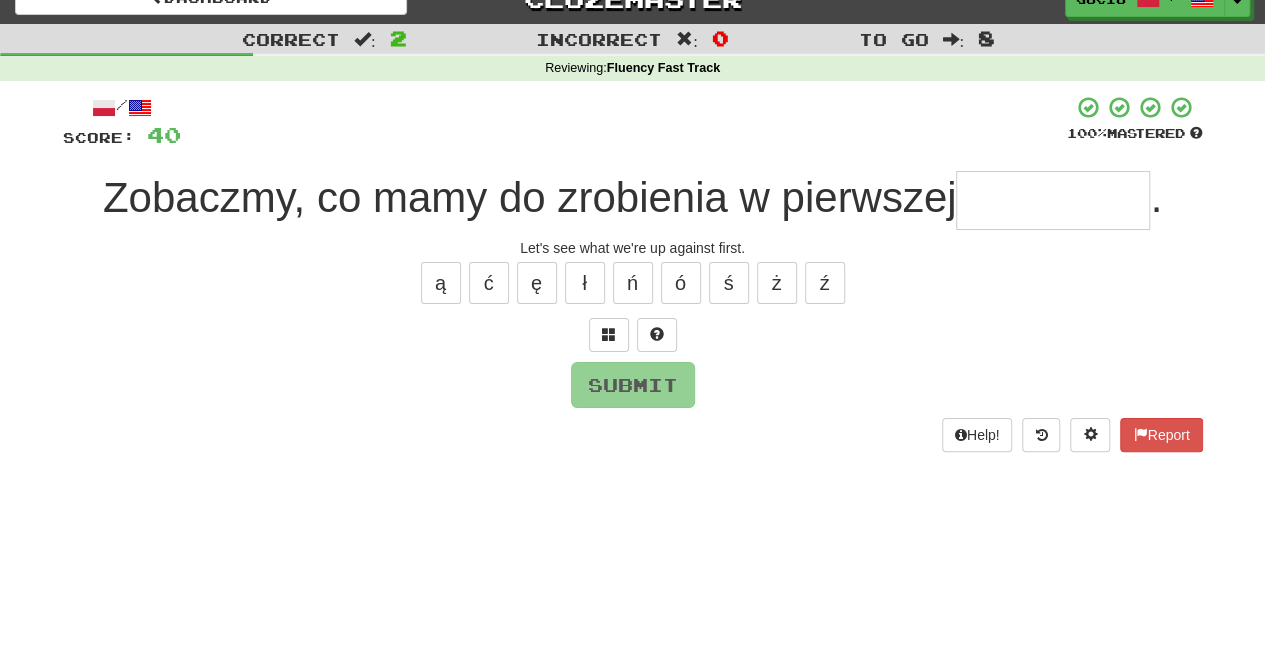 type on "*" 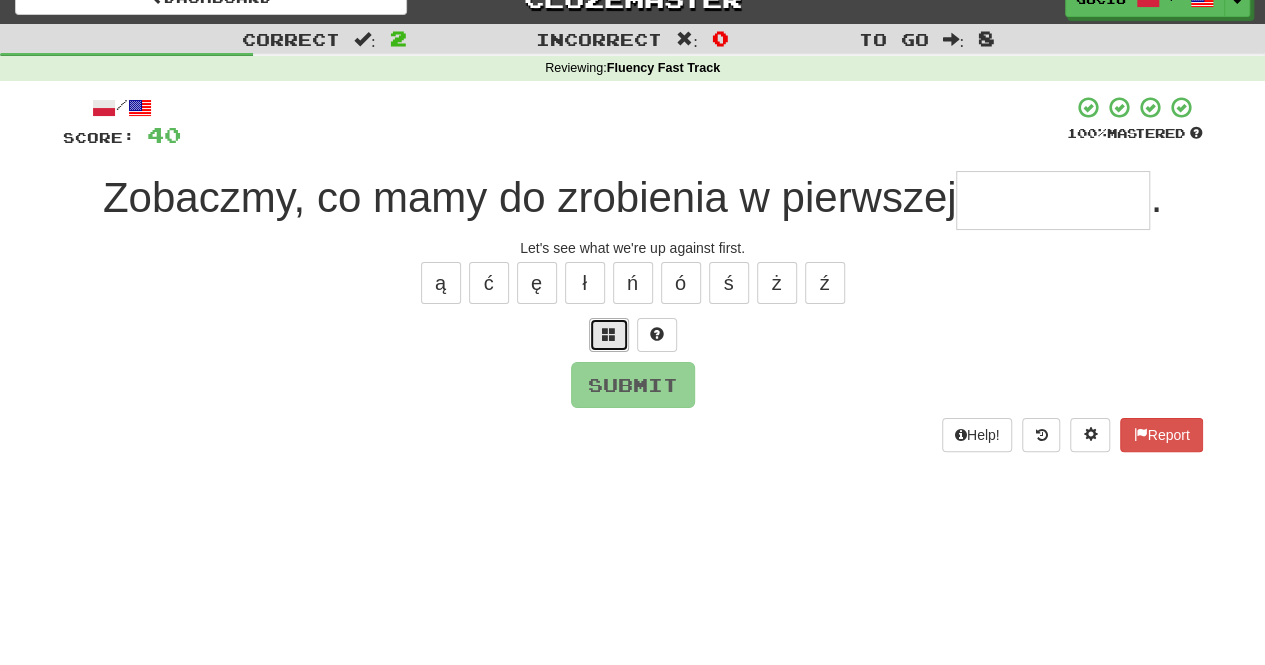 click at bounding box center (609, 335) 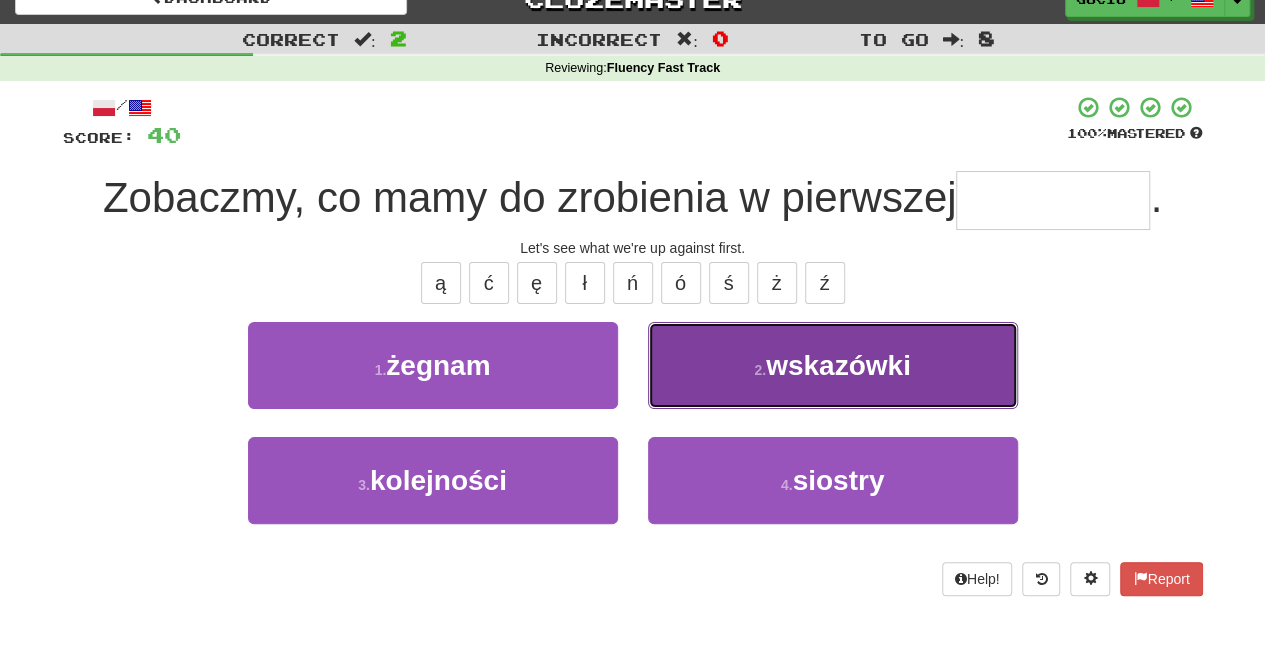 click on "2 . wskazówki" at bounding box center [833, 365] 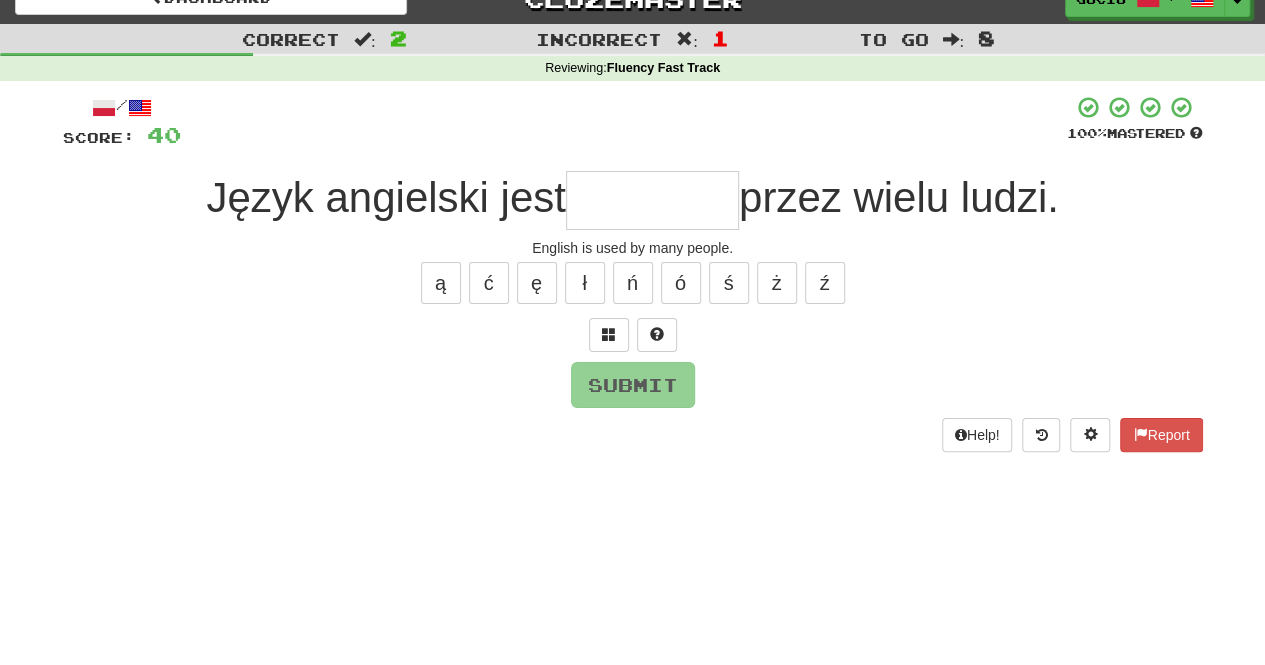 type on "*" 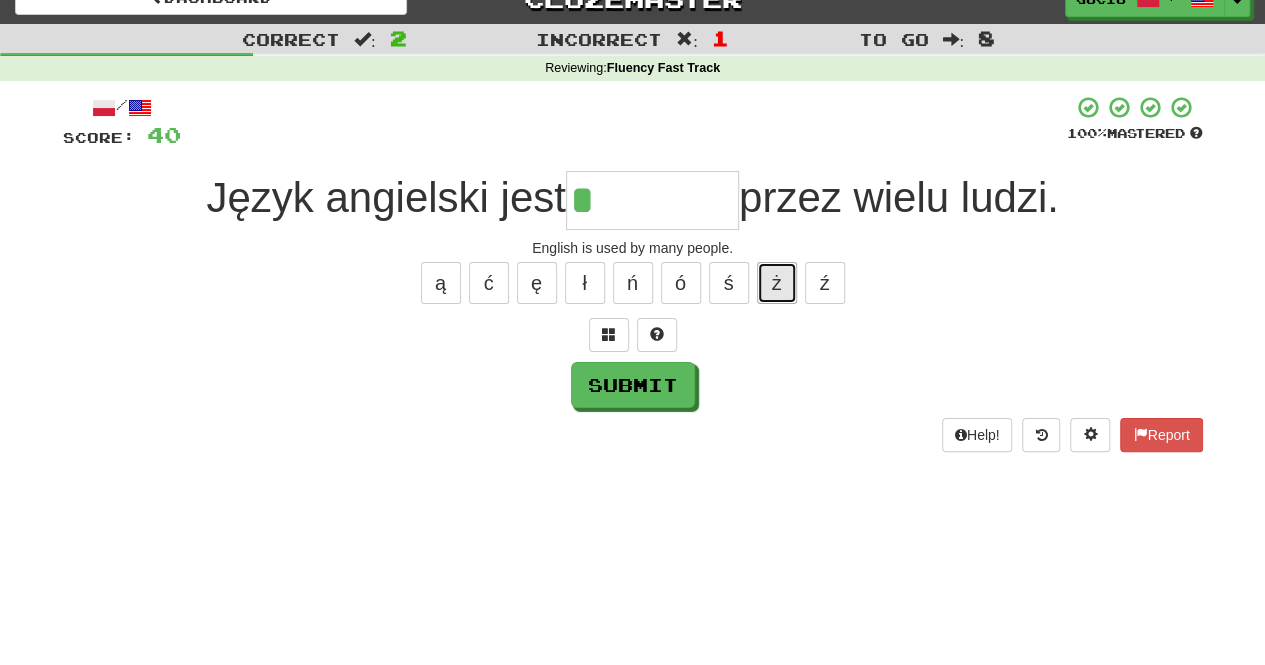 click on "ż" at bounding box center (777, 283) 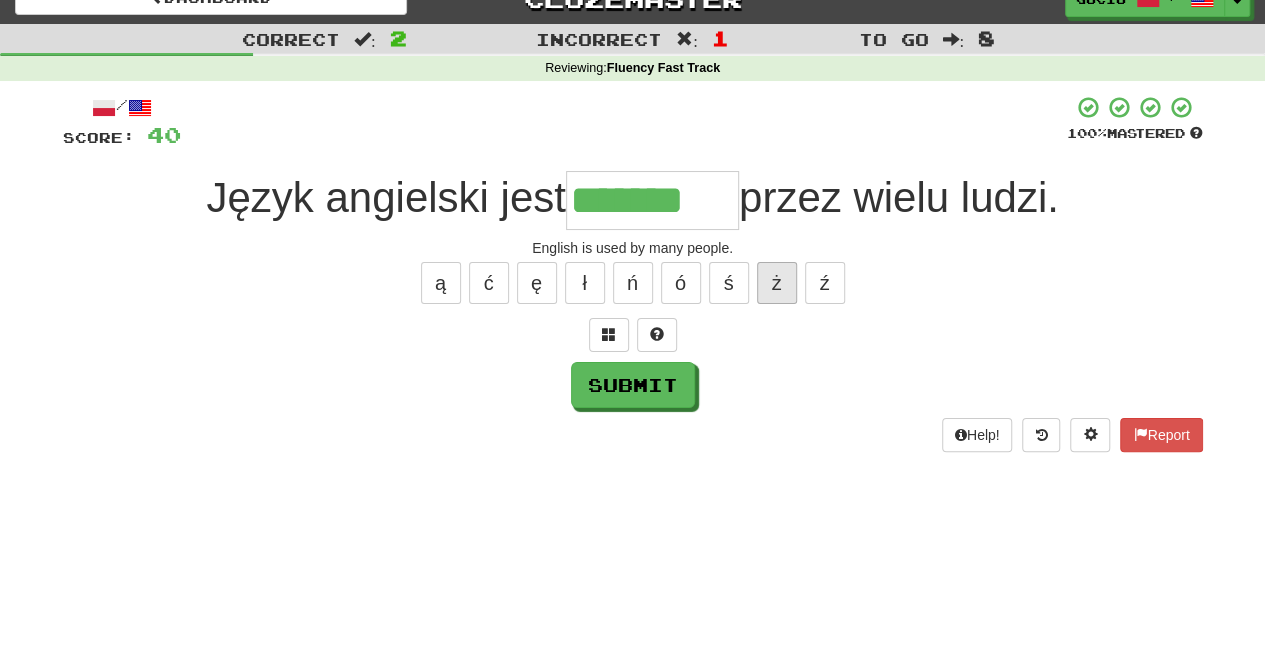 type on "*******" 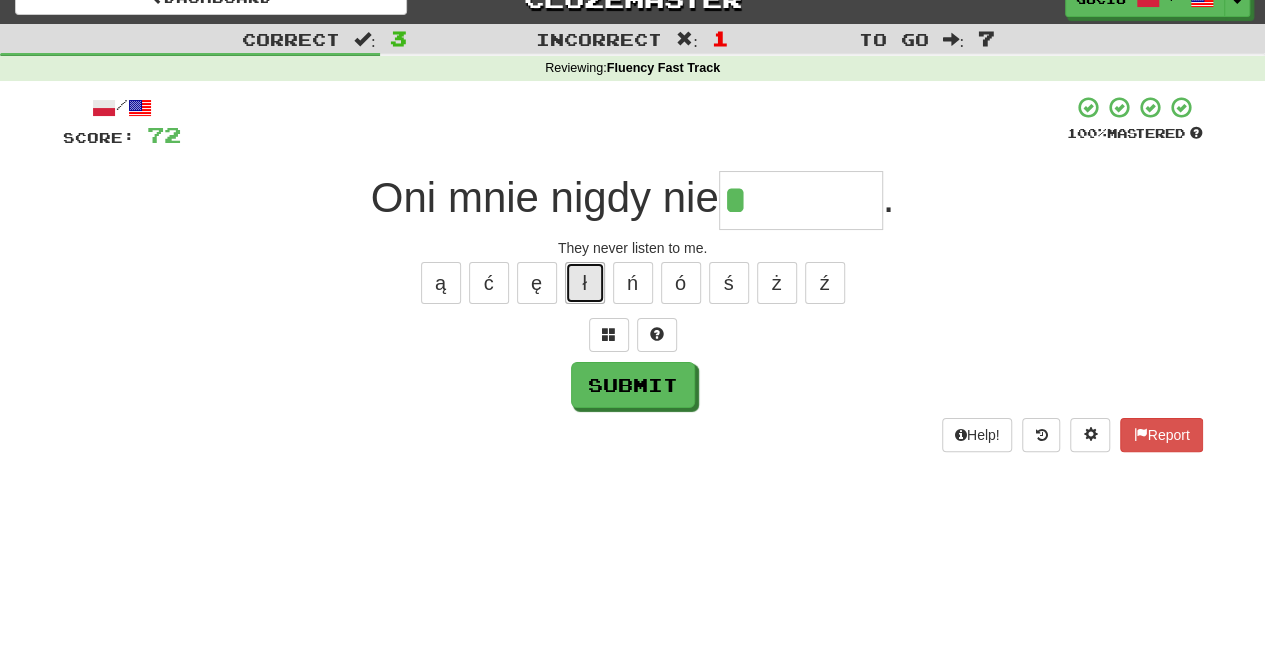 click on "ł" at bounding box center [585, 283] 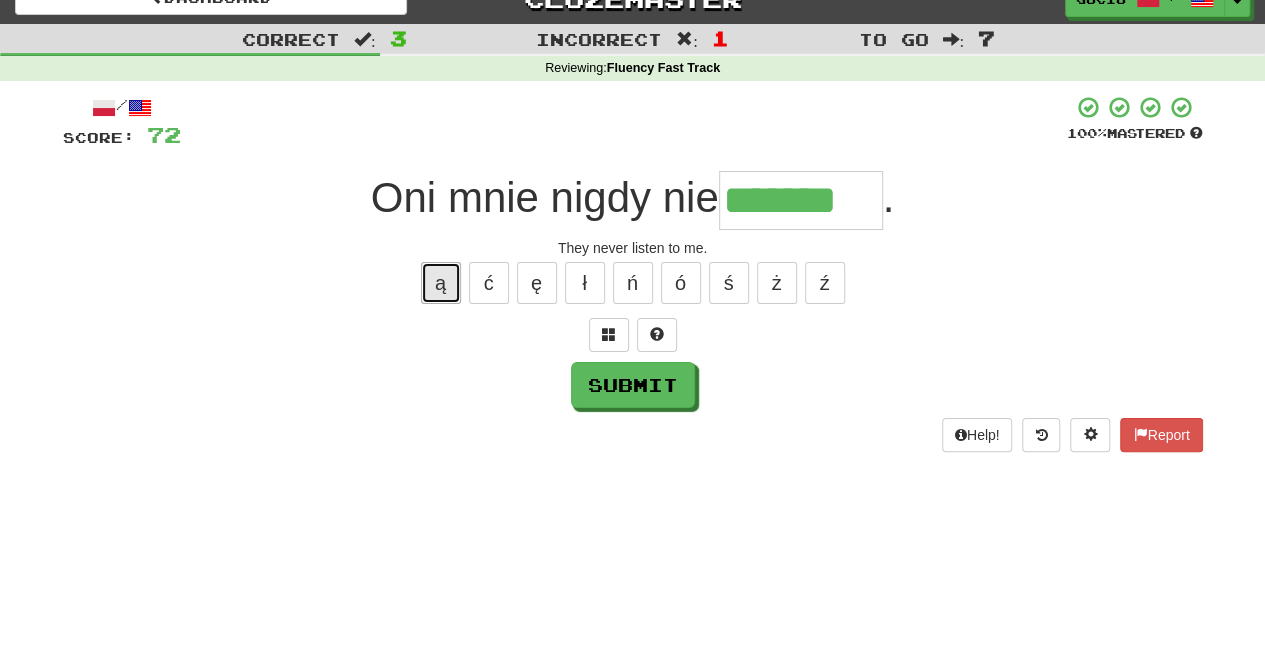 click on "ą" at bounding box center (441, 283) 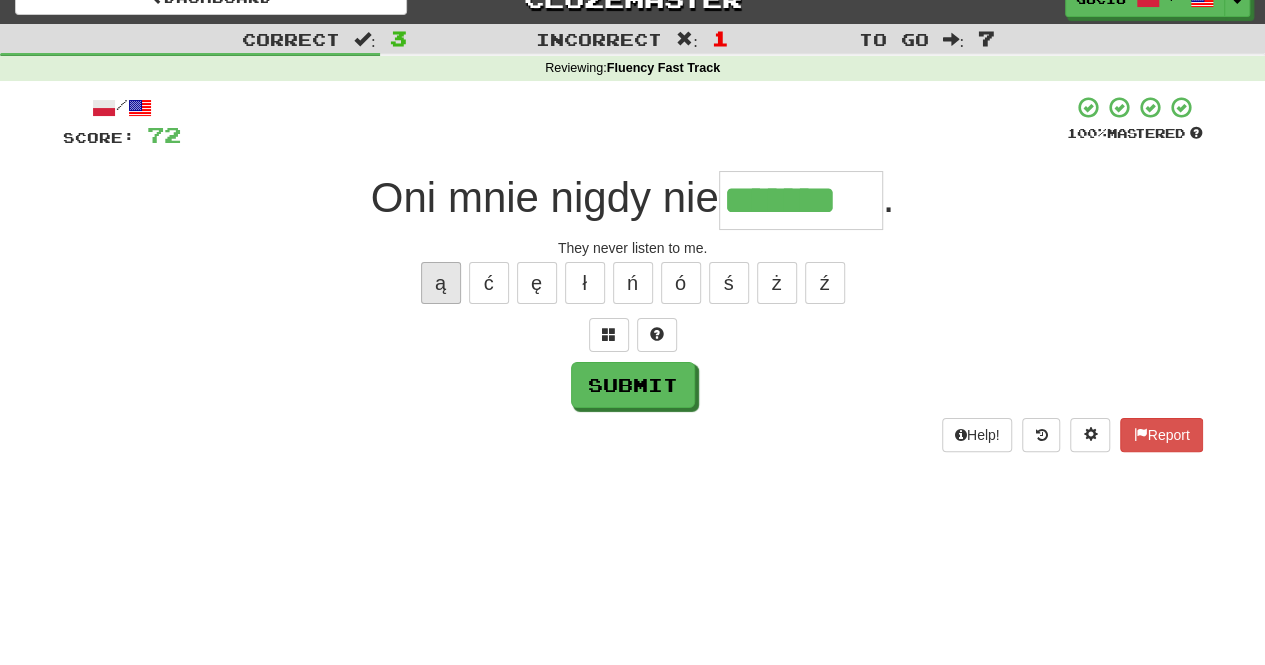 type on "********" 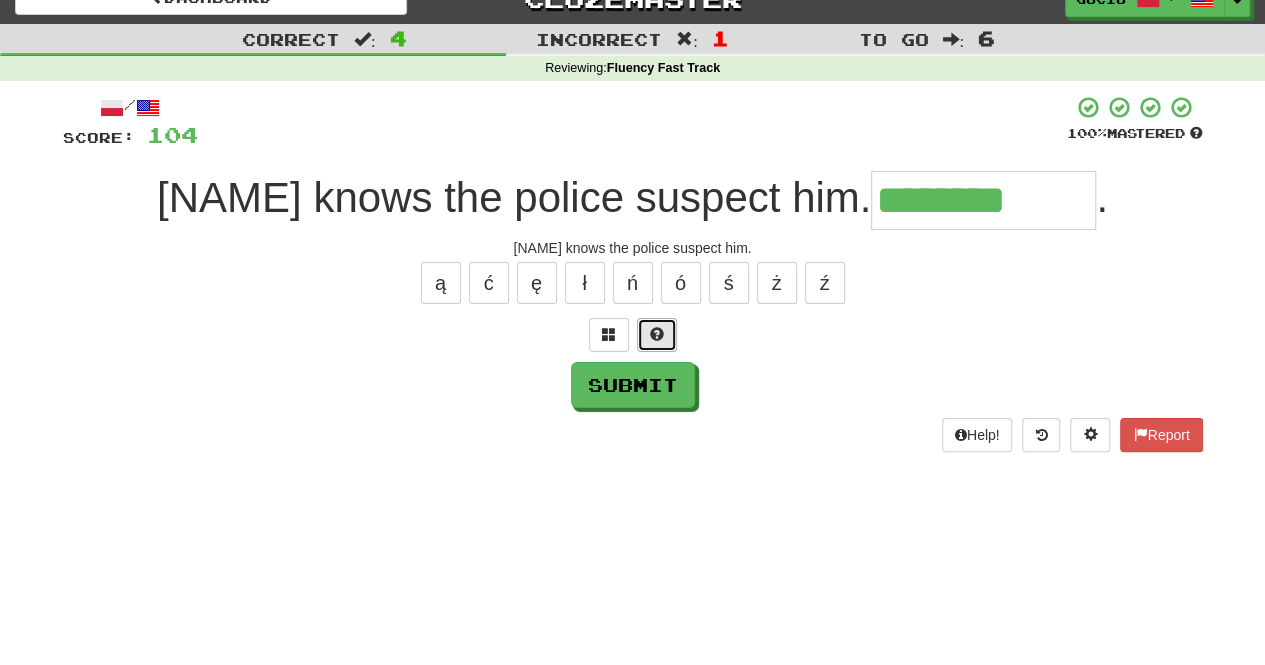 click at bounding box center (657, 335) 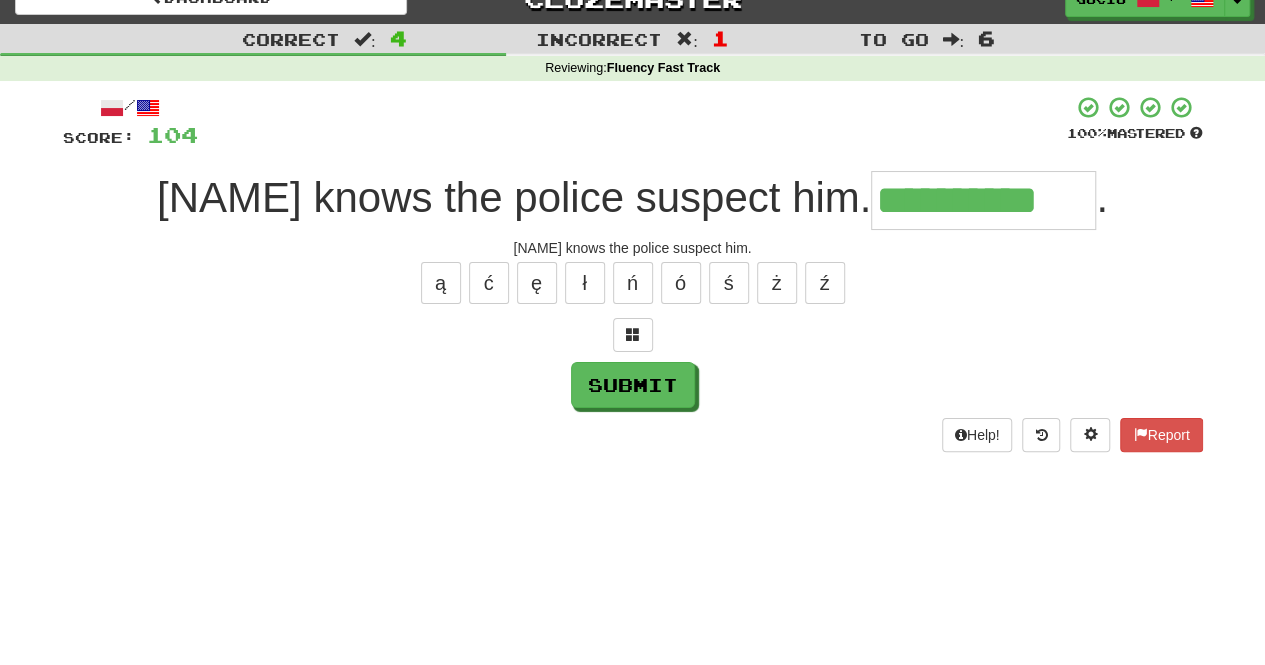 type on "**********" 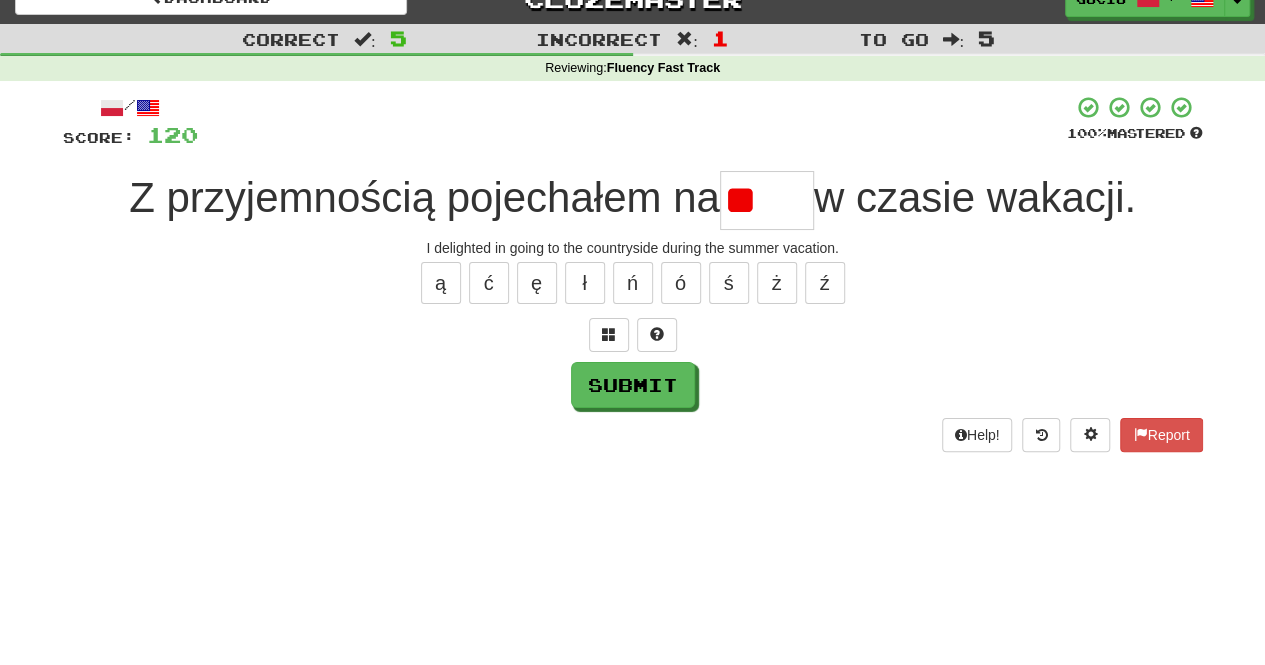 type on "*" 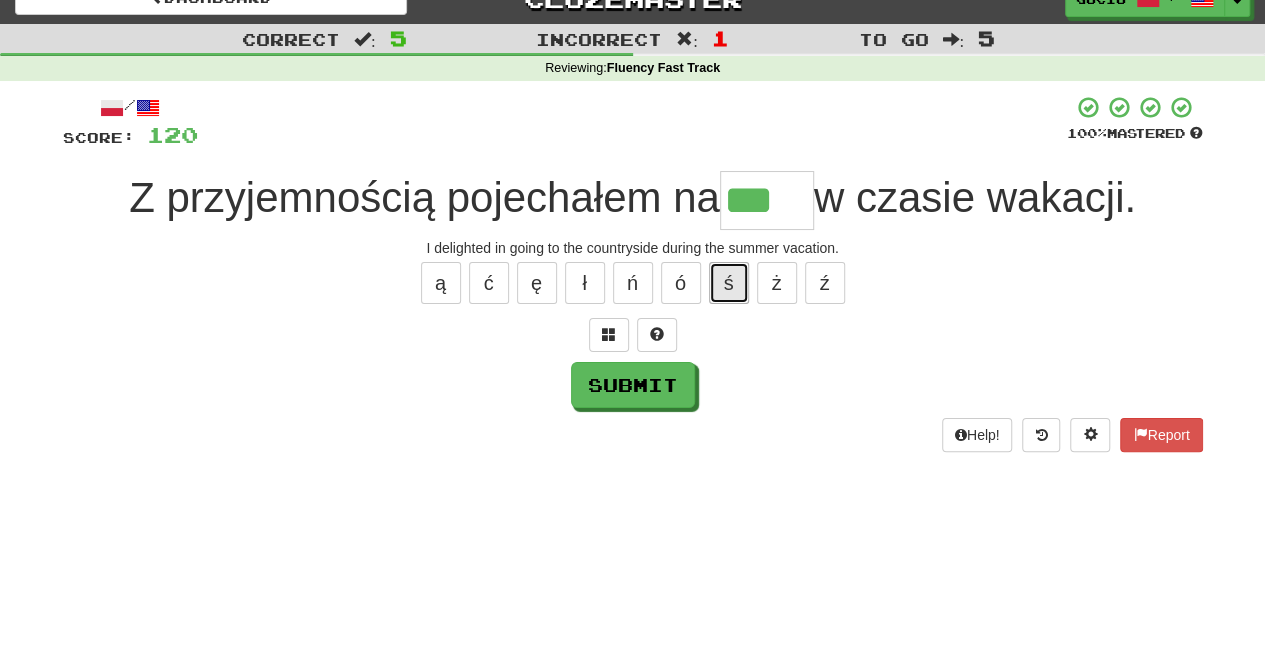 click on "ś" at bounding box center (729, 283) 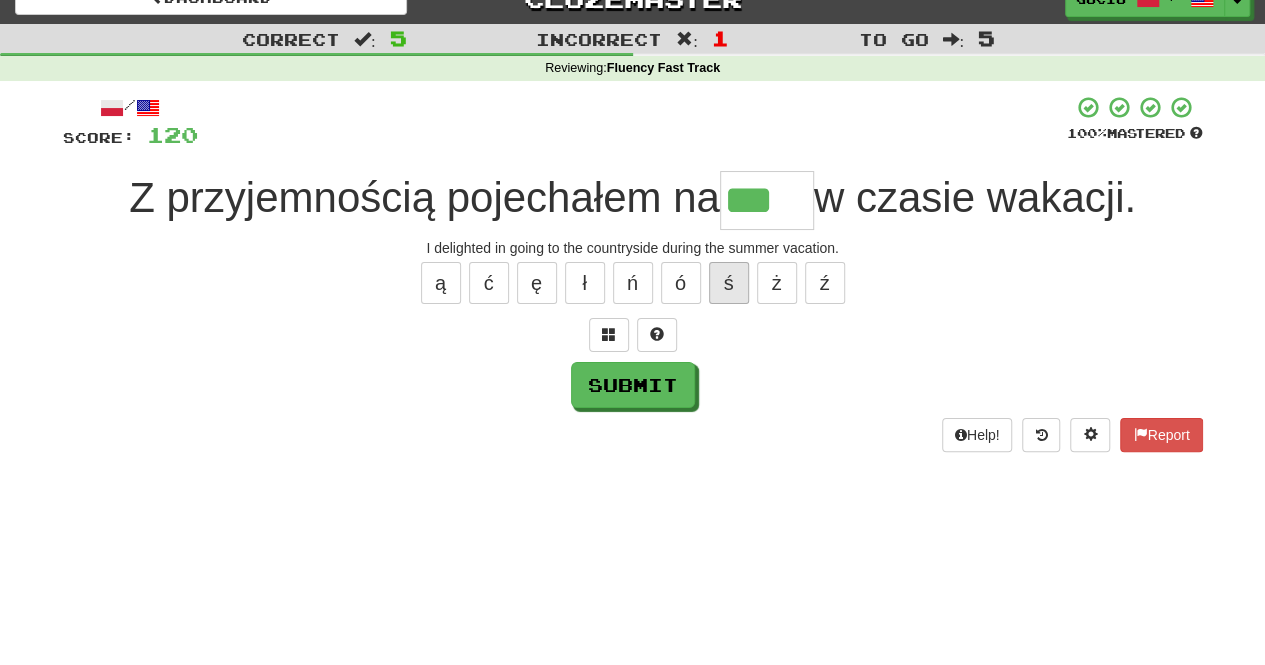 type on "****" 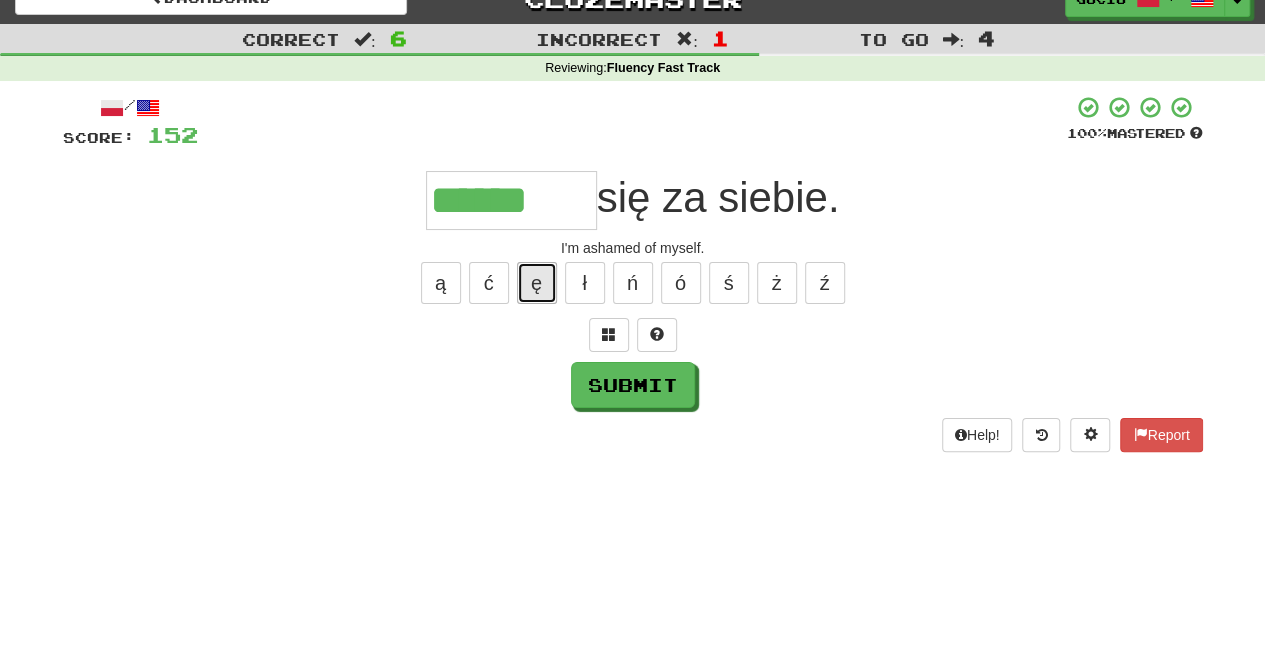 click on "ę" at bounding box center [537, 283] 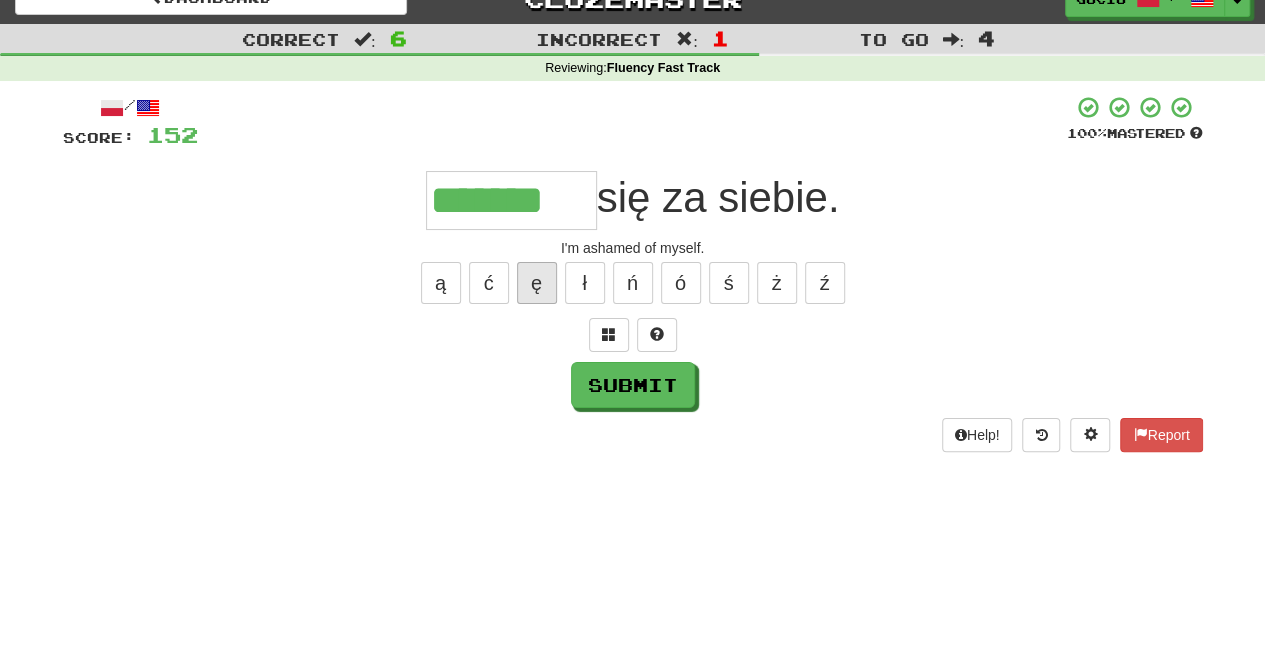type on "*******" 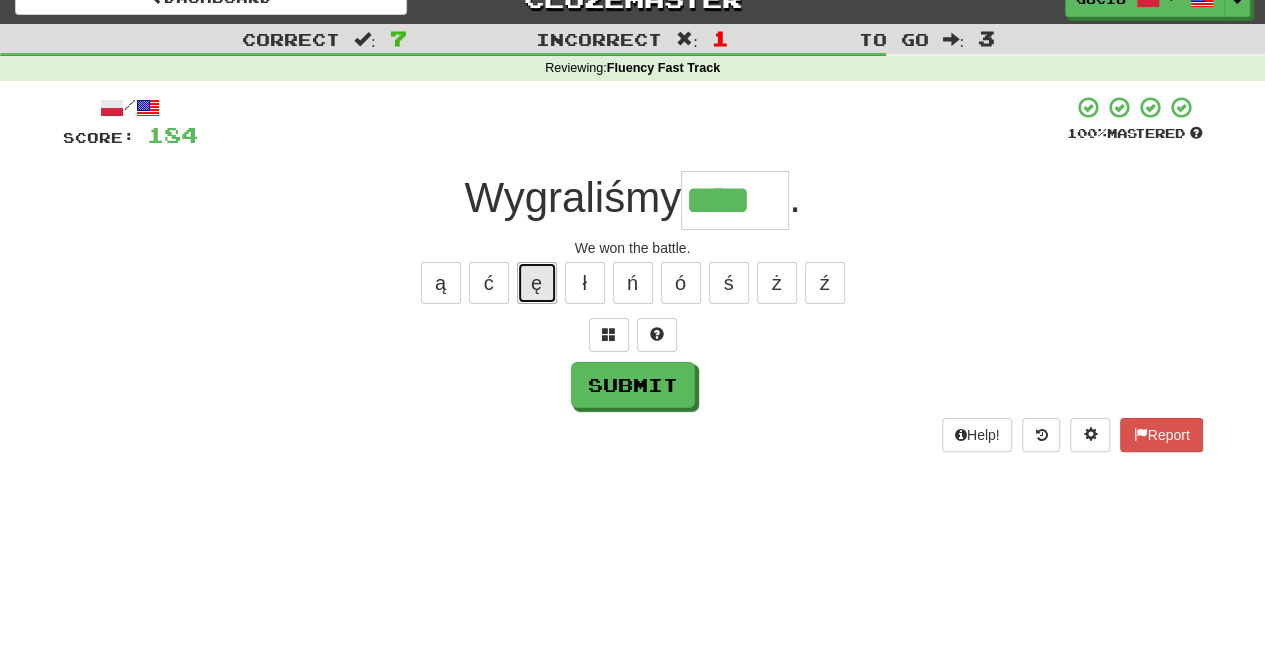click on "ę" at bounding box center [537, 283] 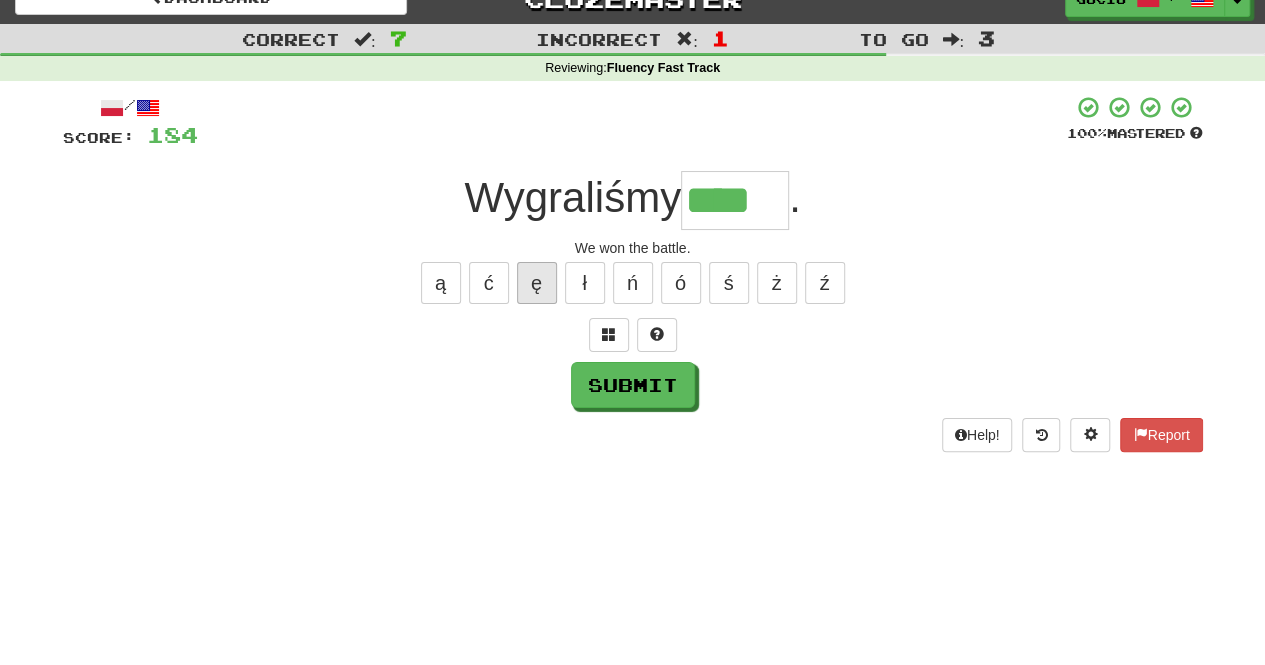 type on "*****" 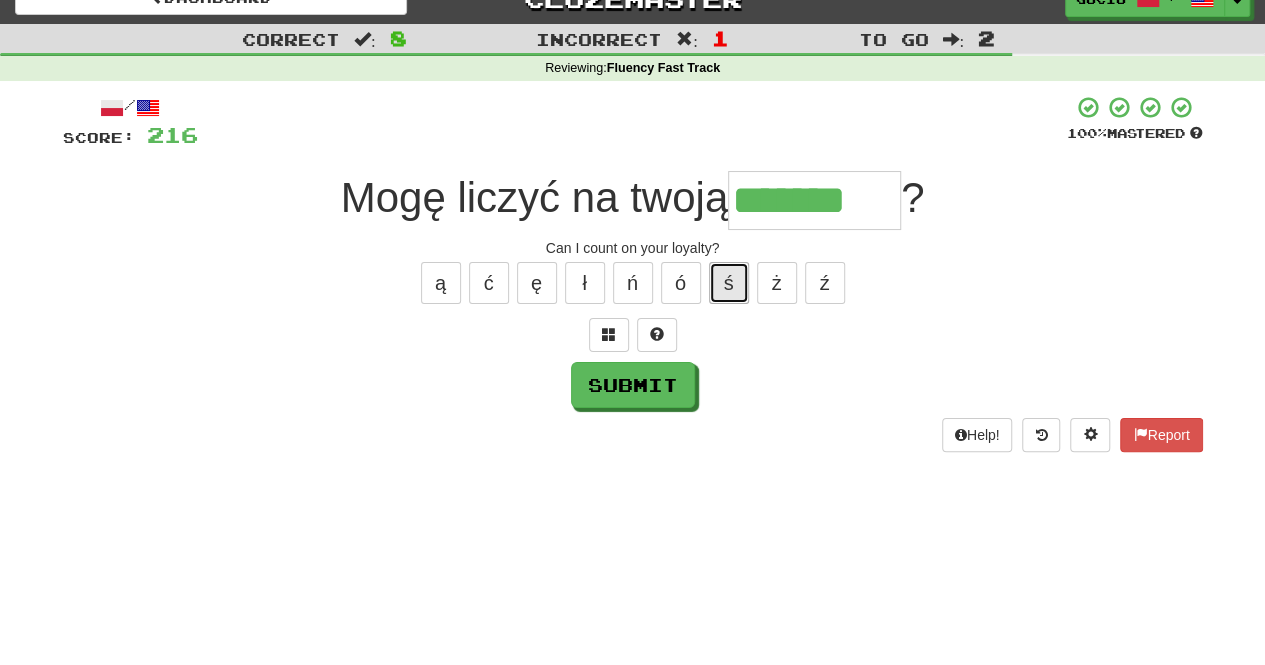 click on "ś" at bounding box center (729, 283) 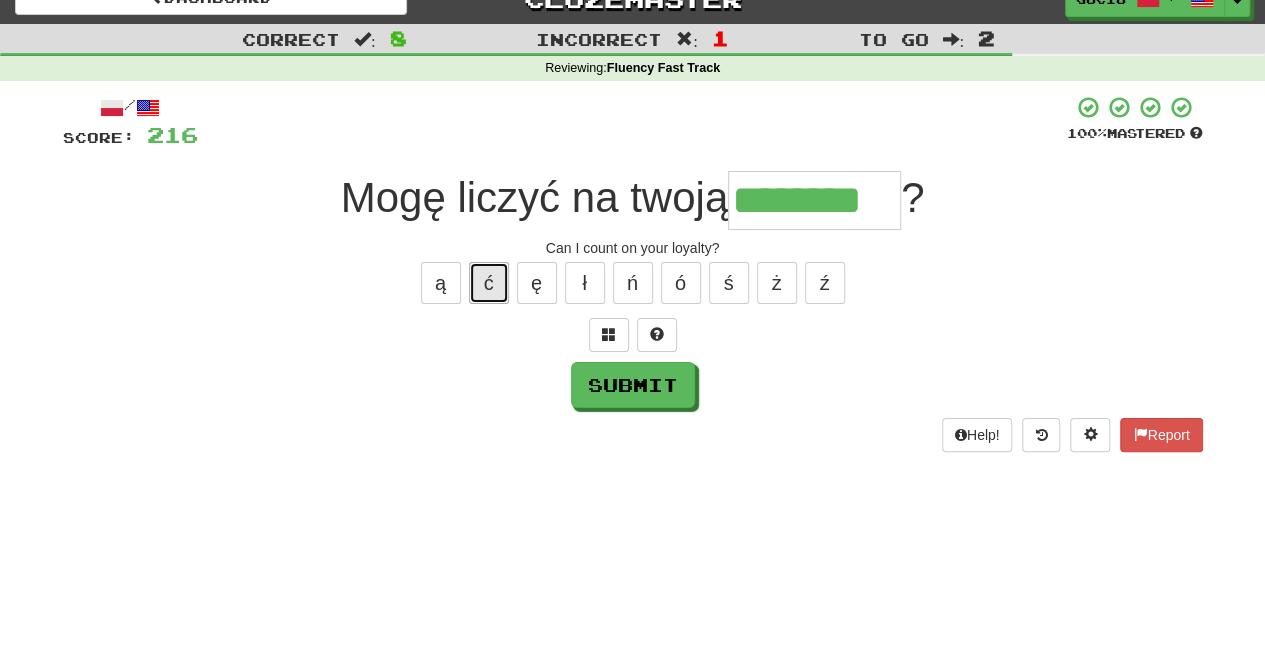 click on "ć" at bounding box center (489, 283) 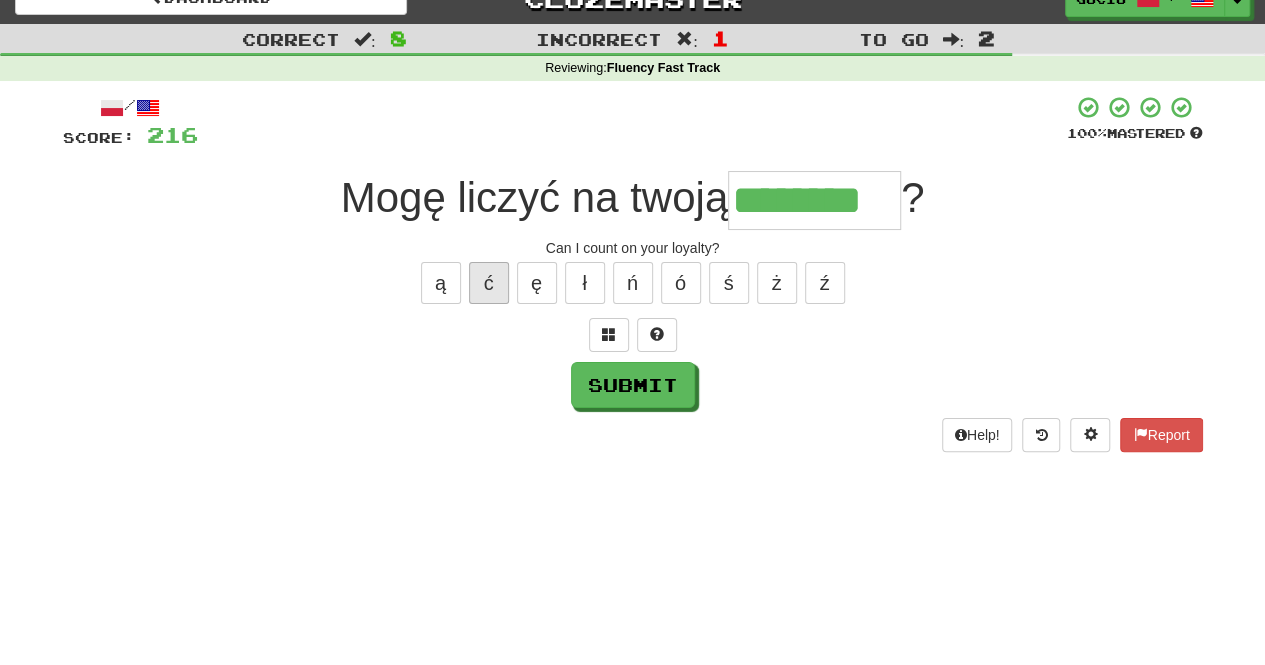 type on "*********" 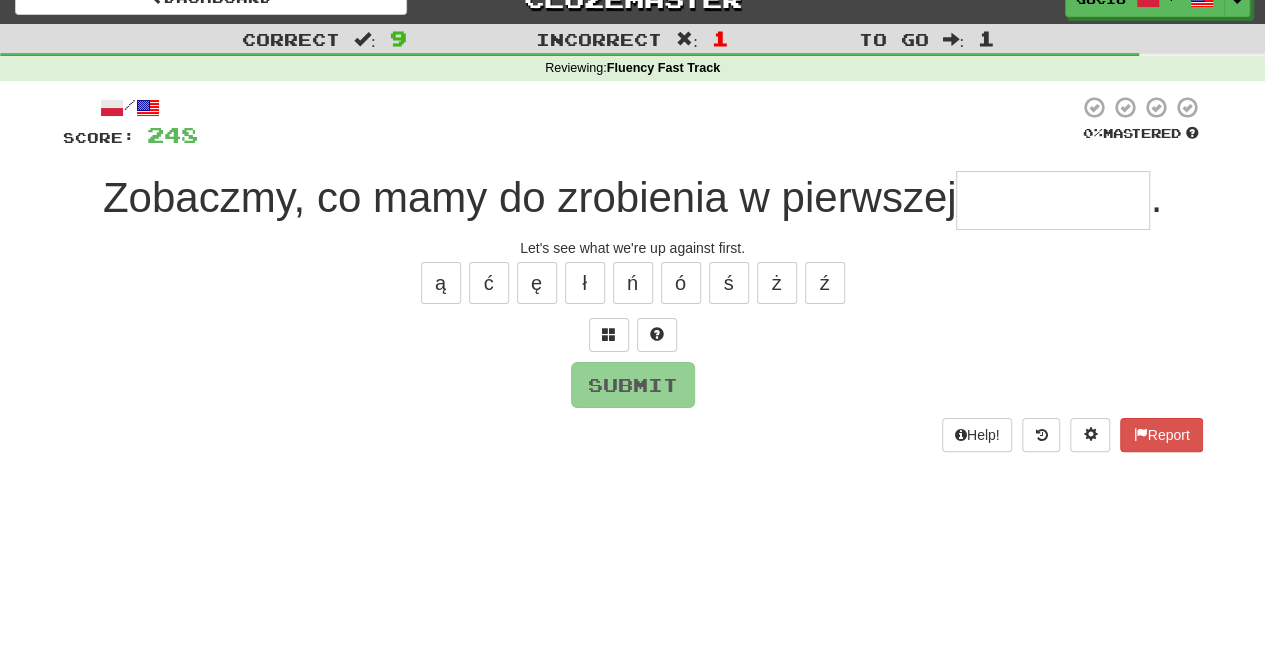 type on "*" 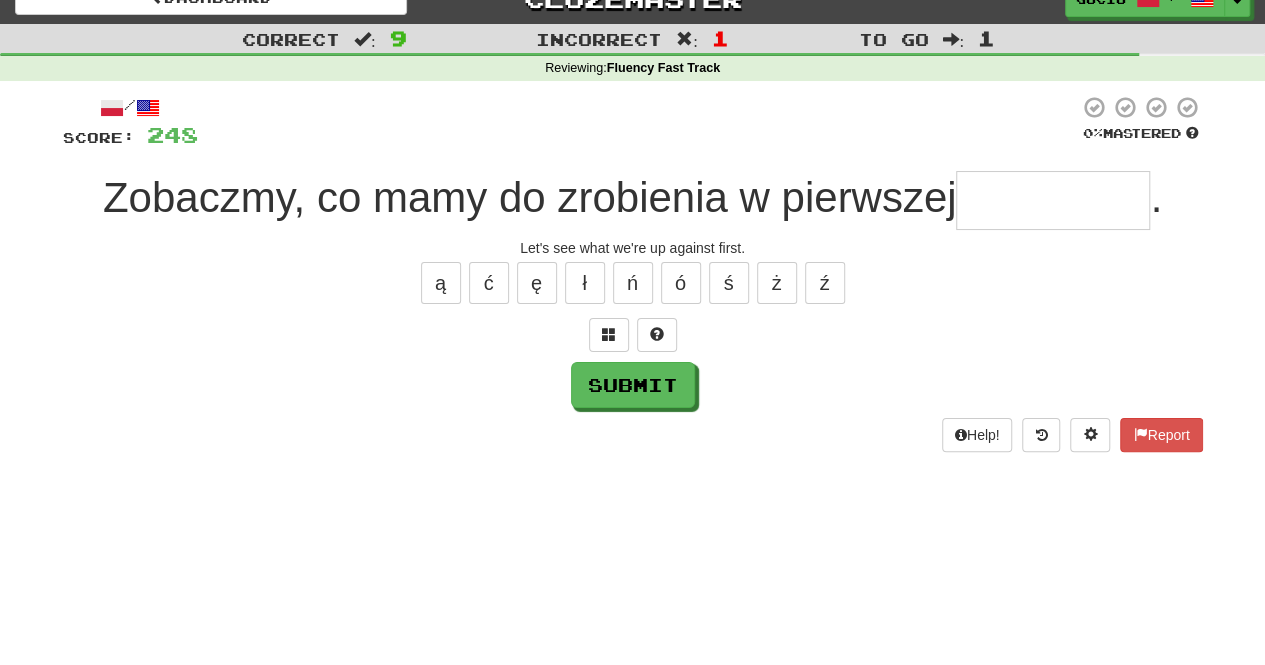 type on "*" 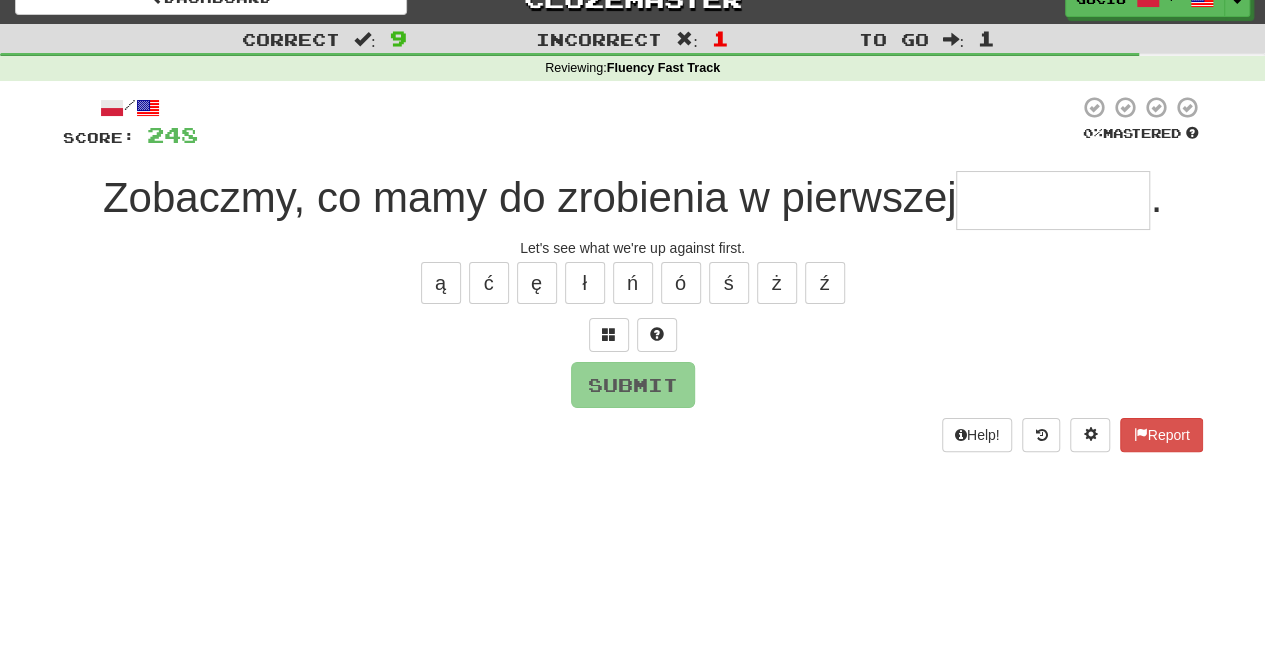 type on "*" 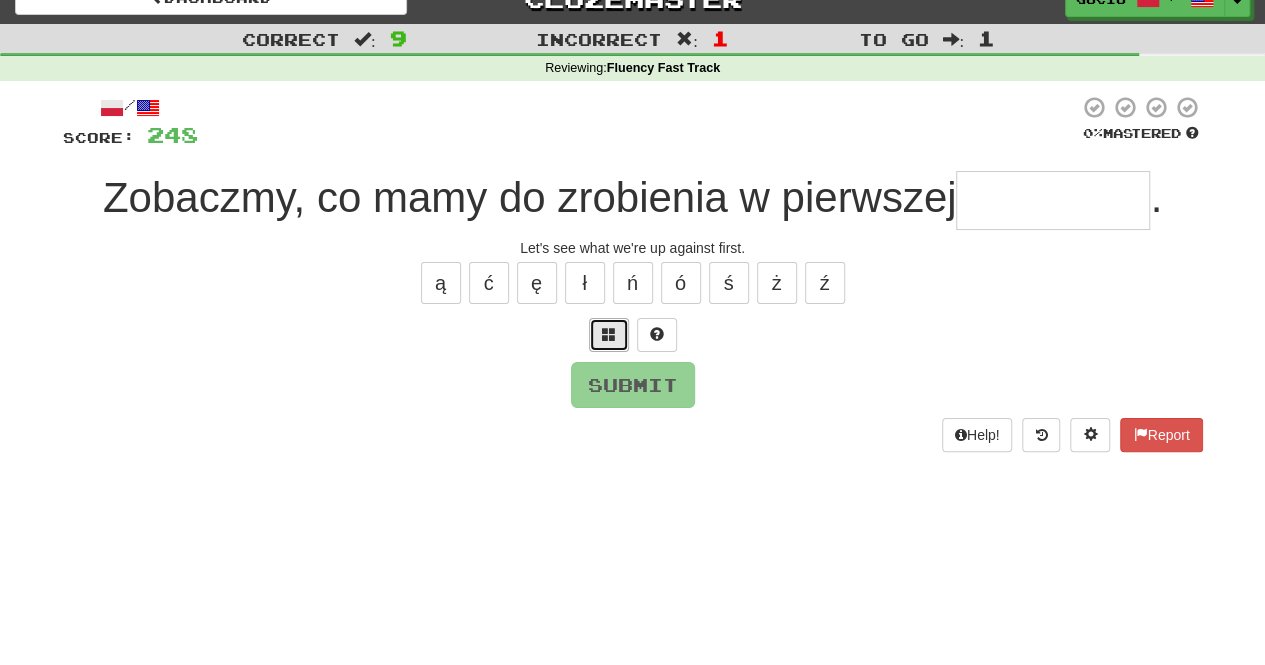 click at bounding box center (609, 334) 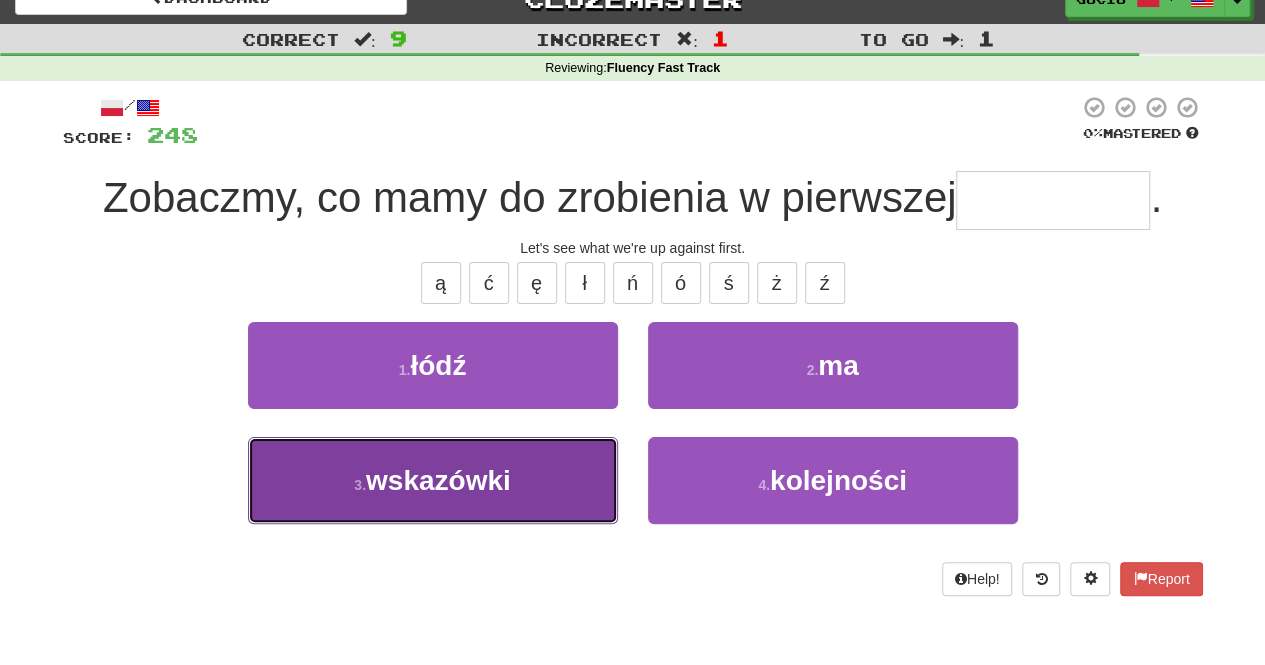 click on "3 . wskazówki" at bounding box center [433, 480] 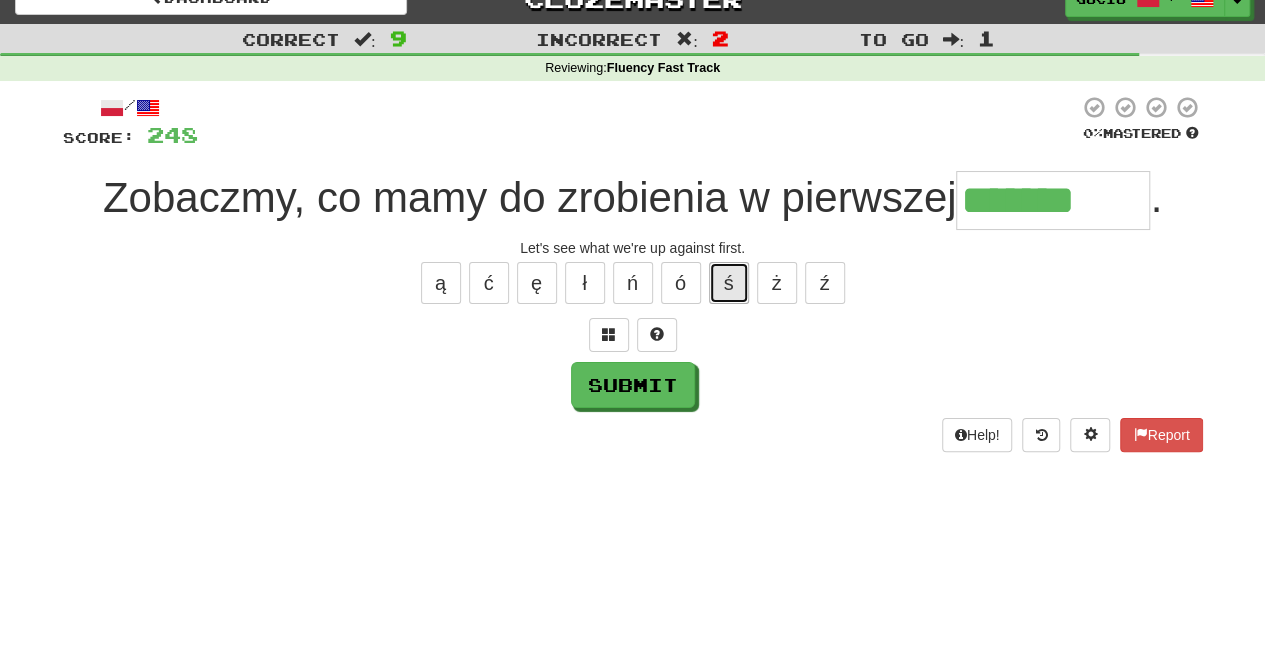 click on "ś" at bounding box center (729, 283) 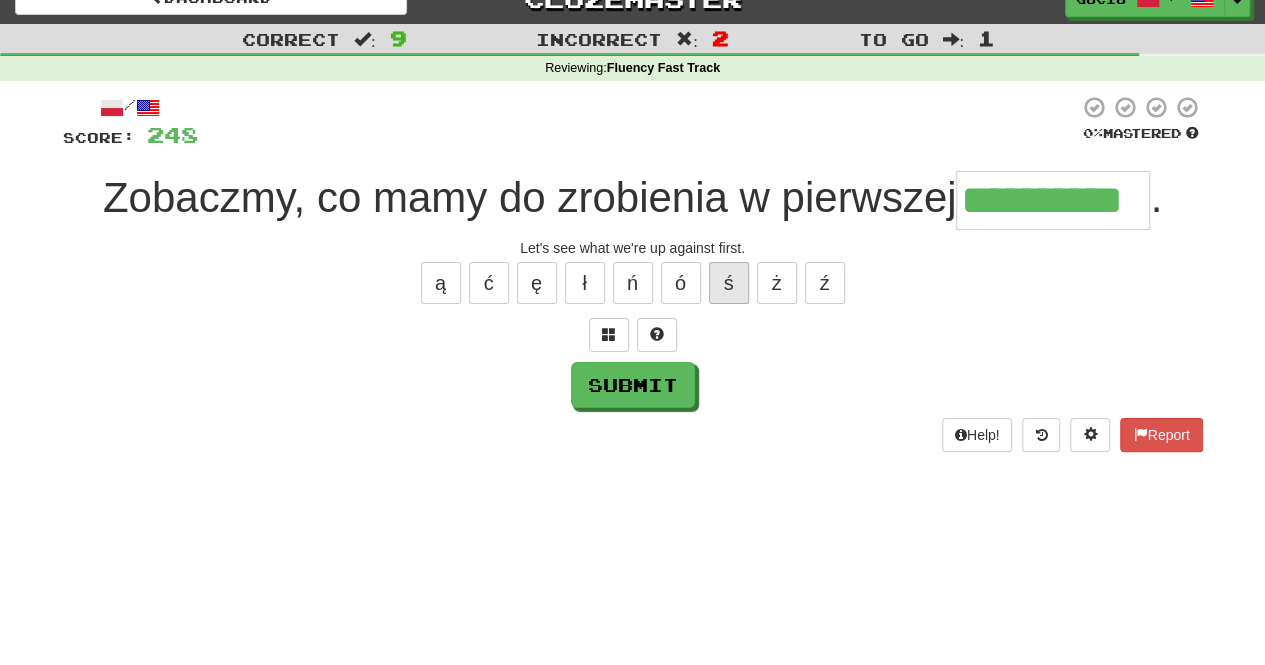 type on "**********" 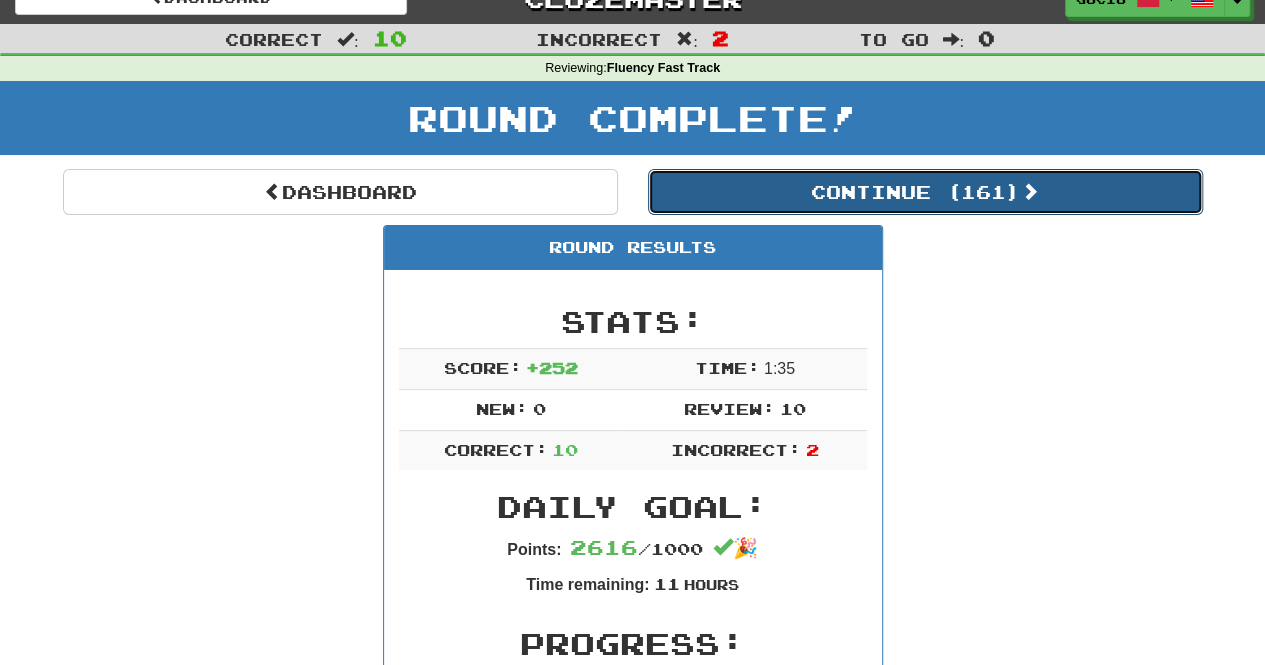 click on "Continue ( 161 )" at bounding box center [925, 192] 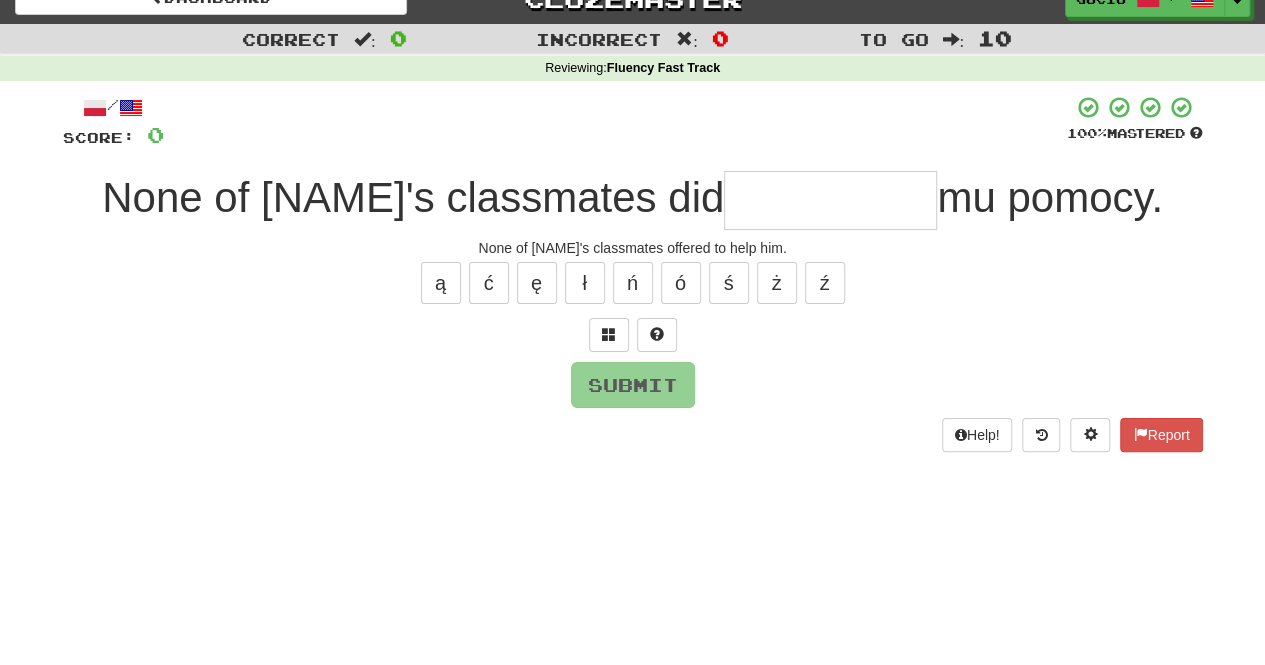 type on "*" 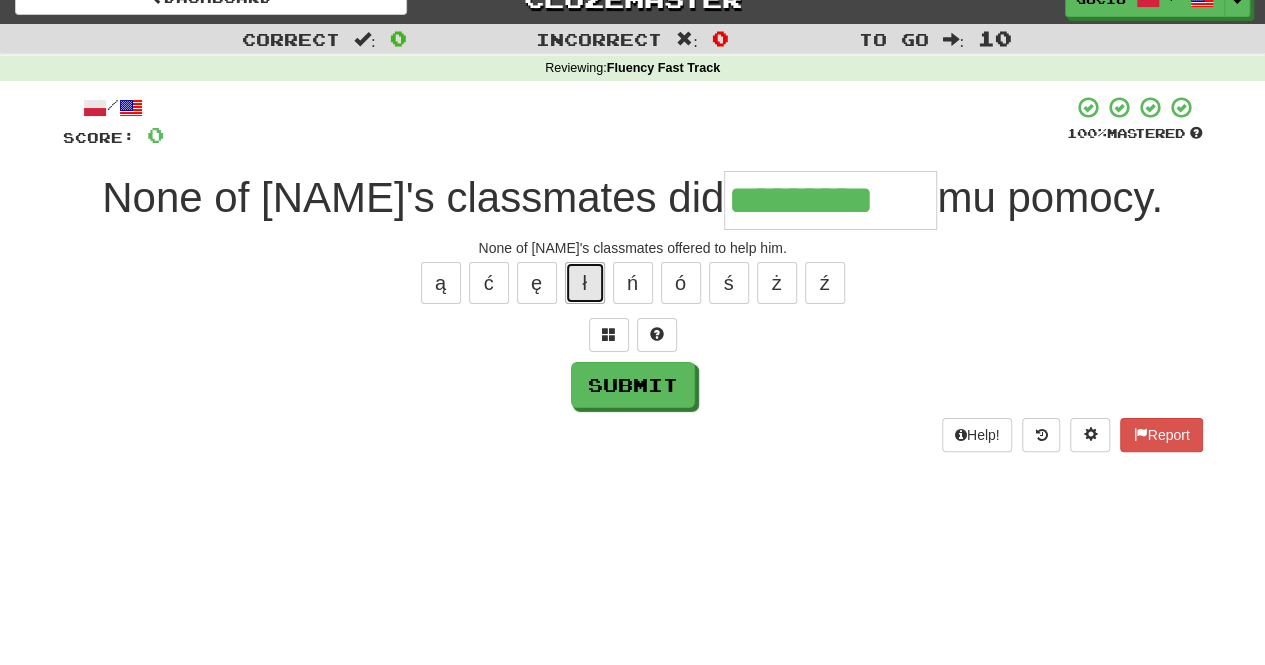 click on "ł" at bounding box center (585, 283) 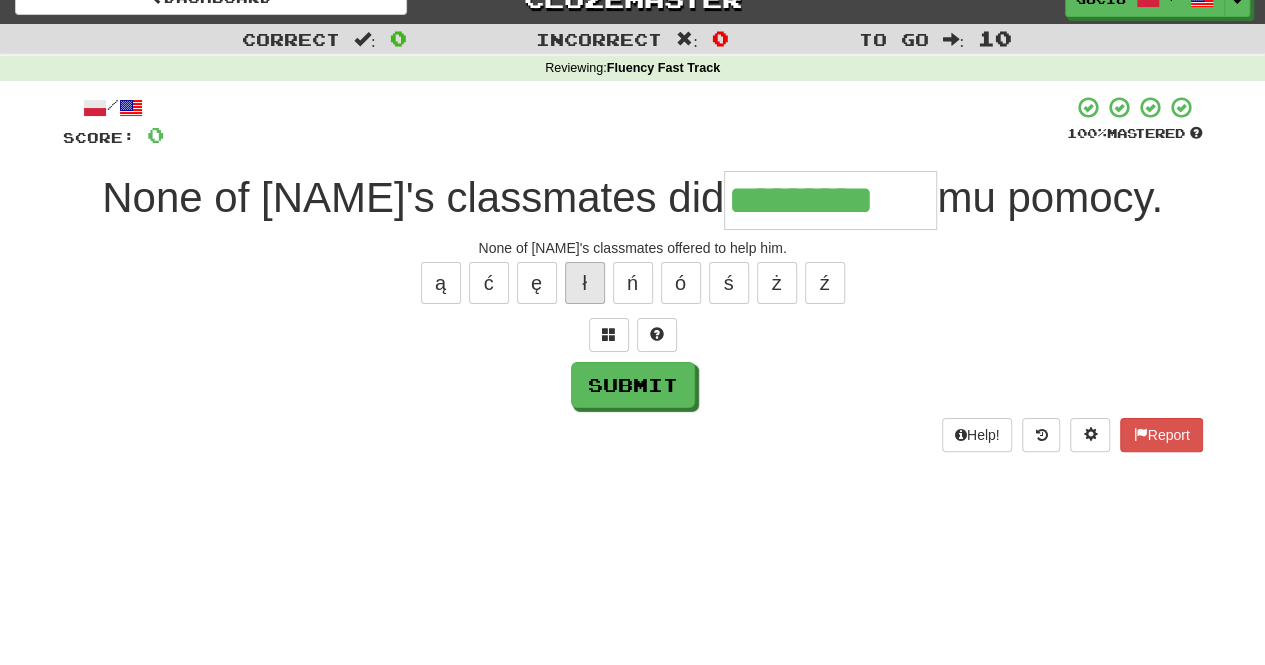 type on "**********" 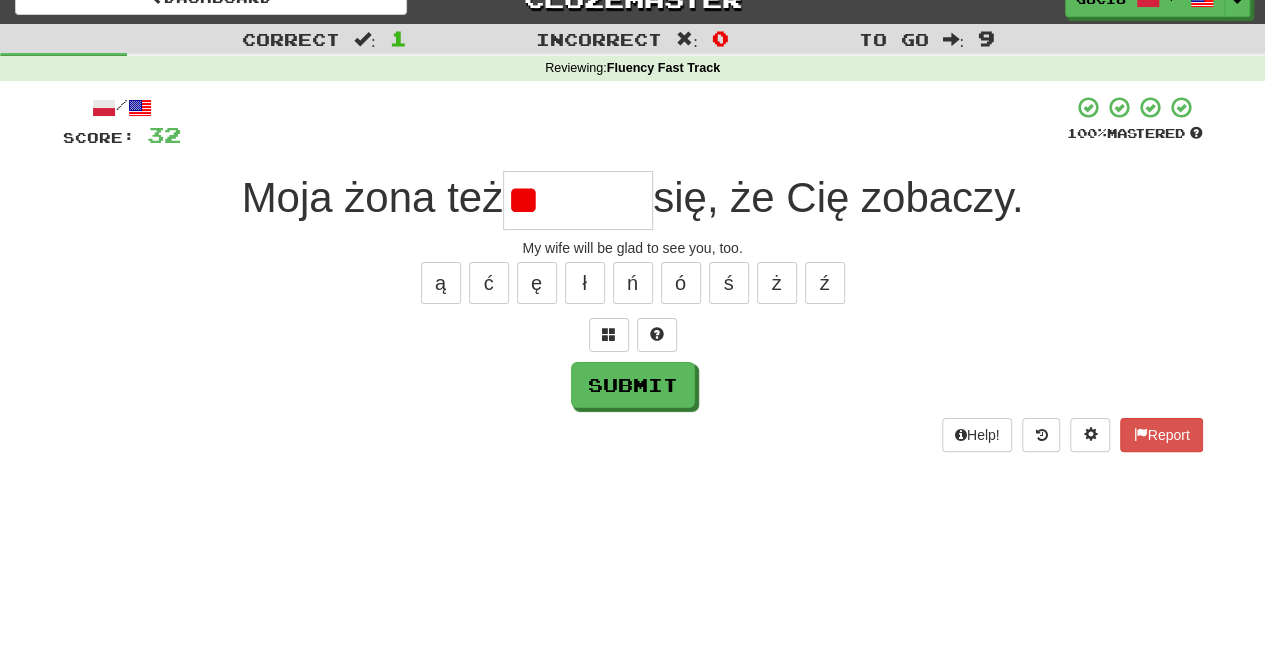 type on "*" 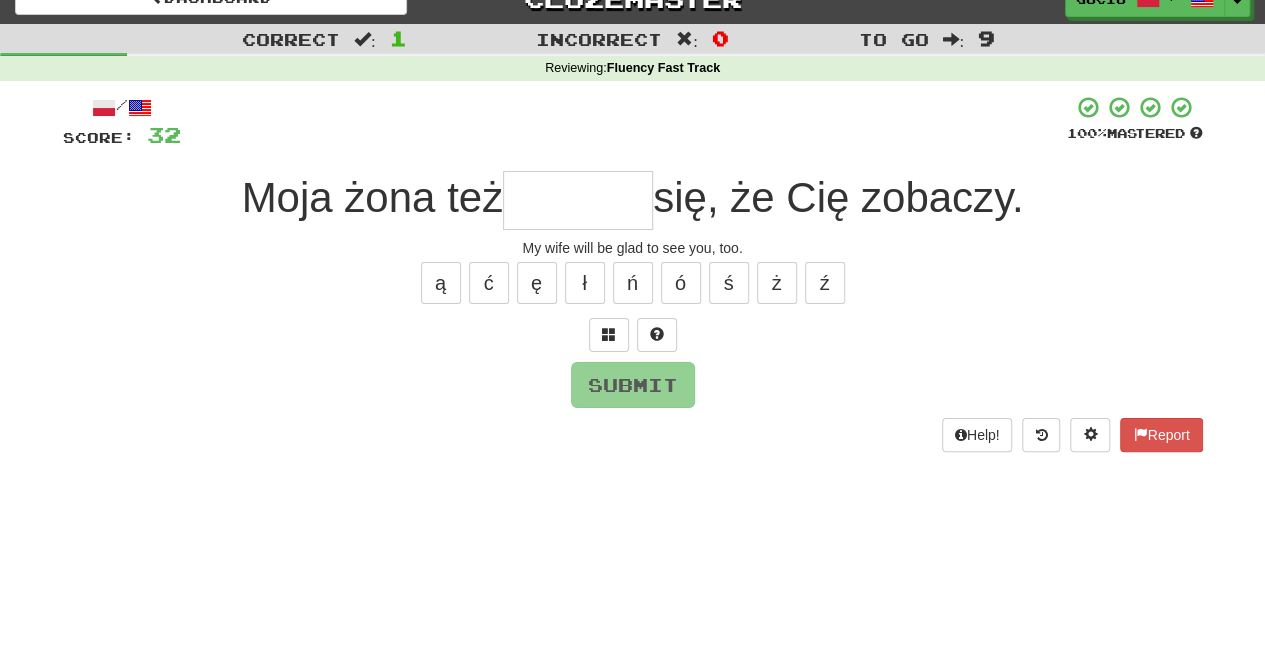 type on "*" 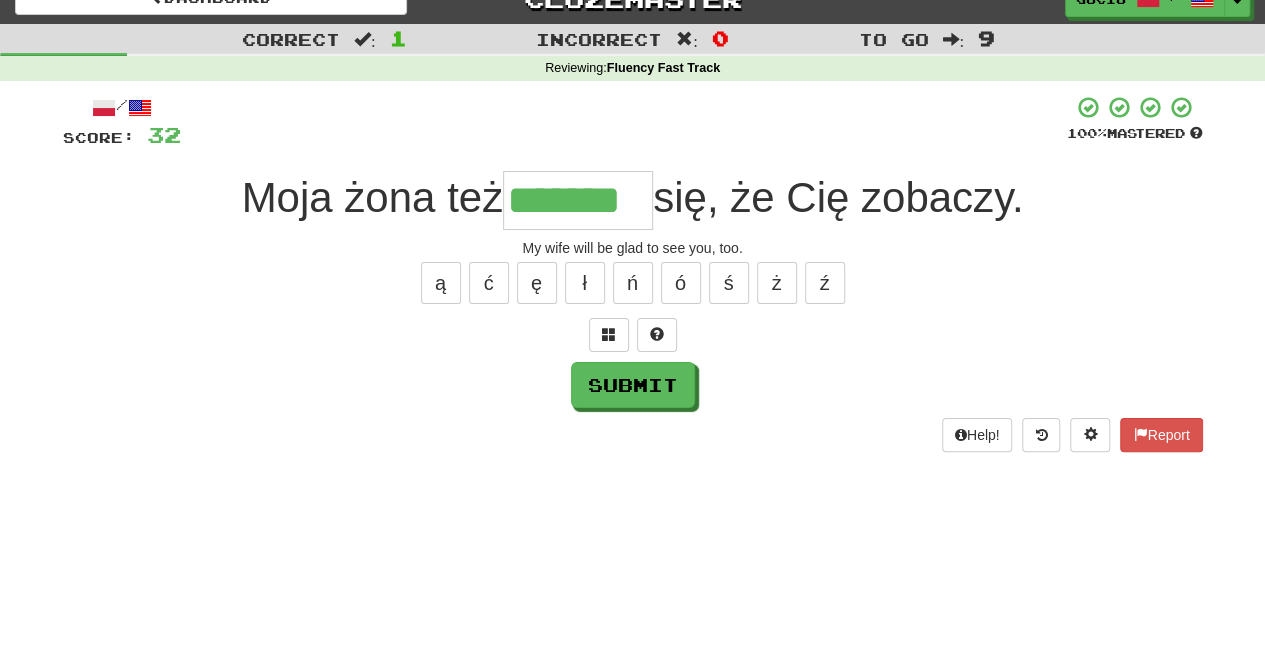 type on "*******" 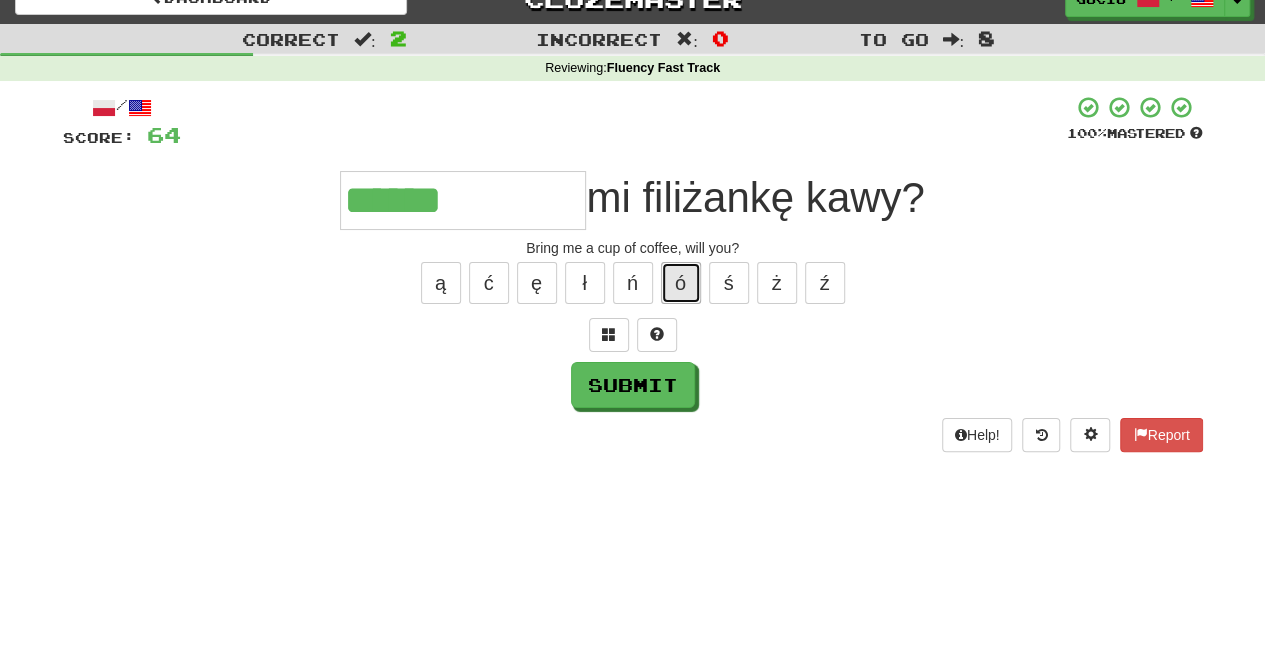 click on "ó" at bounding box center [681, 283] 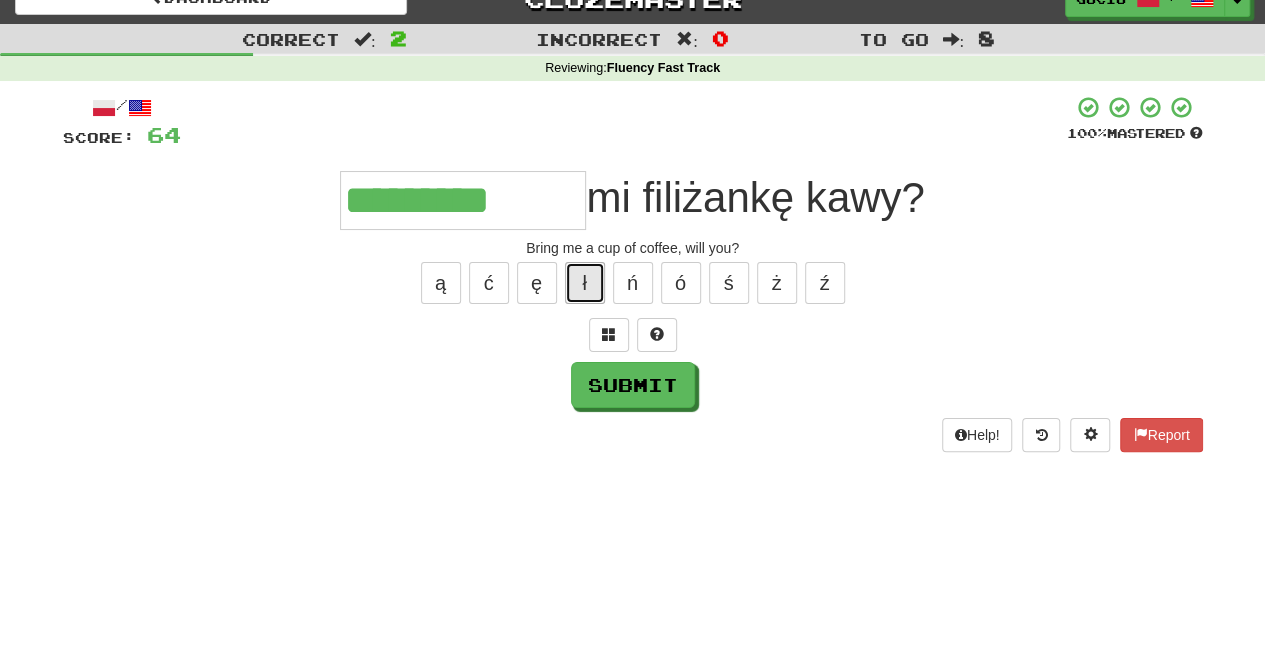 click on "ł" at bounding box center [585, 283] 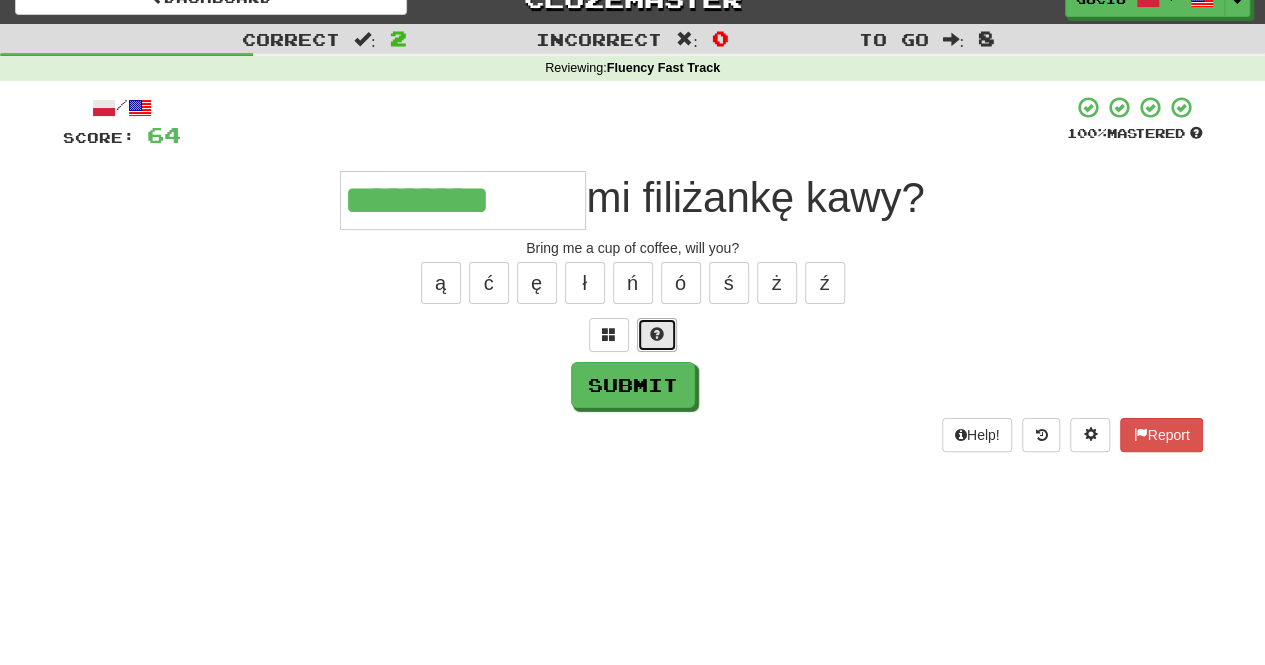 click at bounding box center [657, 335] 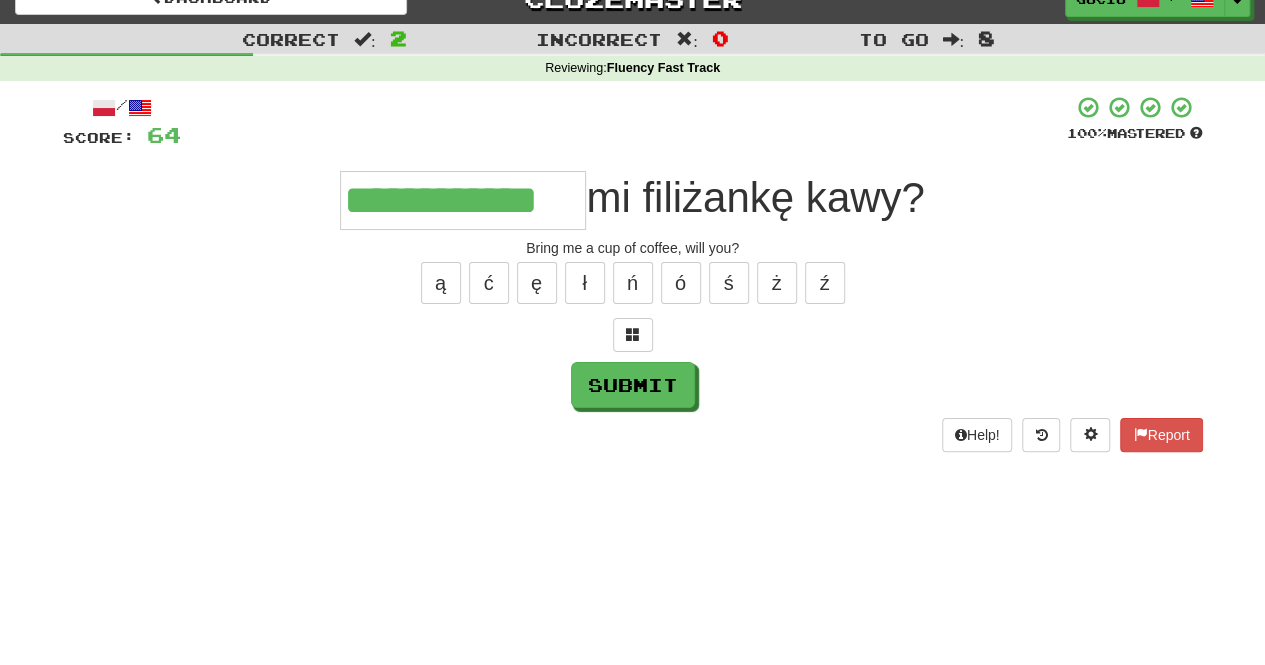 type on "**********" 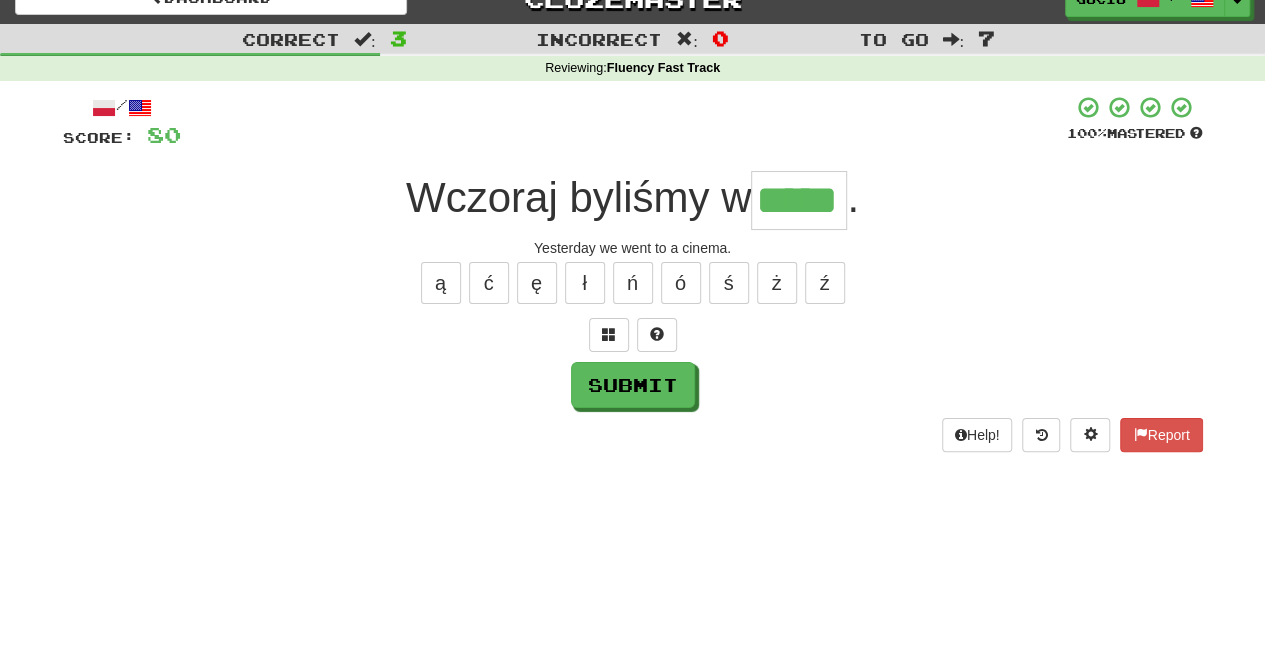 type on "*****" 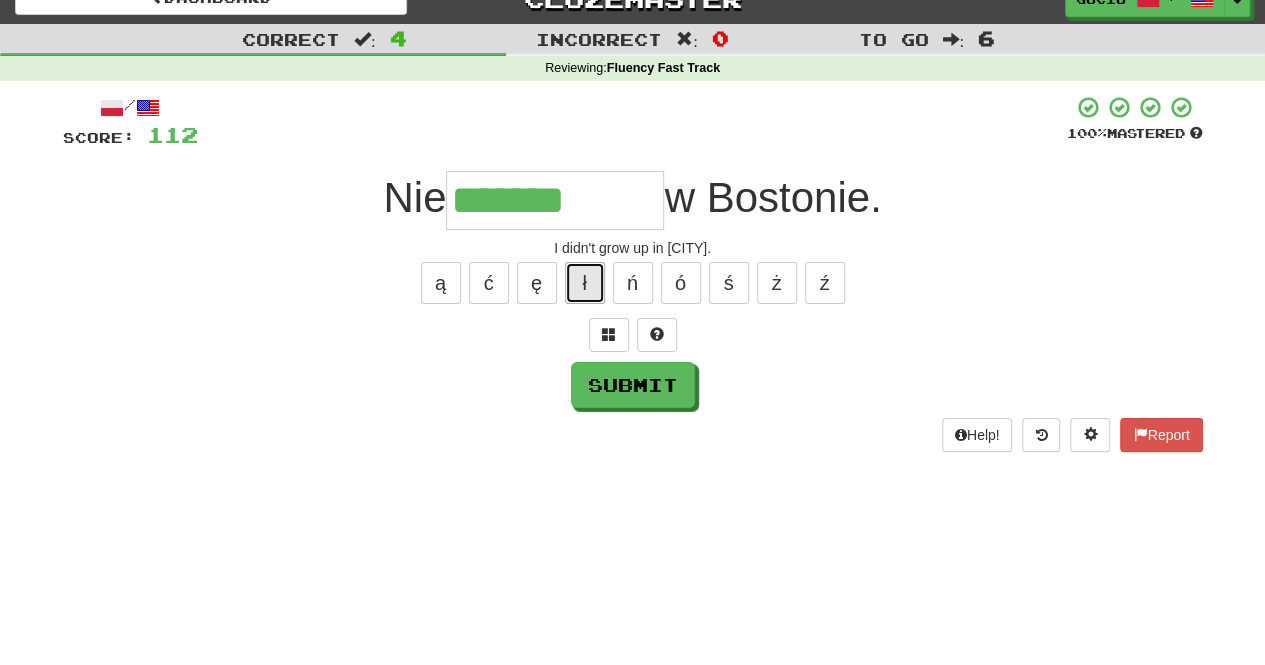 click on "ł" at bounding box center [585, 283] 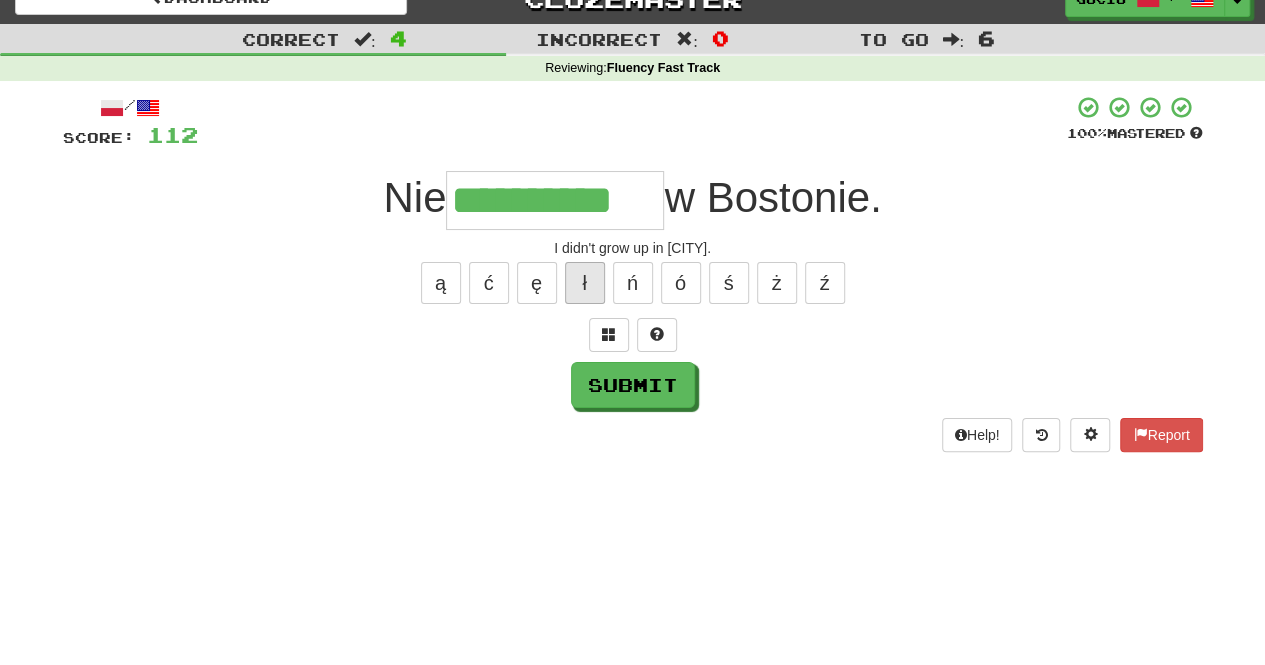 type on "**********" 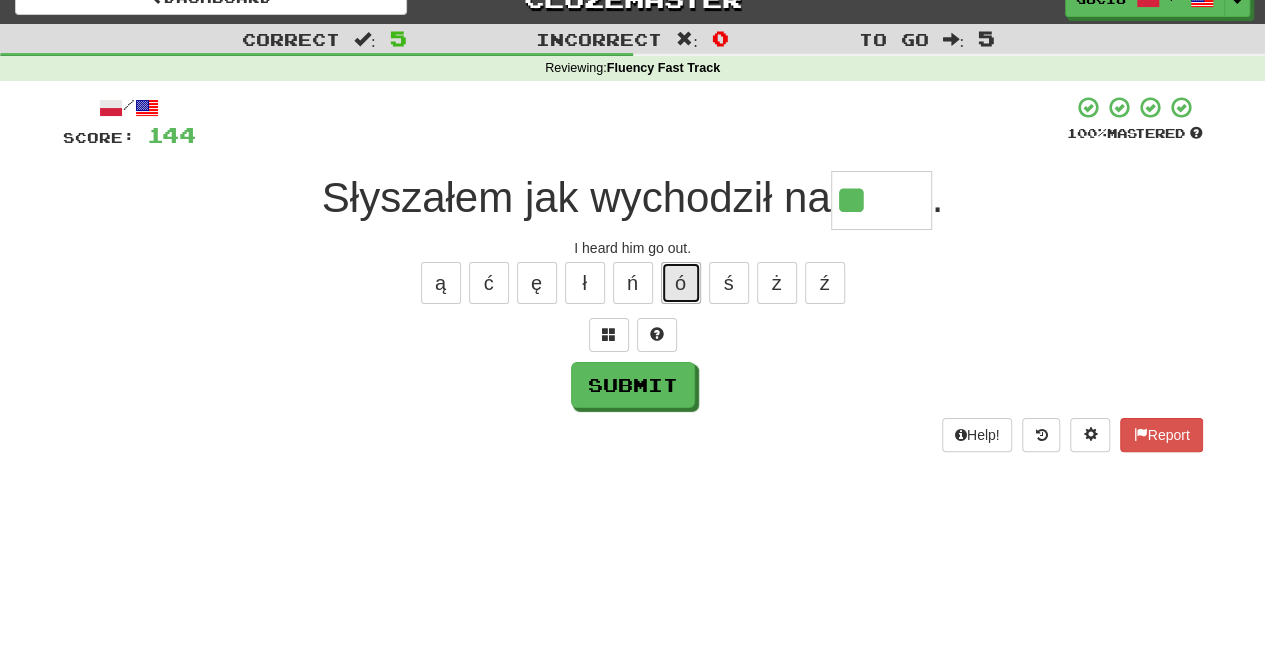 click on "ó" at bounding box center [681, 283] 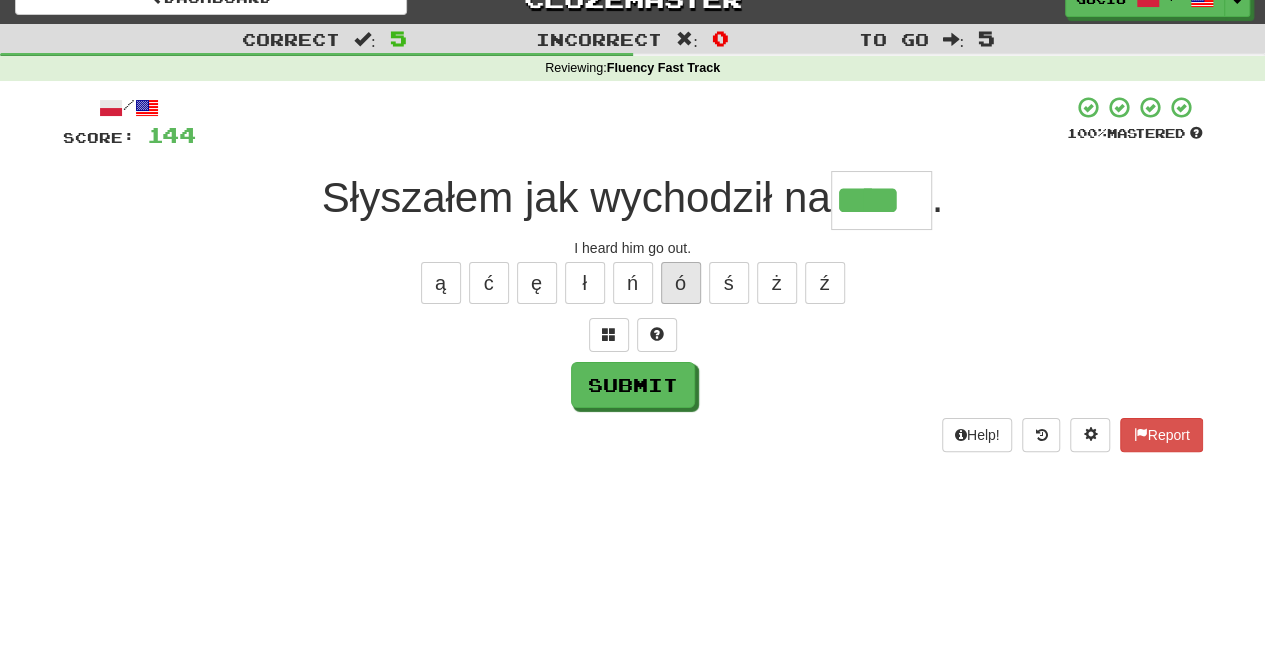 type on "****" 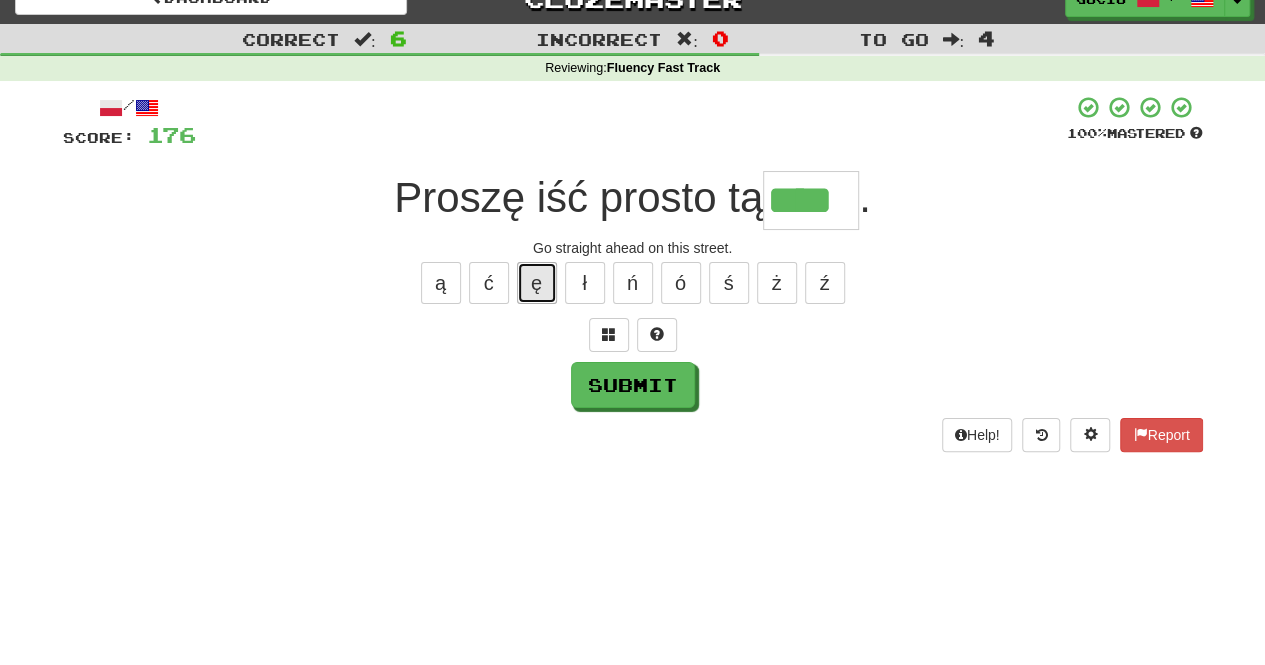 click on "ę" at bounding box center (537, 283) 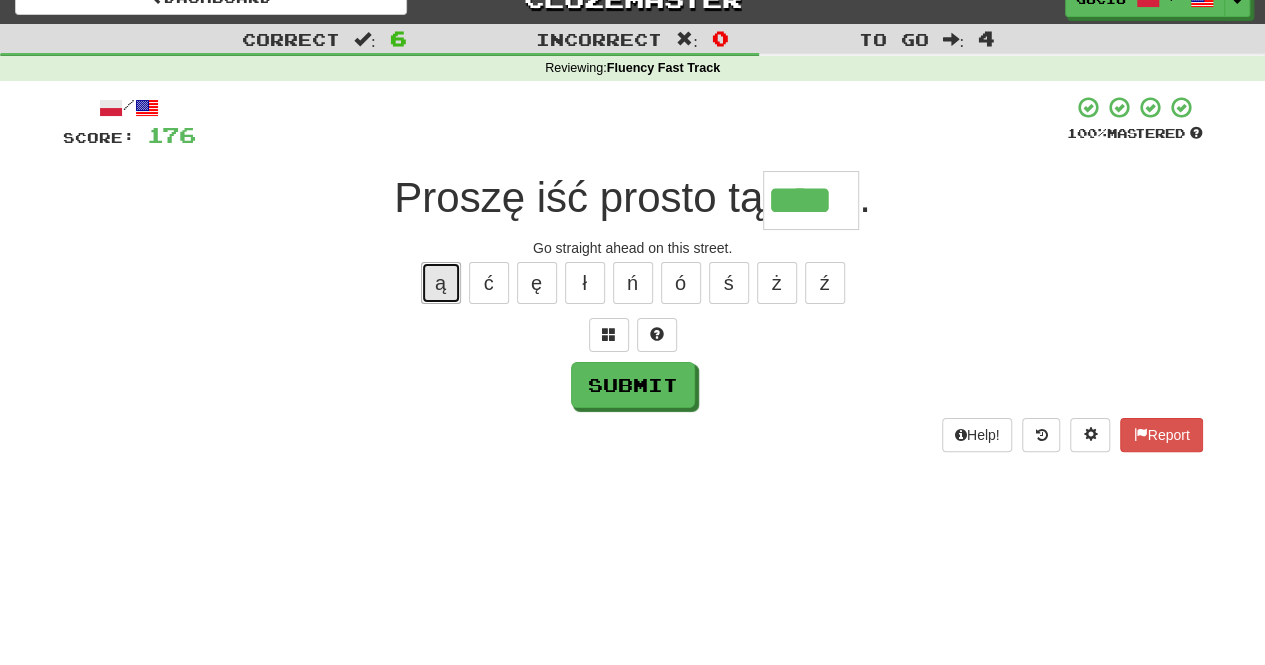click on "ą" at bounding box center (441, 283) 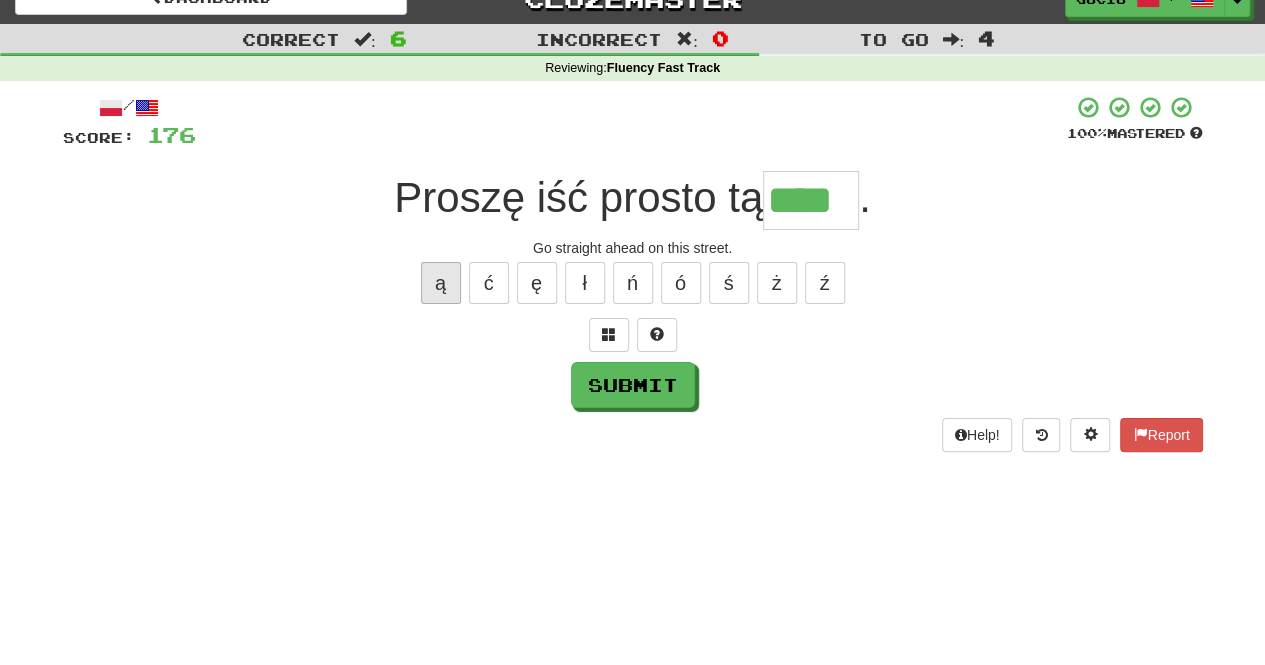 type on "*****" 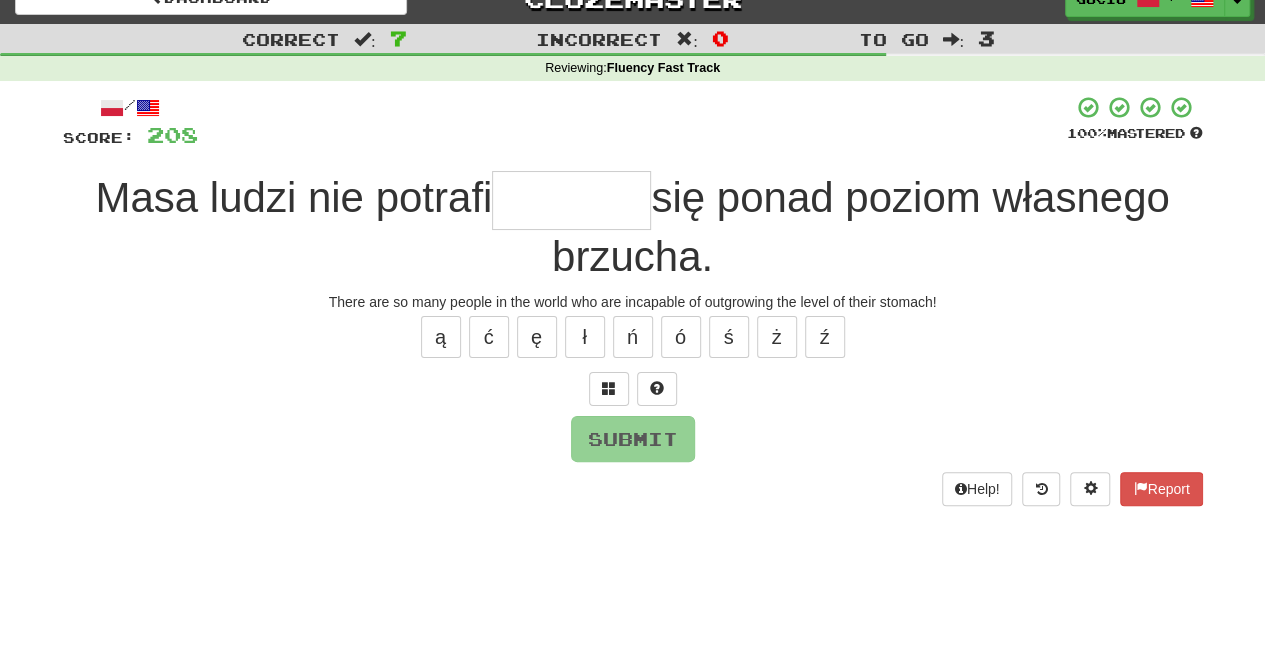 type on "*" 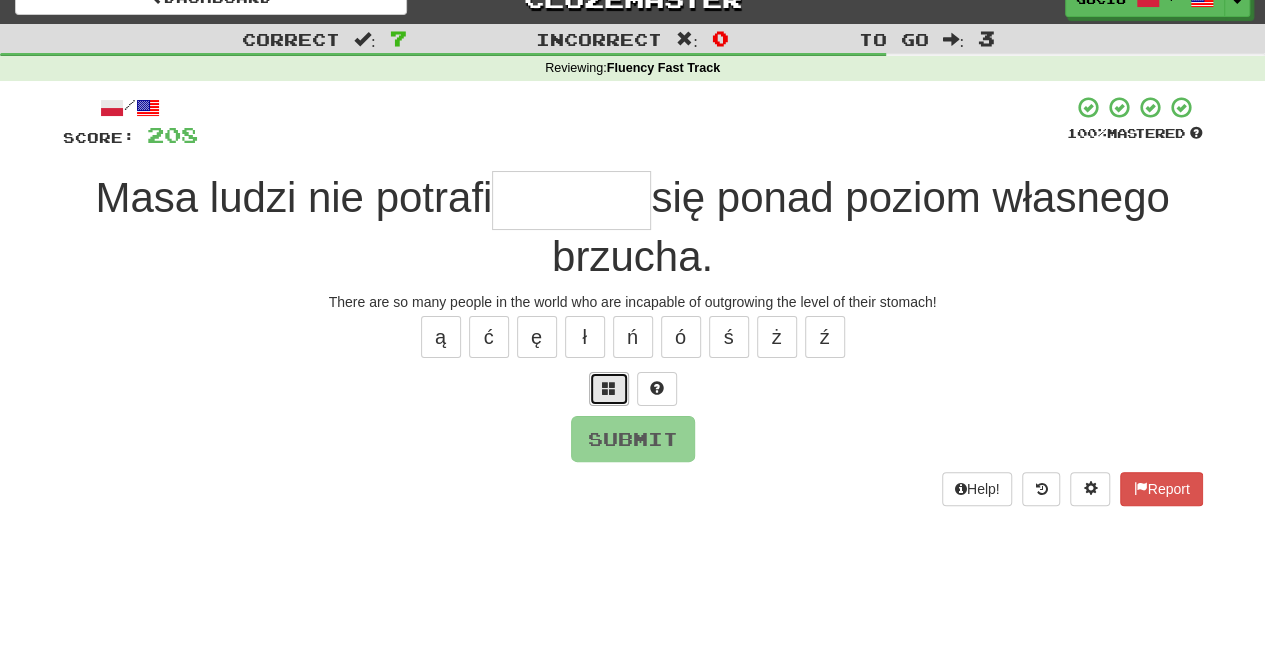 click at bounding box center (609, 389) 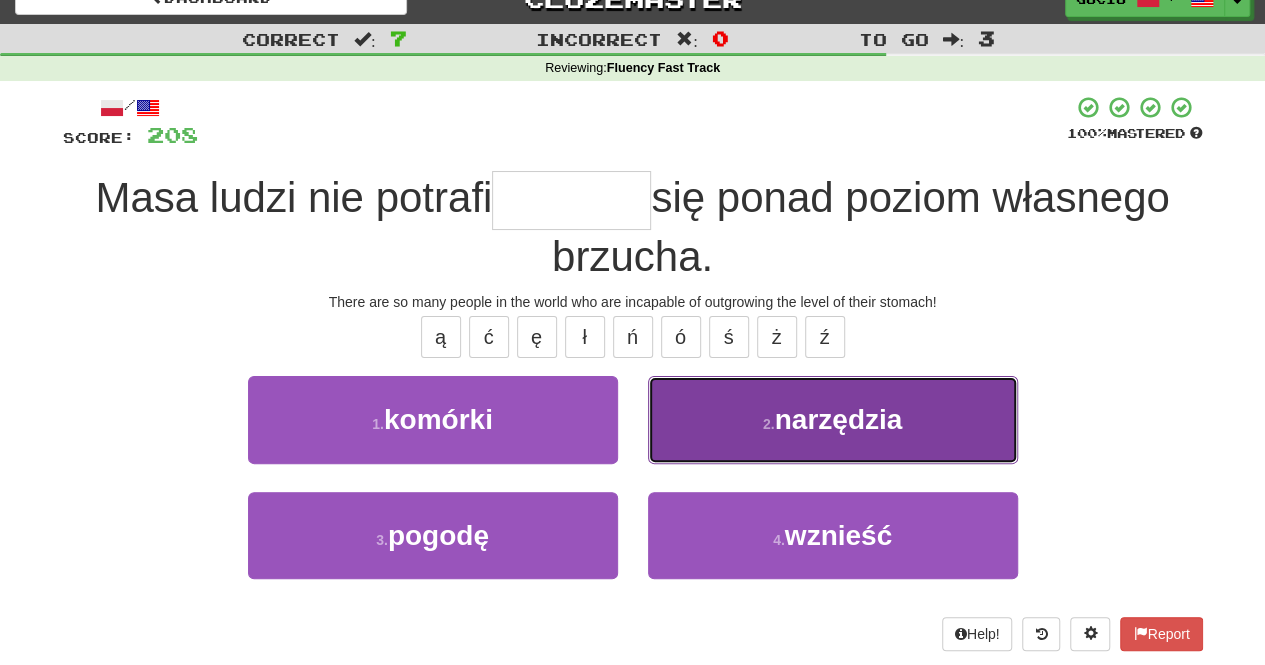 click on "narzędzia" at bounding box center (839, 419) 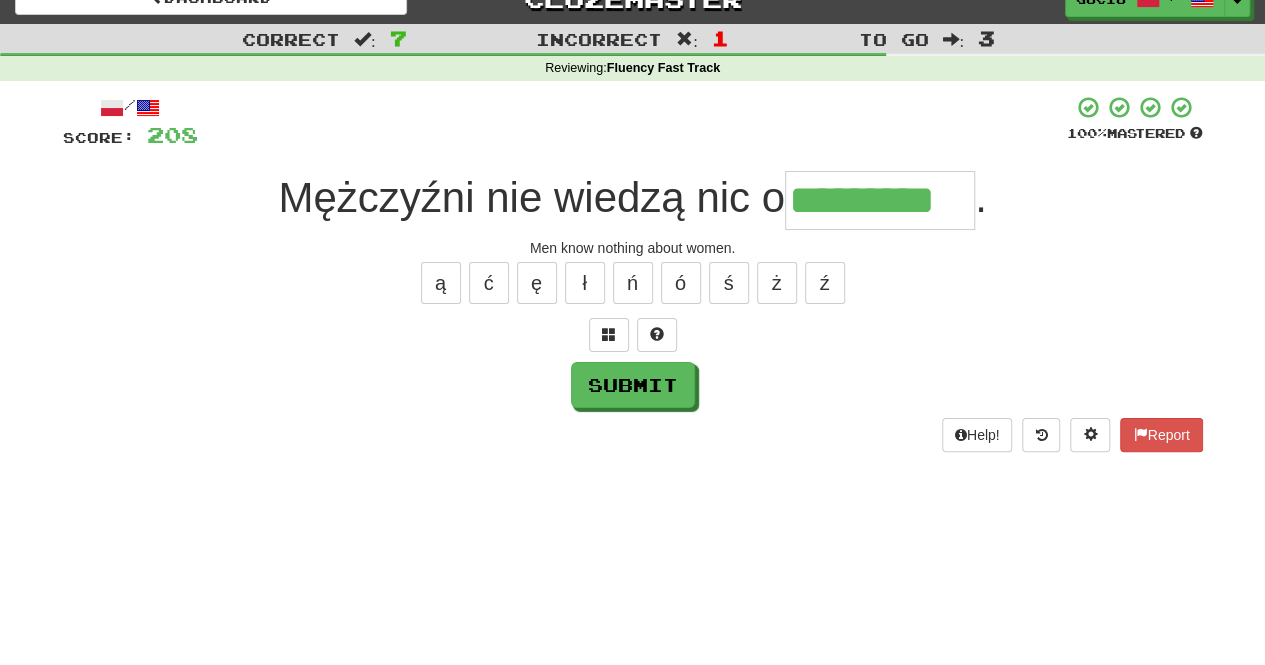 type on "*********" 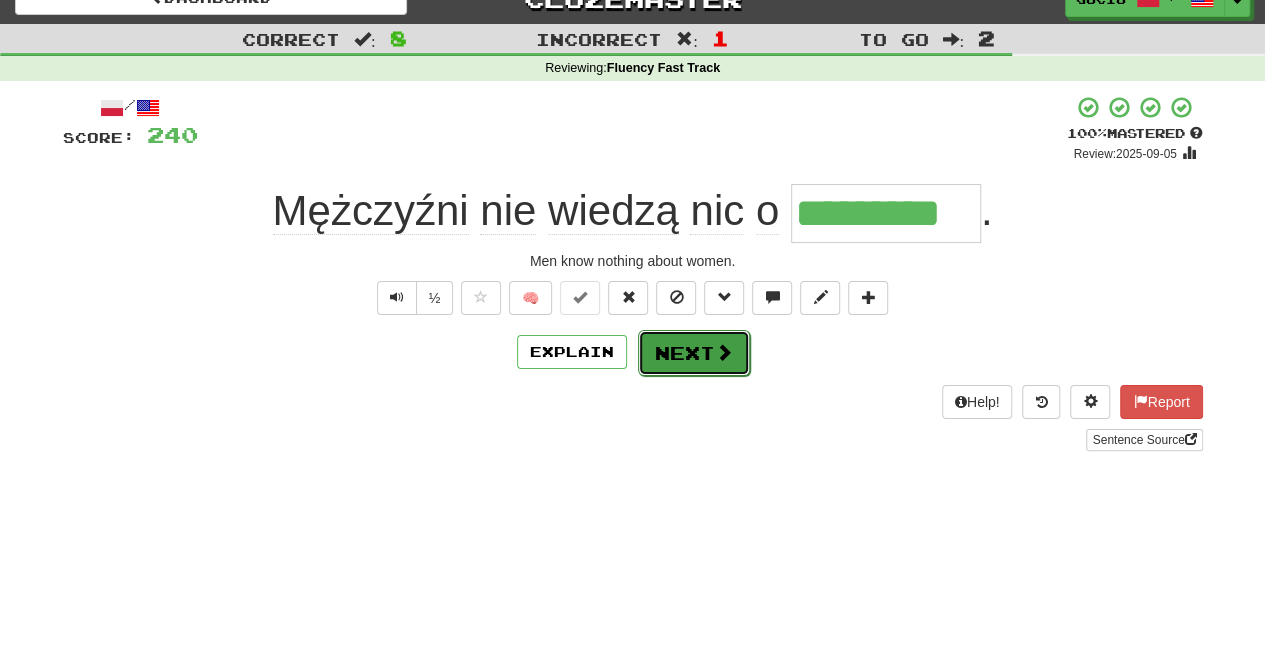 click at bounding box center [724, 352] 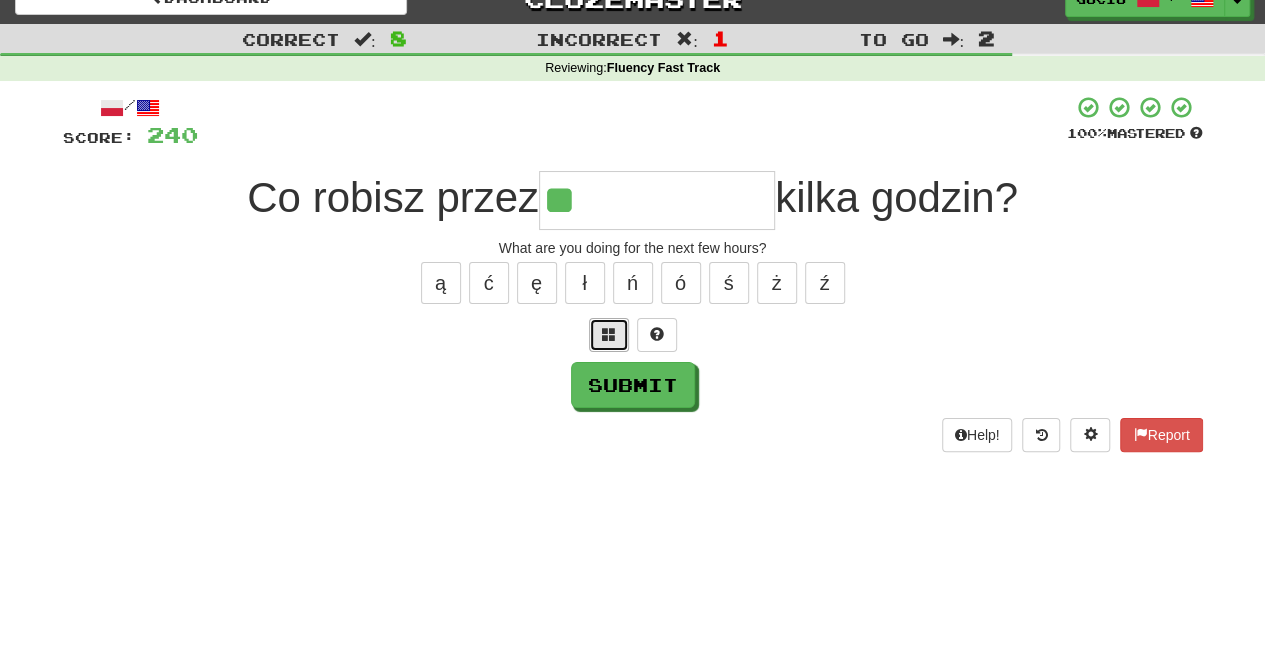 click at bounding box center [609, 334] 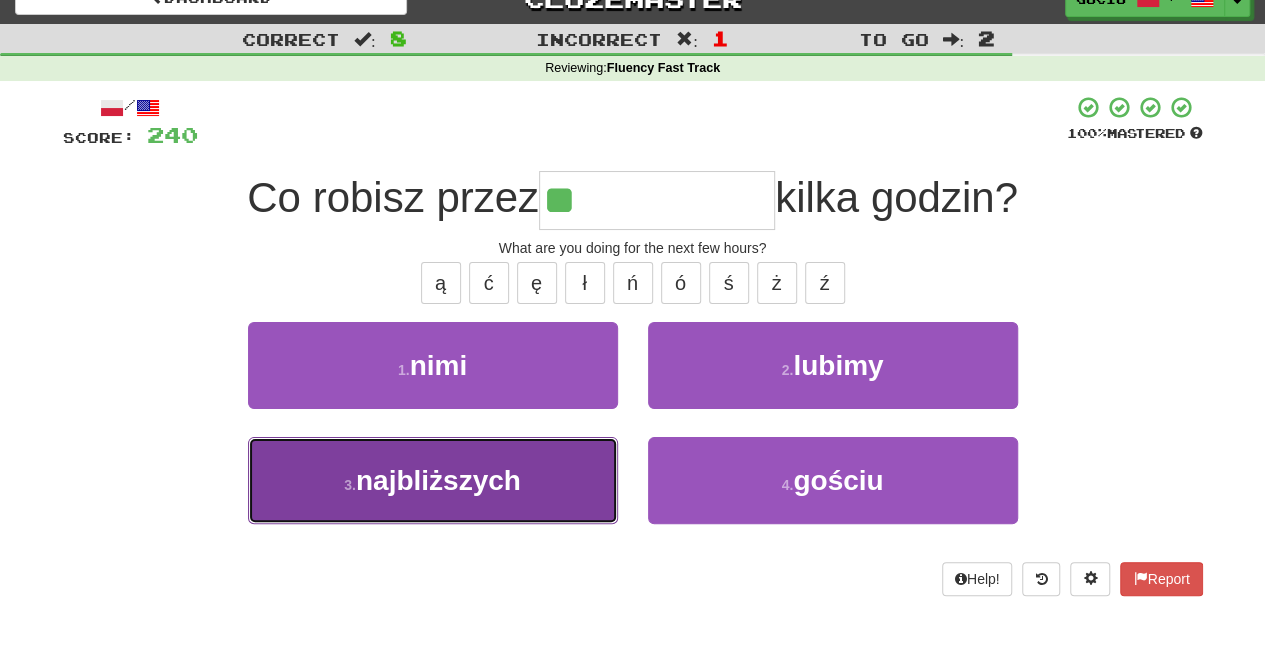 click on "3 . najbliższych" at bounding box center [433, 480] 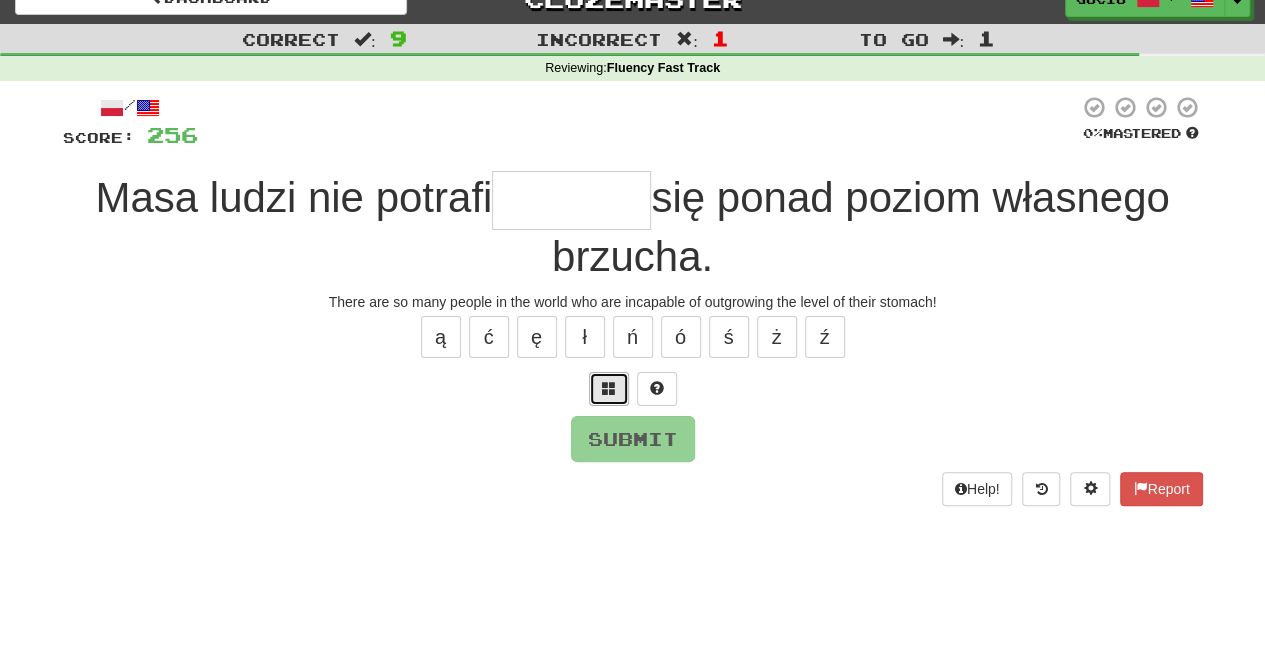 click at bounding box center [609, 388] 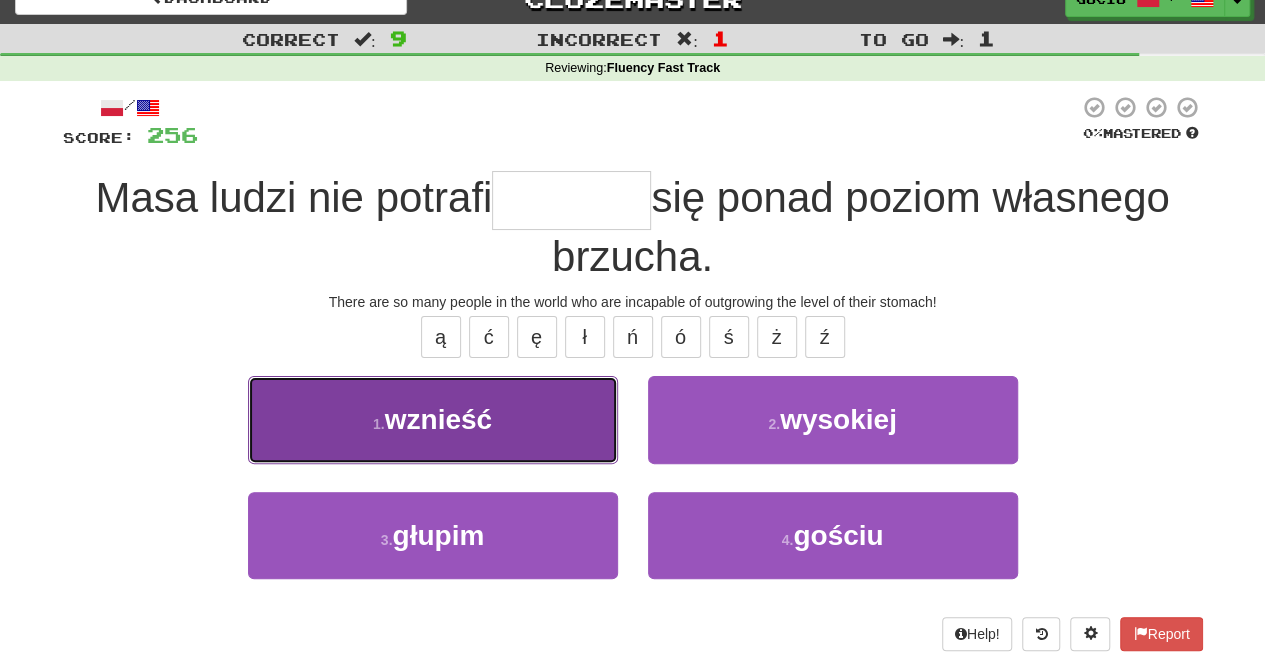 click on "1 . wznieść" at bounding box center [433, 419] 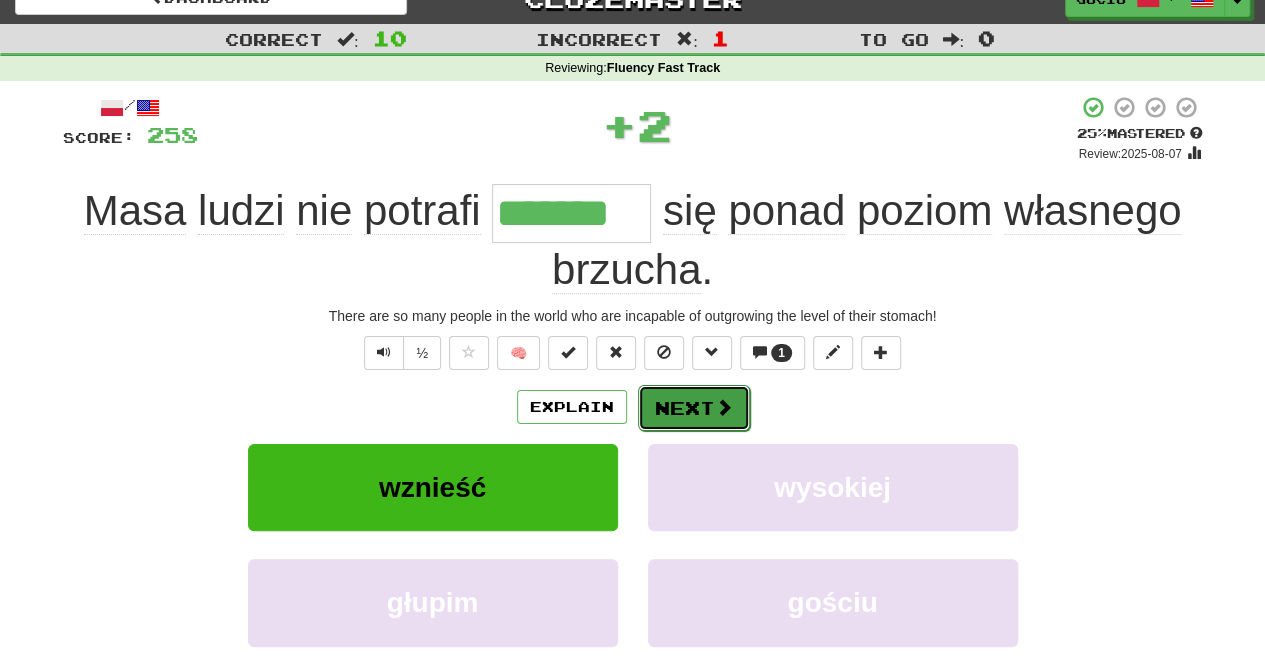 click on "Next" at bounding box center [694, 408] 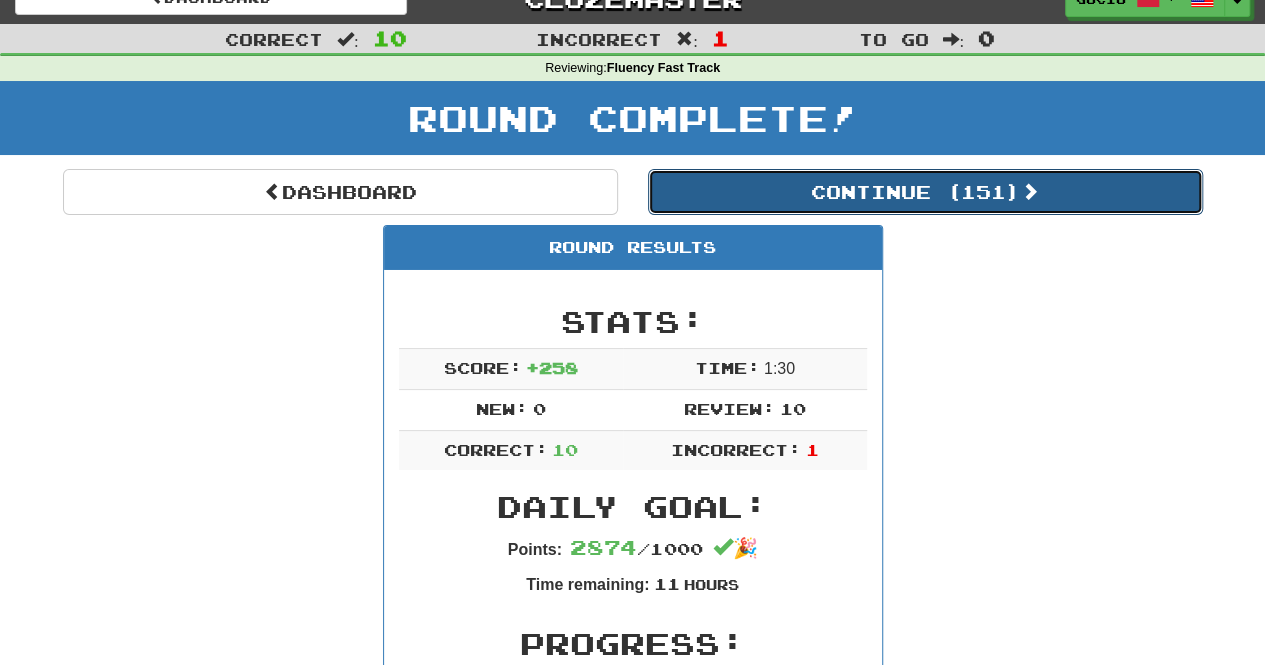 click on "Continue ( 151 )" at bounding box center (925, 192) 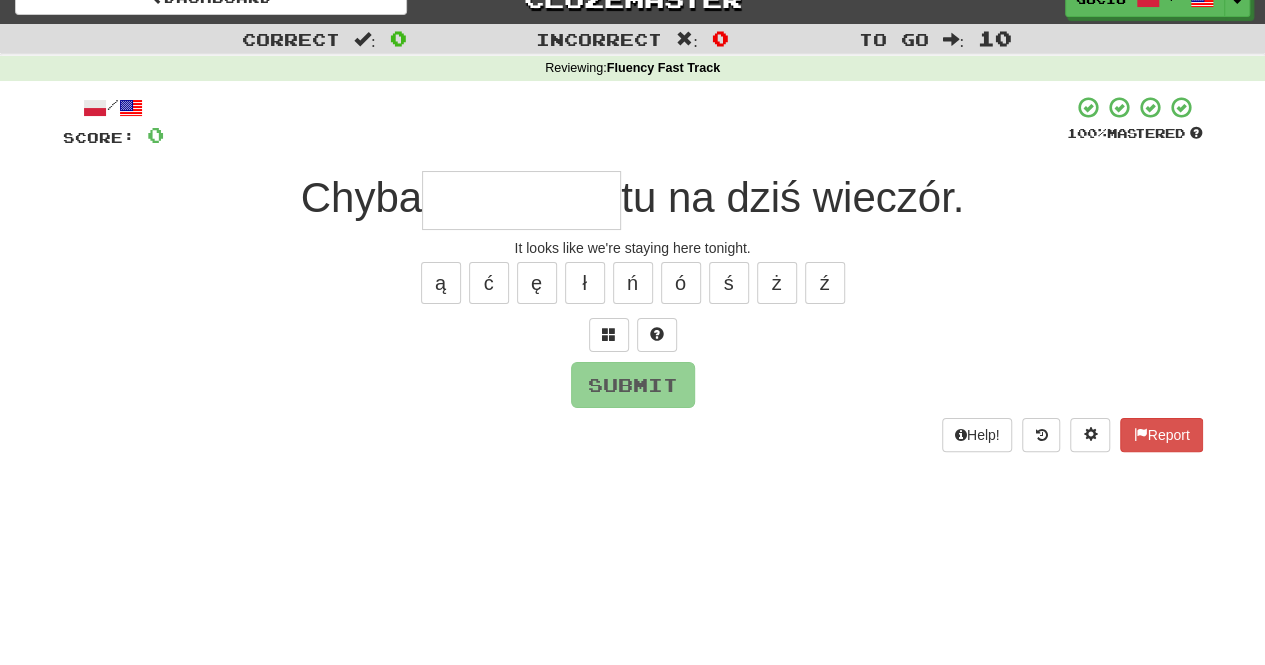 click on "It looks like we're staying here tonight." at bounding box center (633, 248) 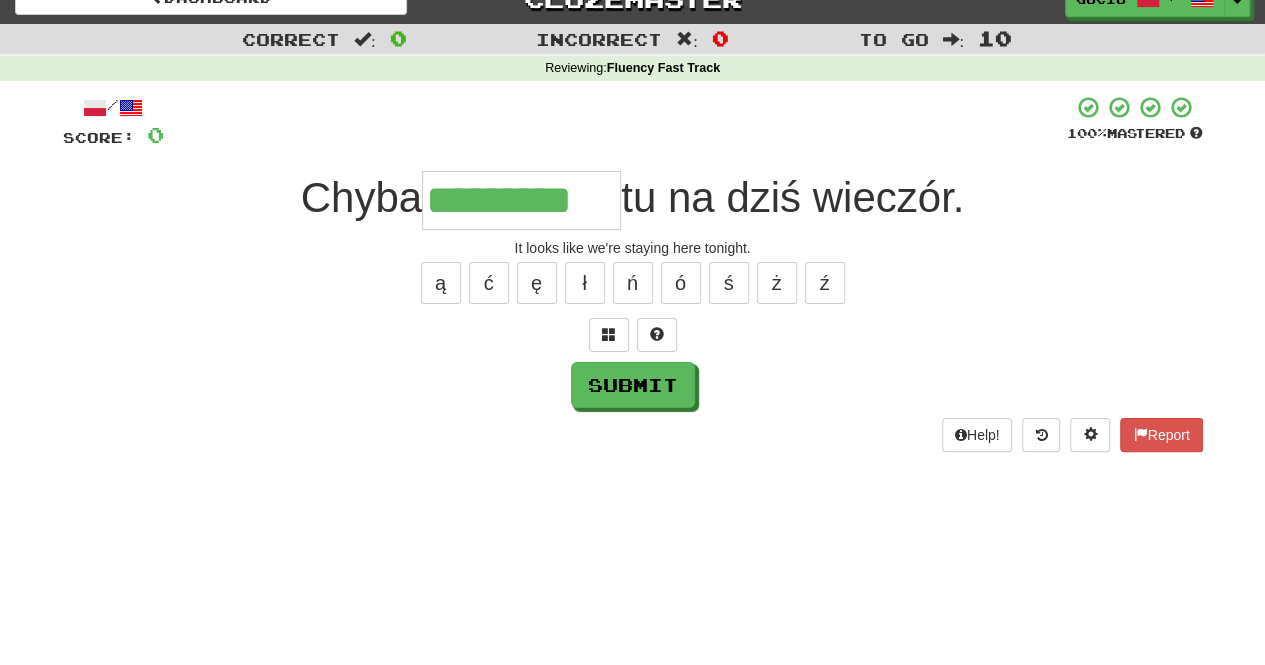 type on "*********" 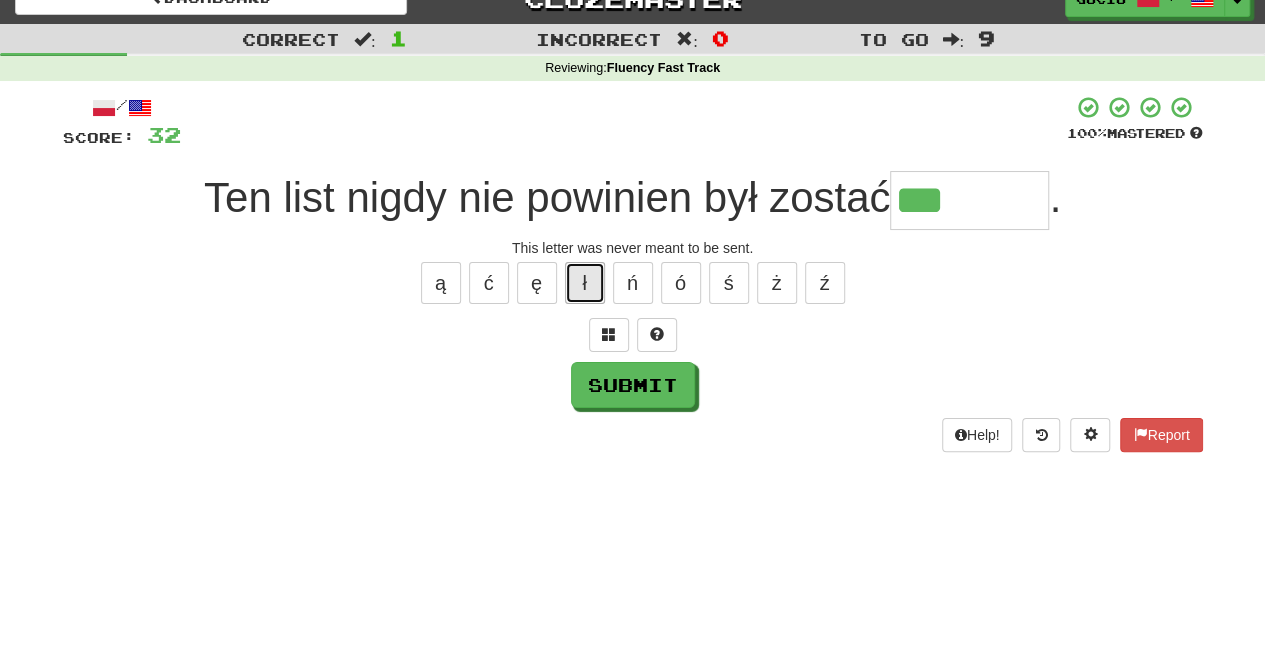 click on "ł" at bounding box center [585, 283] 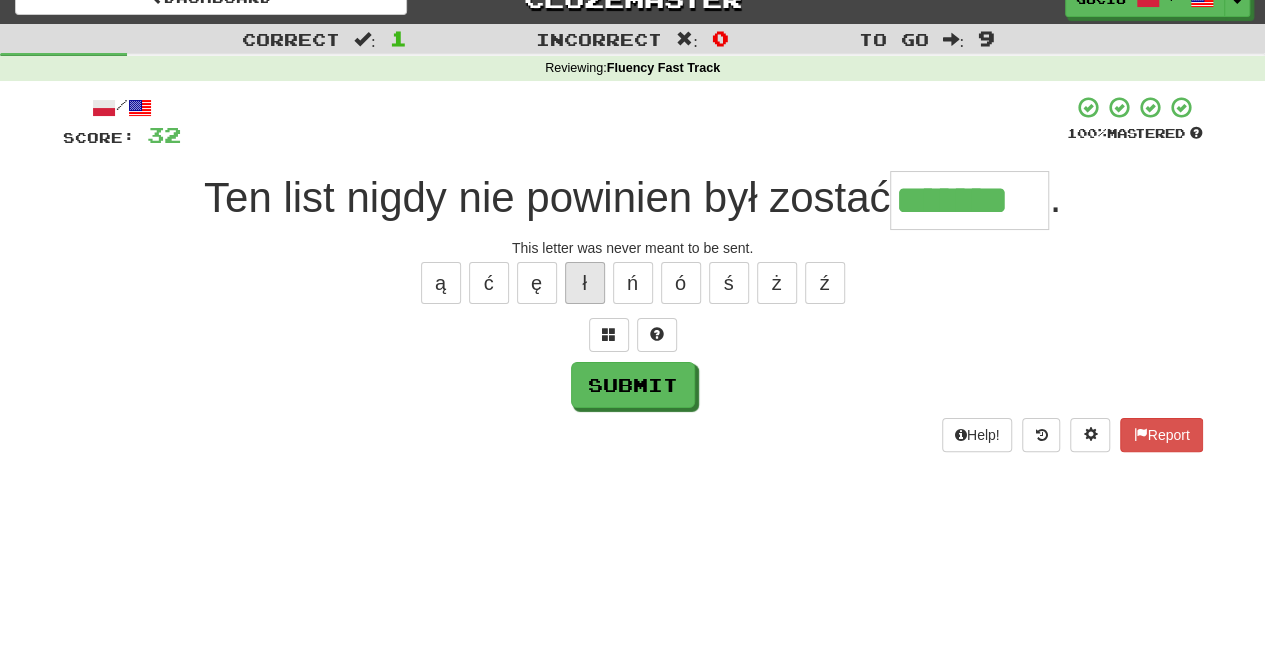 type on "*******" 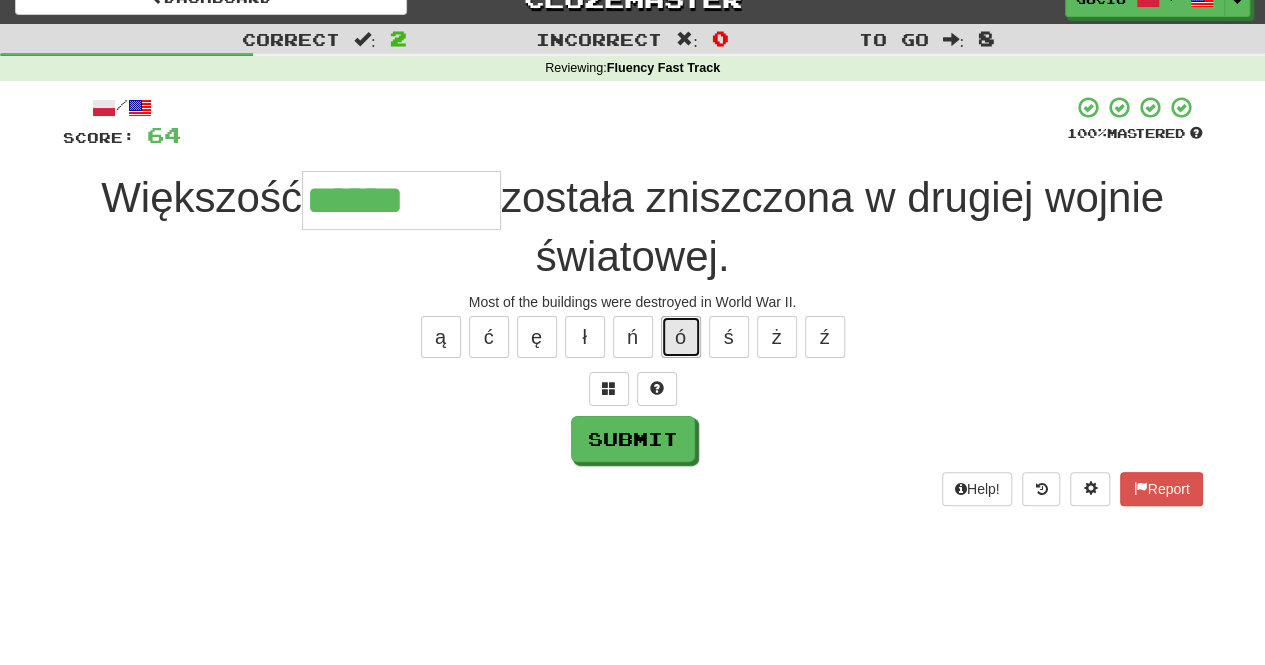 click on "ó" at bounding box center [681, 337] 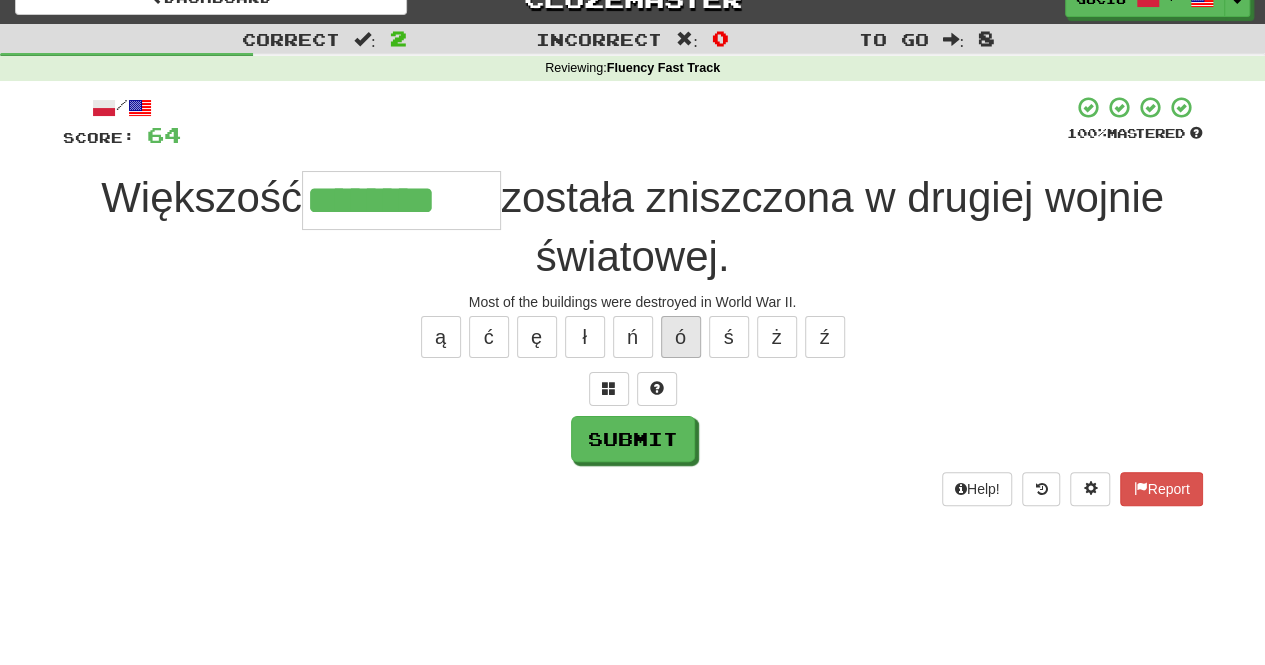 type on "********" 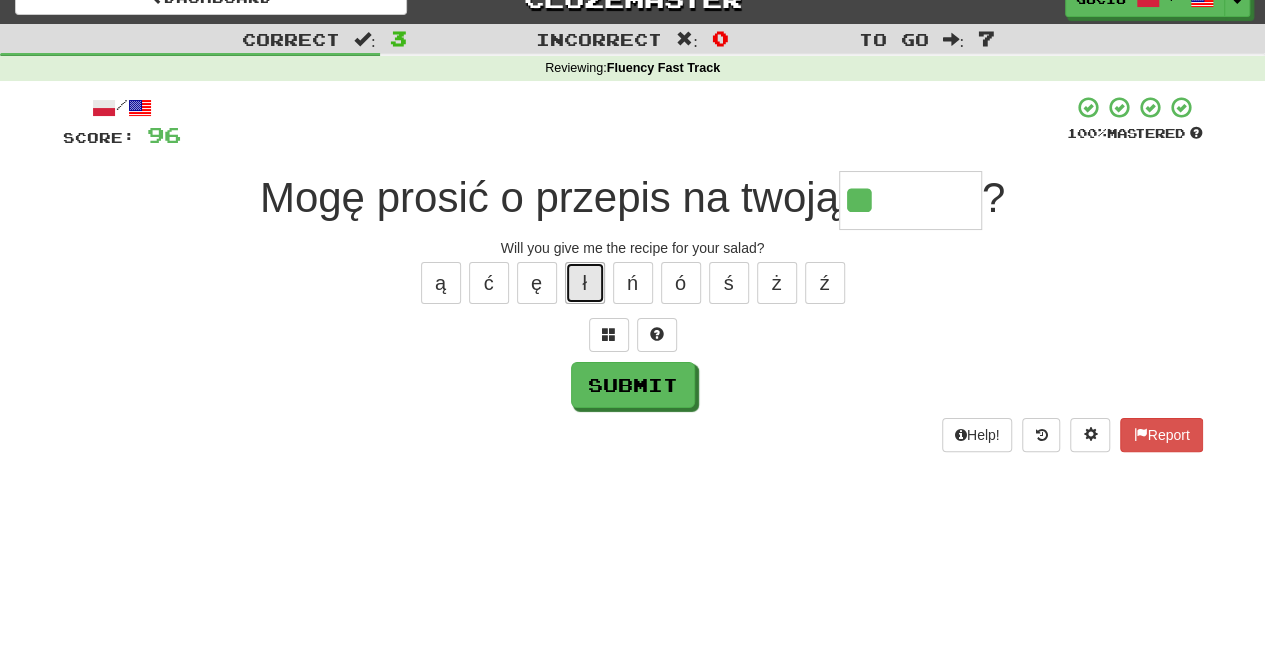 click on "ł" at bounding box center [585, 283] 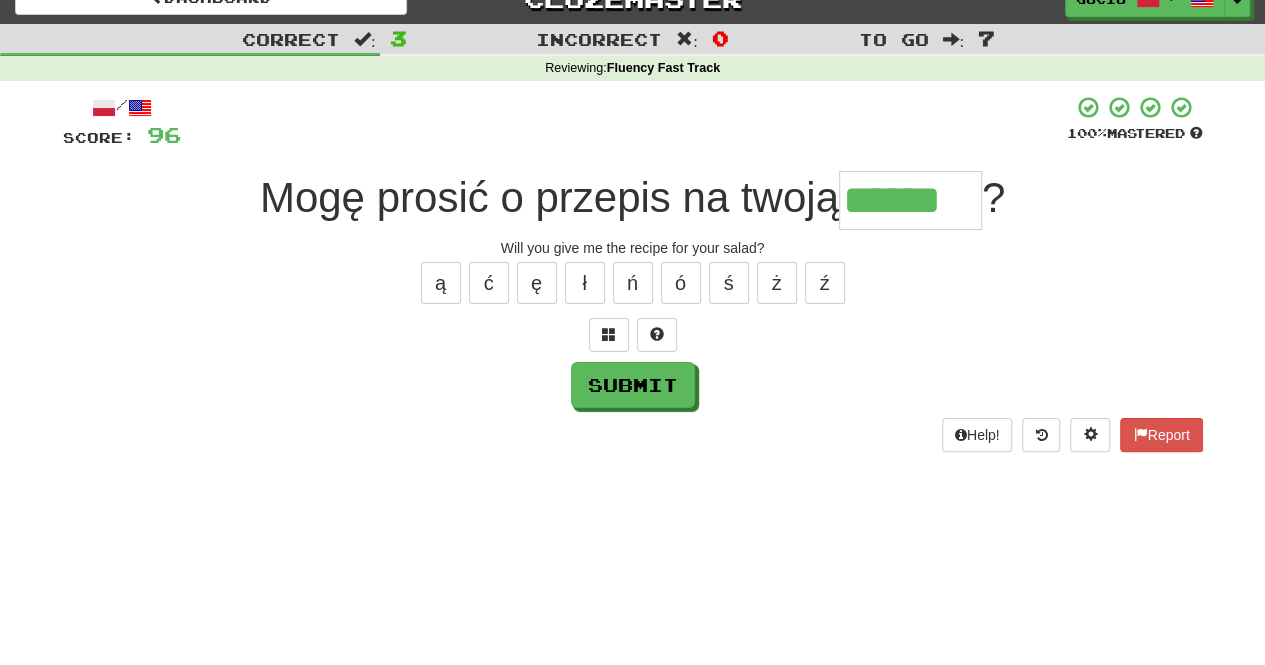 click on "ą ć ę ł ń ó ś ż ź" at bounding box center [633, 283] 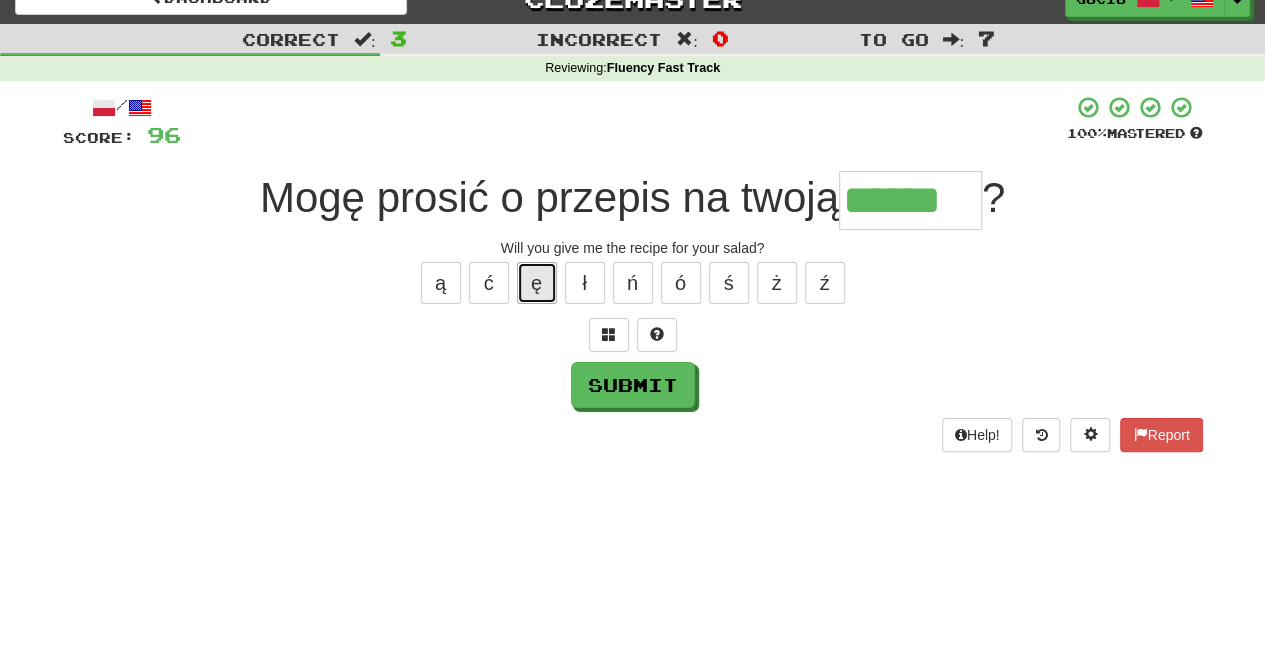 click on "ę" at bounding box center [537, 283] 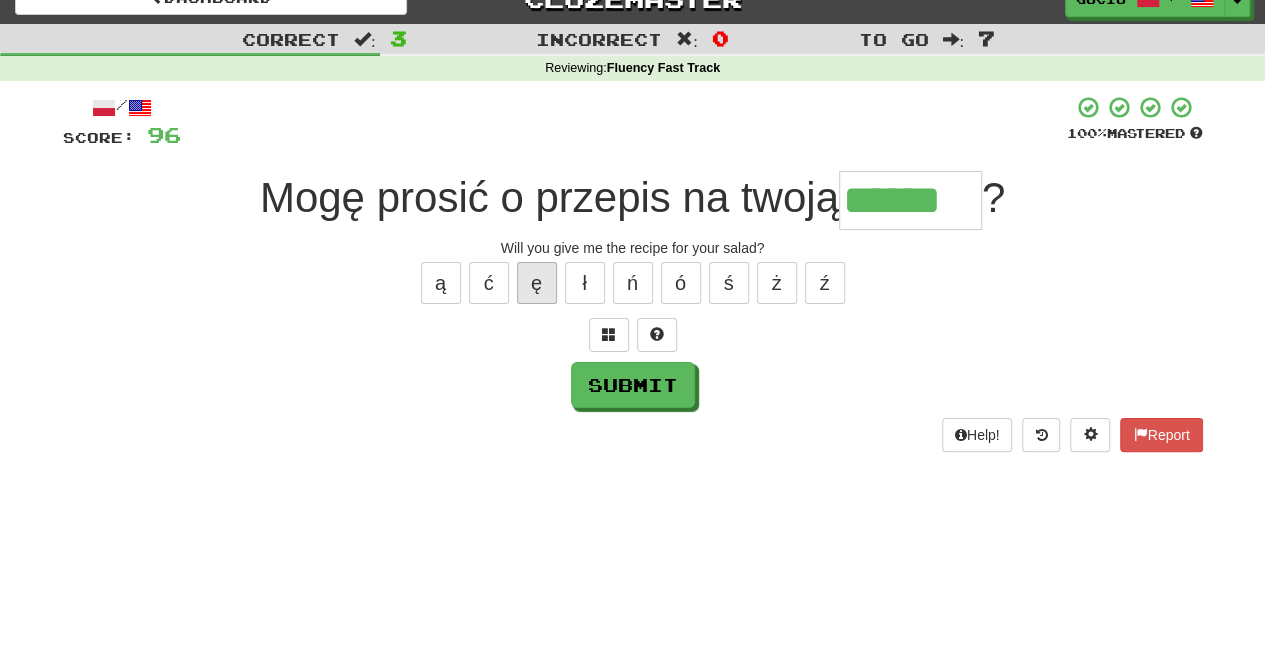 type on "*******" 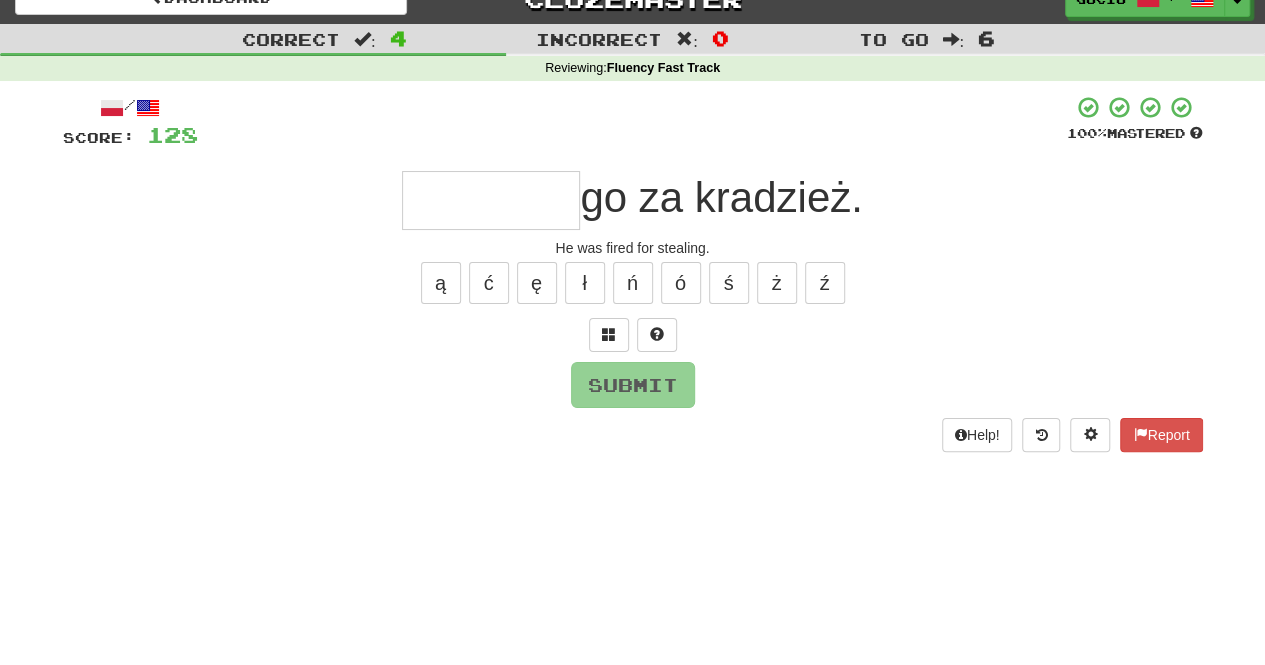 type on "*" 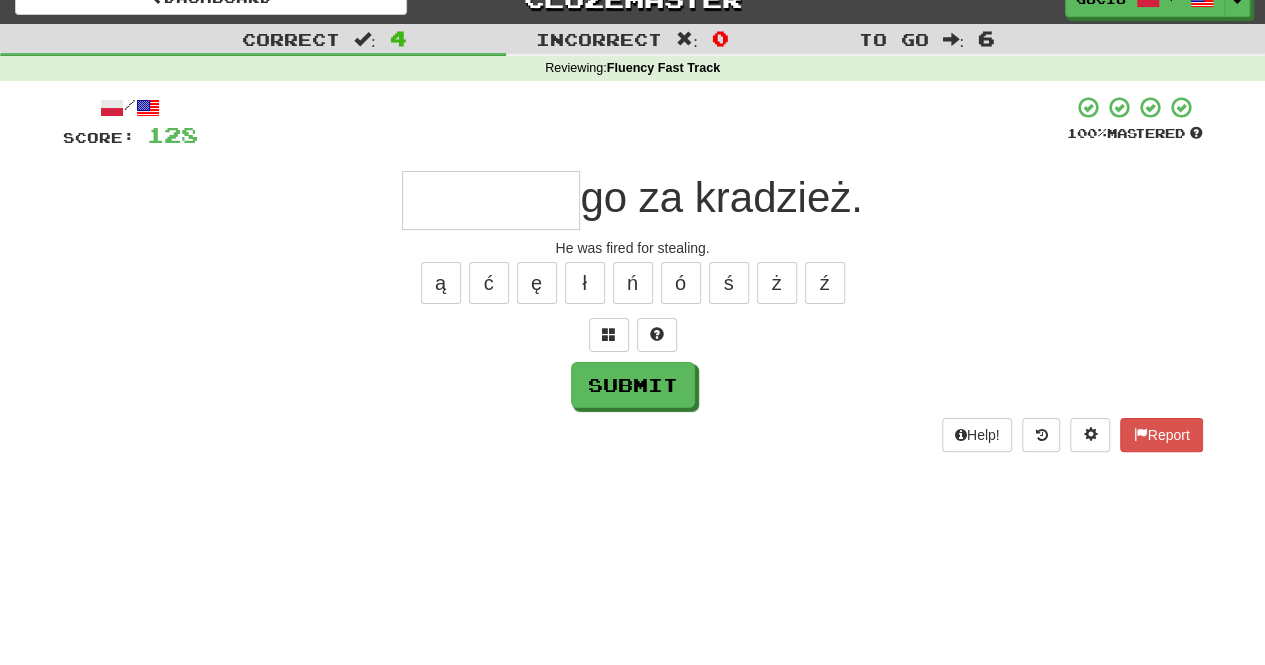 type on "*" 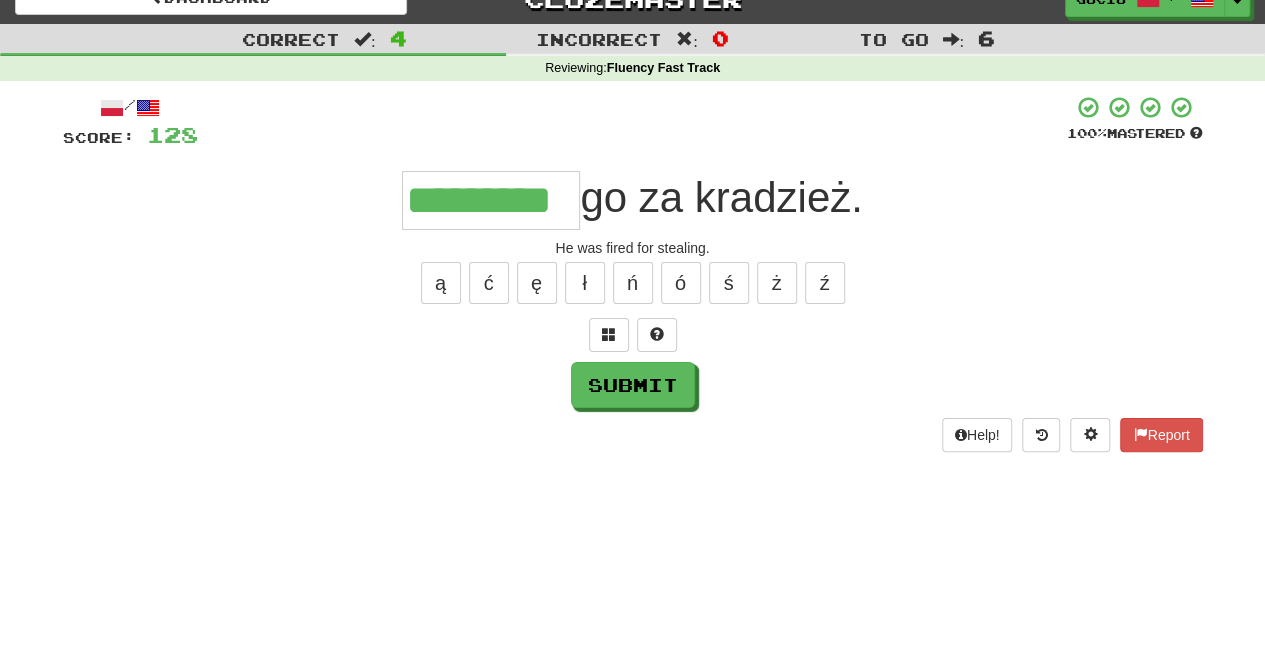 type on "*********" 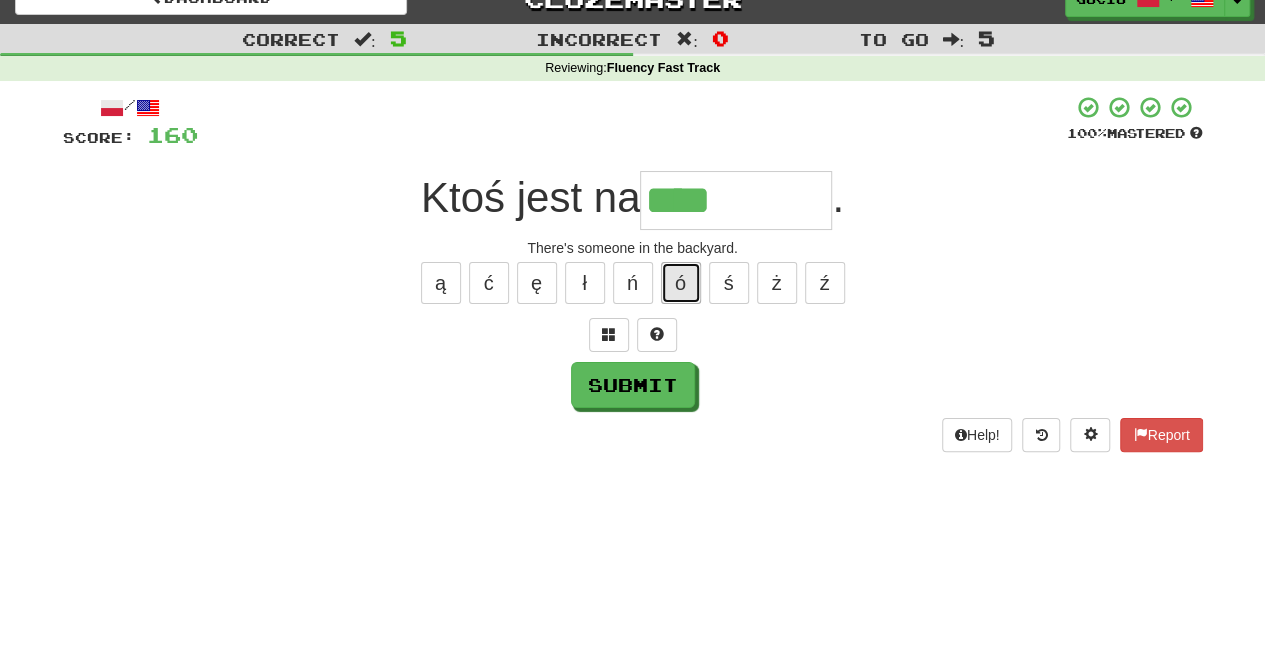 click on "ó" at bounding box center [681, 283] 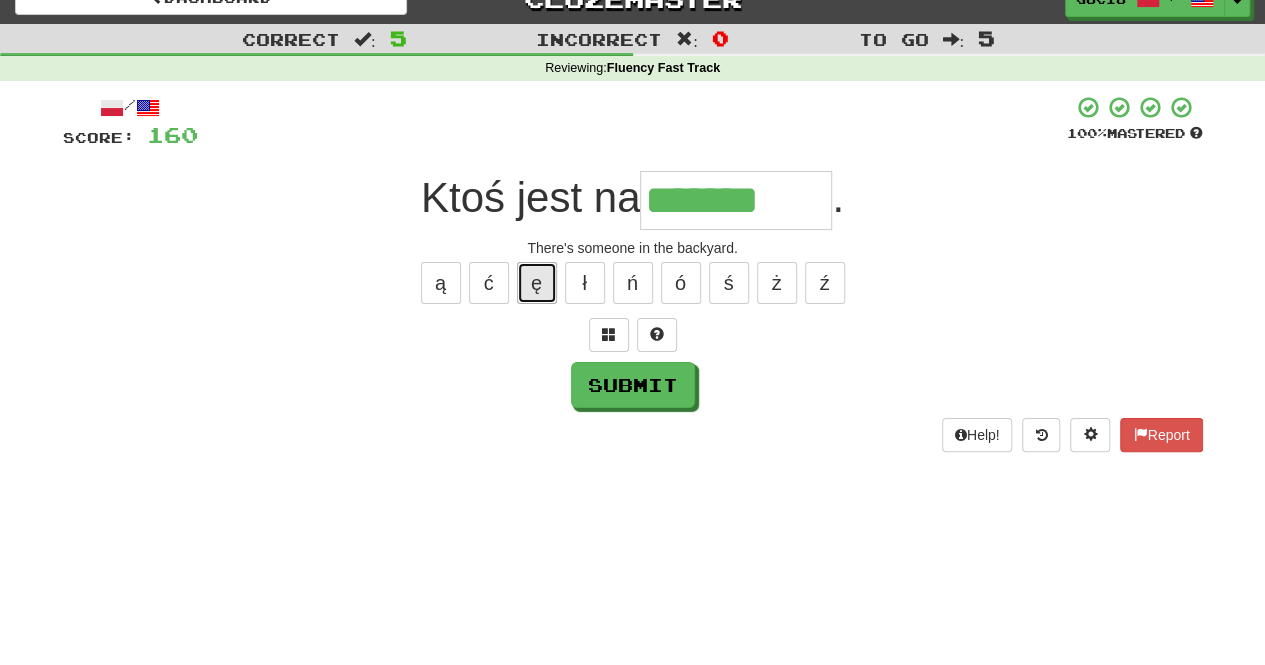 click on "ę" at bounding box center (537, 283) 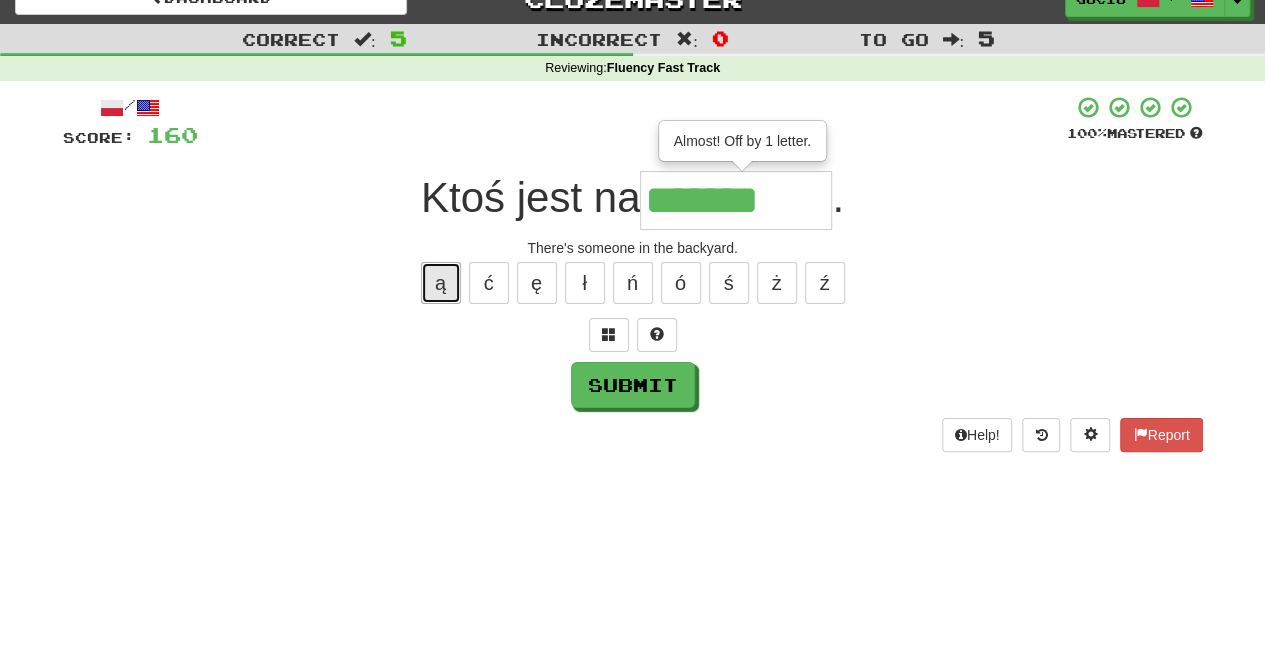 click on "ą" at bounding box center (441, 283) 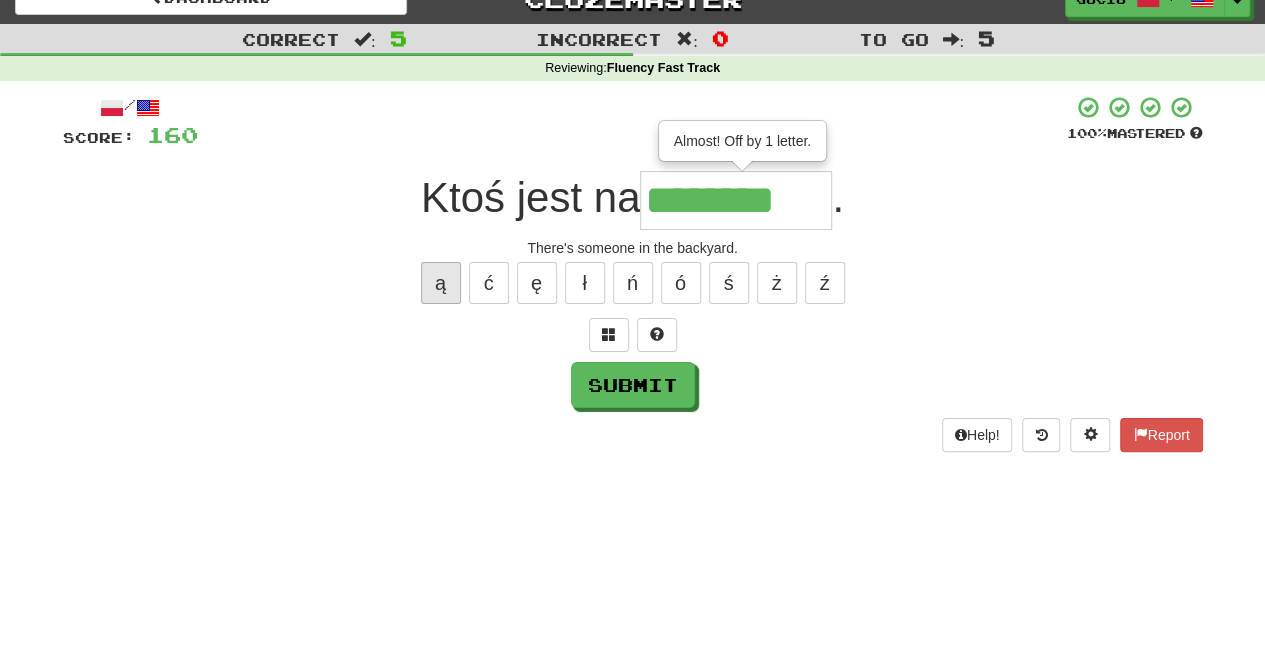 type on "********" 